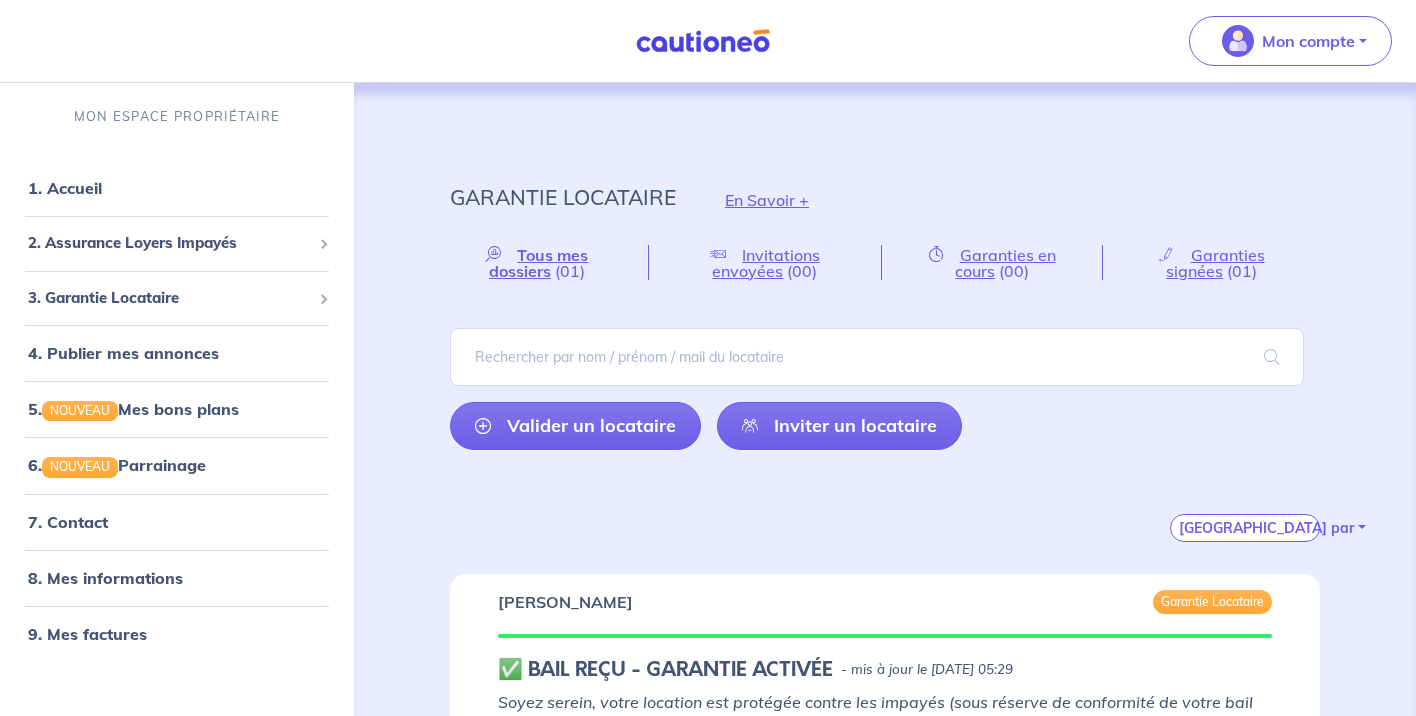 scroll, scrollTop: 0, scrollLeft: 0, axis: both 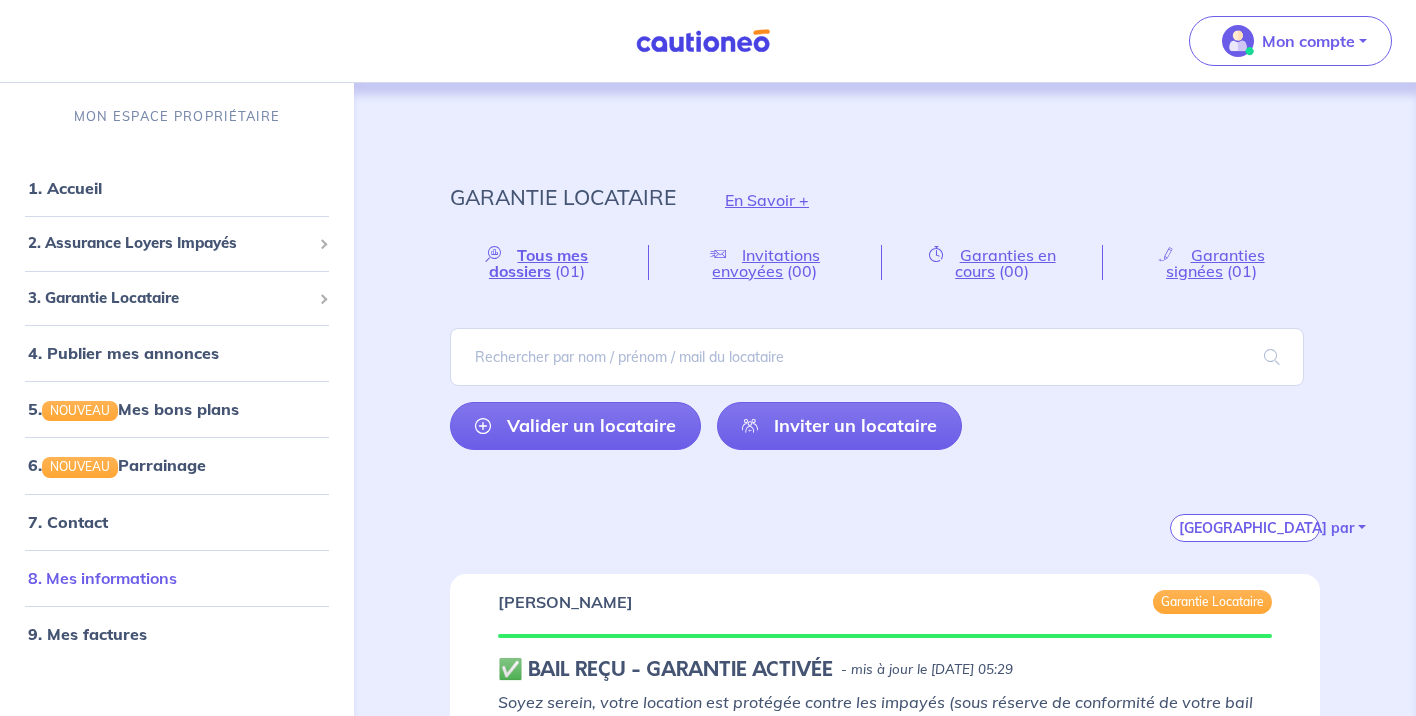 click on "8. Mes informations" at bounding box center [102, 578] 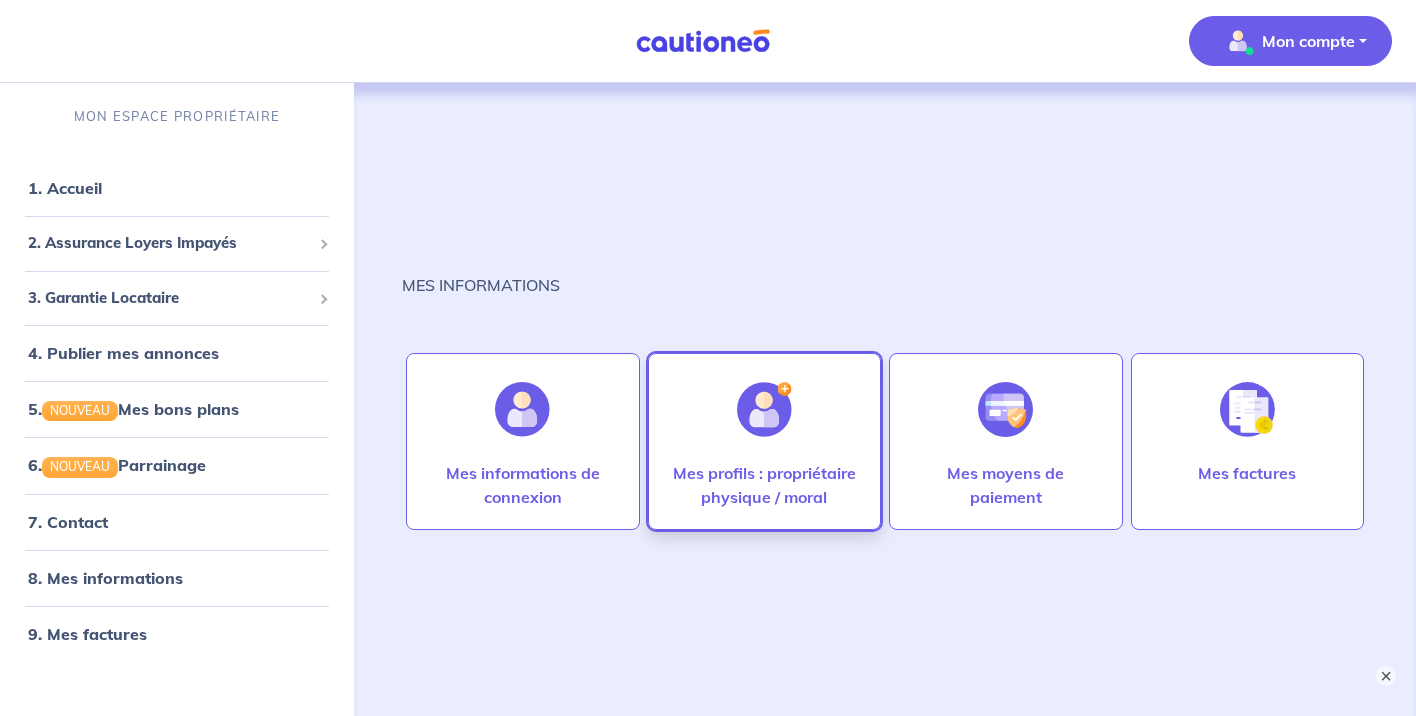 click at bounding box center [764, 409] 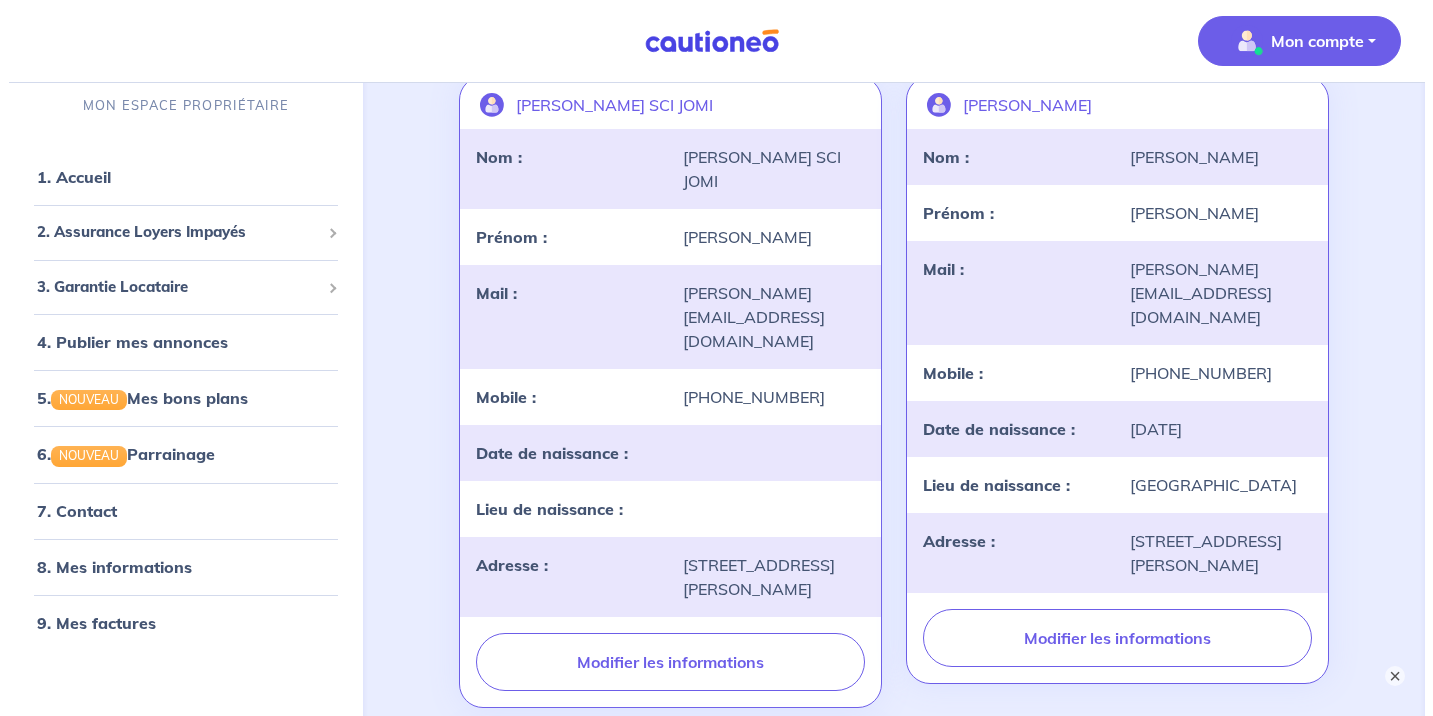 scroll, scrollTop: 306, scrollLeft: 0, axis: vertical 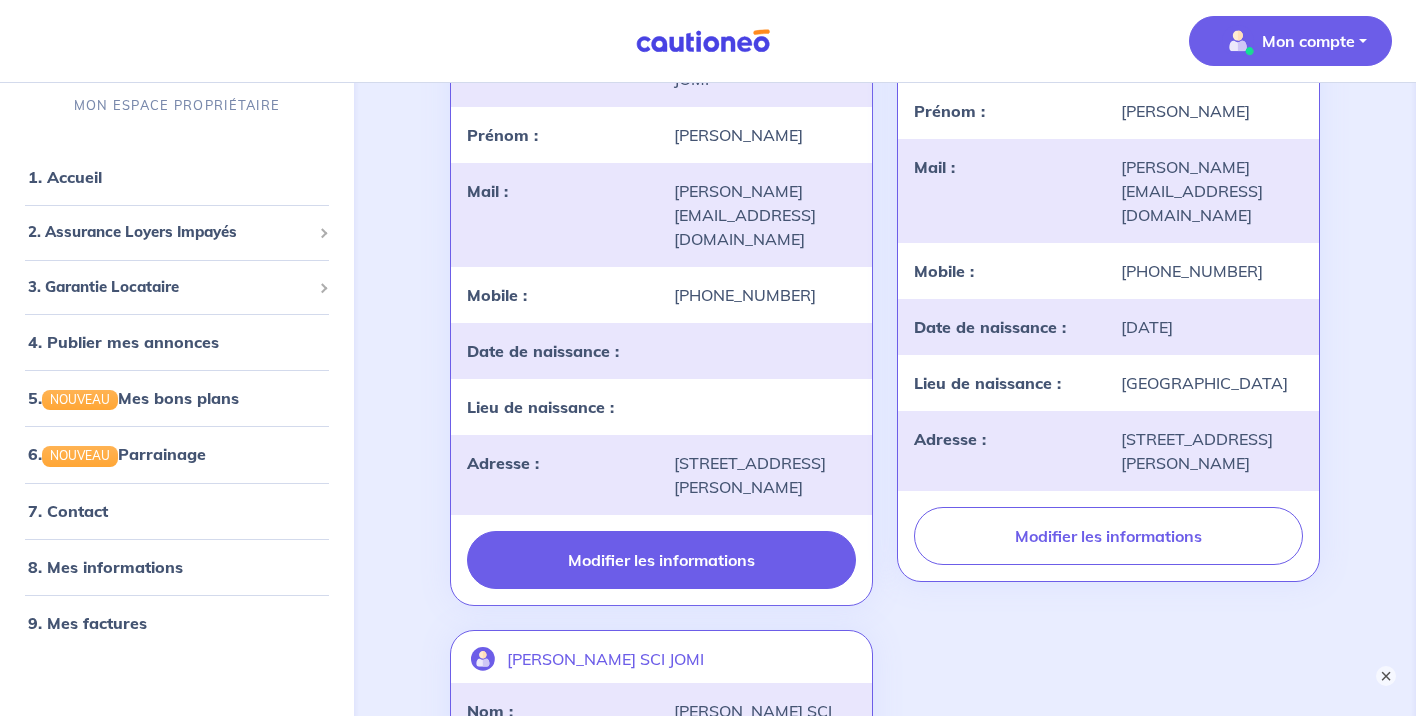 click on "Modifier les informations" at bounding box center [661, 560] 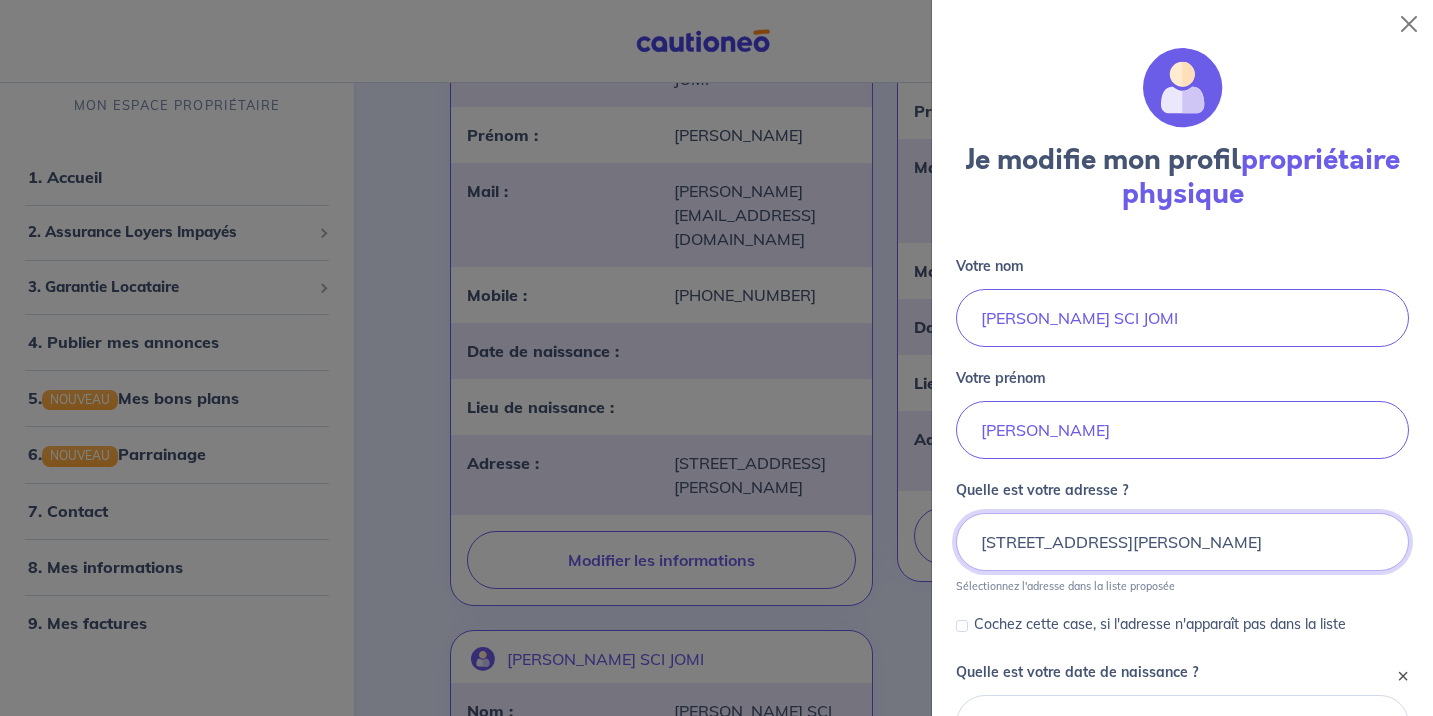 click on "26 RUE PIERRE DOIZE, 13010 MARSEILLE" at bounding box center (1182, 542) 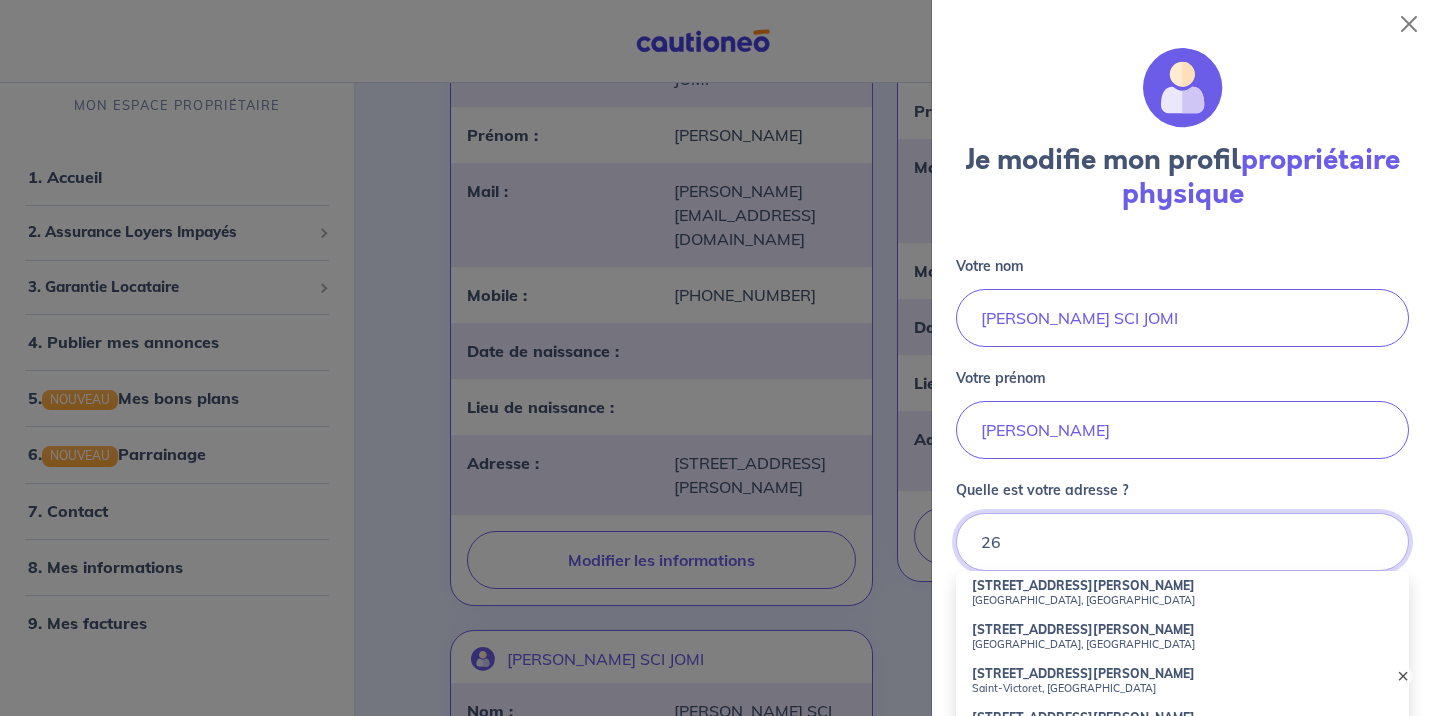 type on "2" 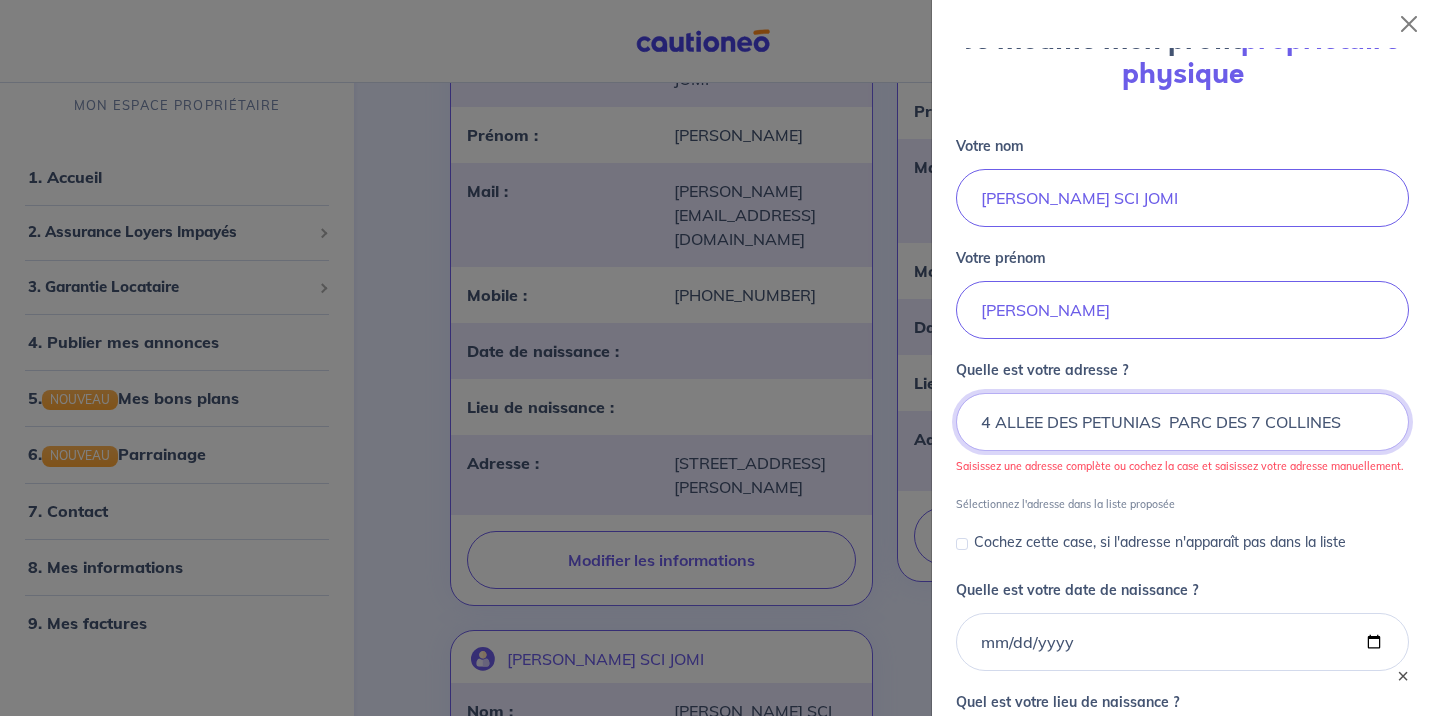 scroll, scrollTop: 240, scrollLeft: 0, axis: vertical 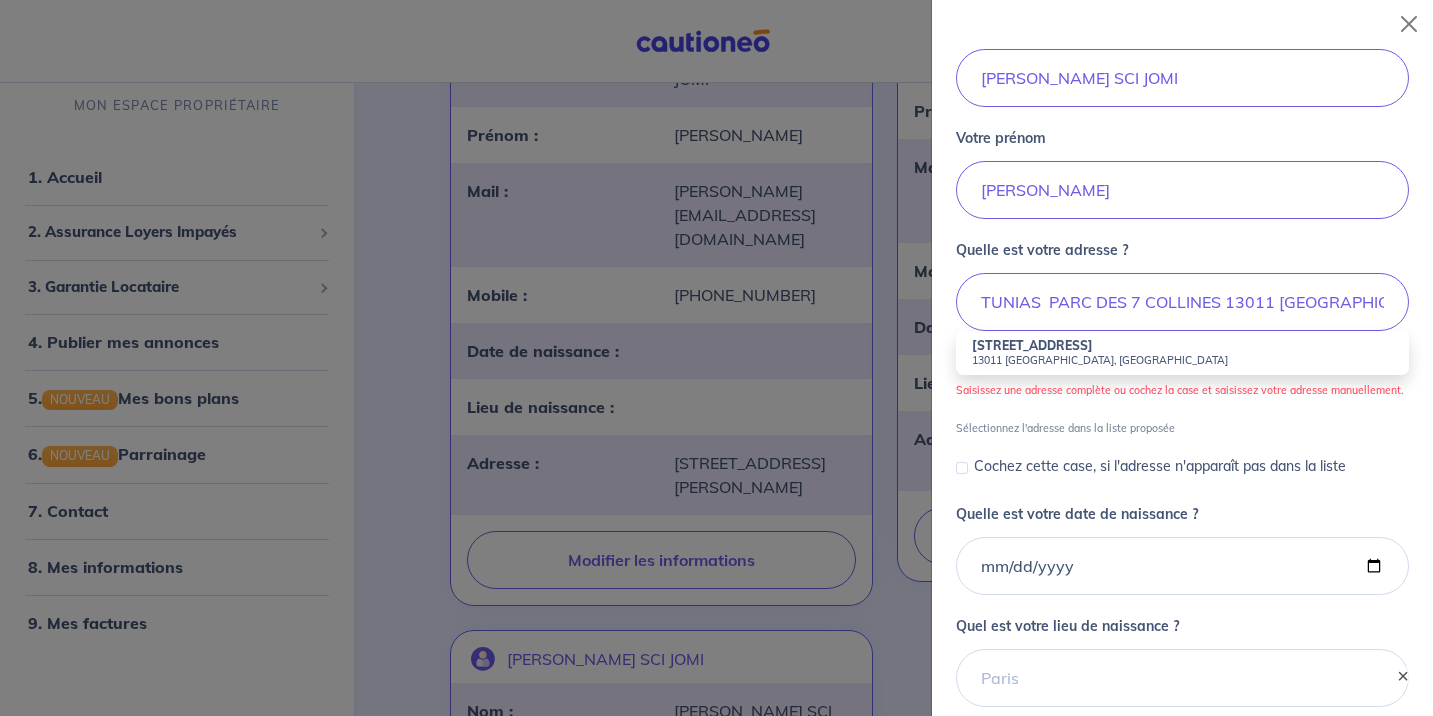click on "4 Allée des Pétunias   13011 Marseille, France" at bounding box center (1182, 353) 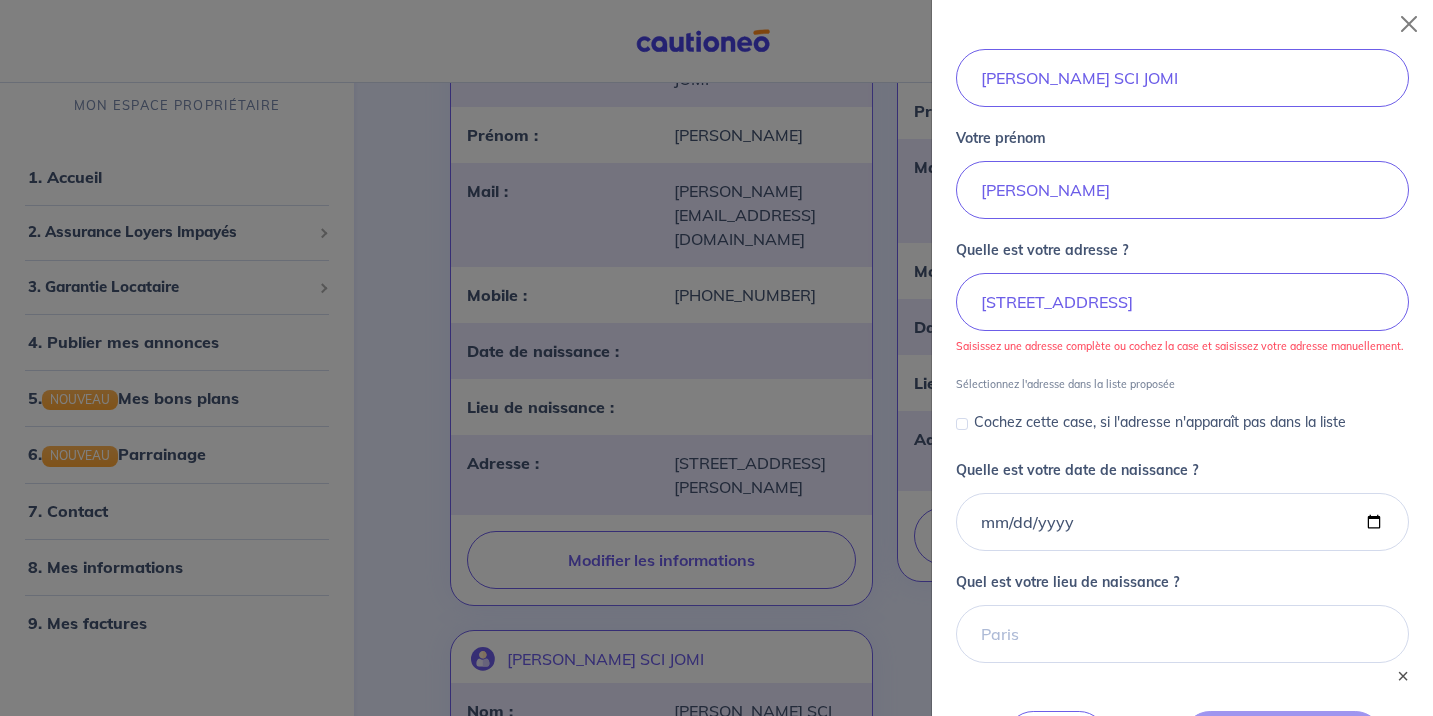 scroll, scrollTop: 0, scrollLeft: 0, axis: both 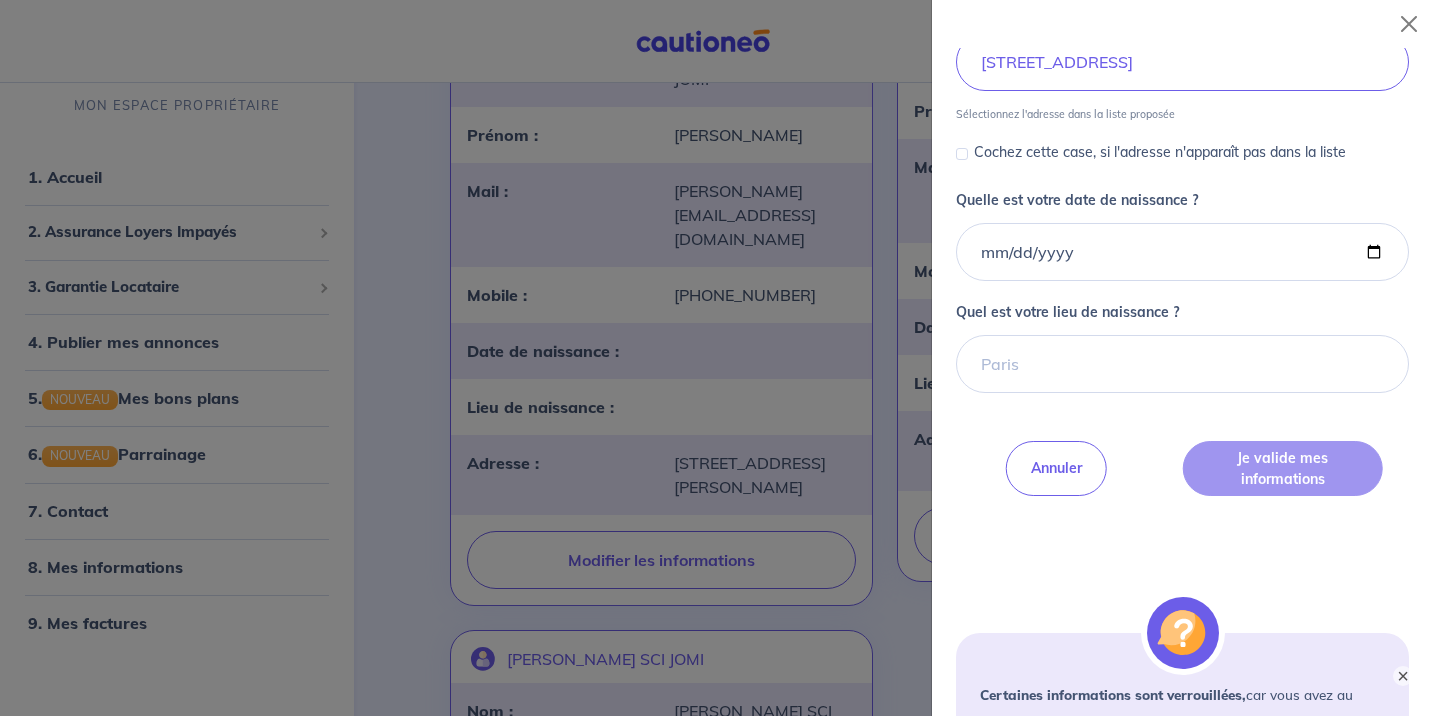 click on "Je modifie mon profil  propriétaire physique Votre nom Votre prénom Quelle est votre adresse ? 4 Allée des Pétunias, 13011 Marseille, France Sélectionnez l'adresse dans la liste proposée Cochez cette case, si l'adresse n'apparaît pas dans la liste Quelle est votre date de naissance ? Quel est votre lieu de naissance ? Annuler Je valide mes informations Besoin d’aide pour compléter votre demande : Contactez-nous X Certaines informations sont verrouillées,  car vous avez au moins un contrat en cours. Si vous souhaitez les modifier, nous vous invitons à faire votre demande via  notre formulaire de contact ." at bounding box center [1182, 136] 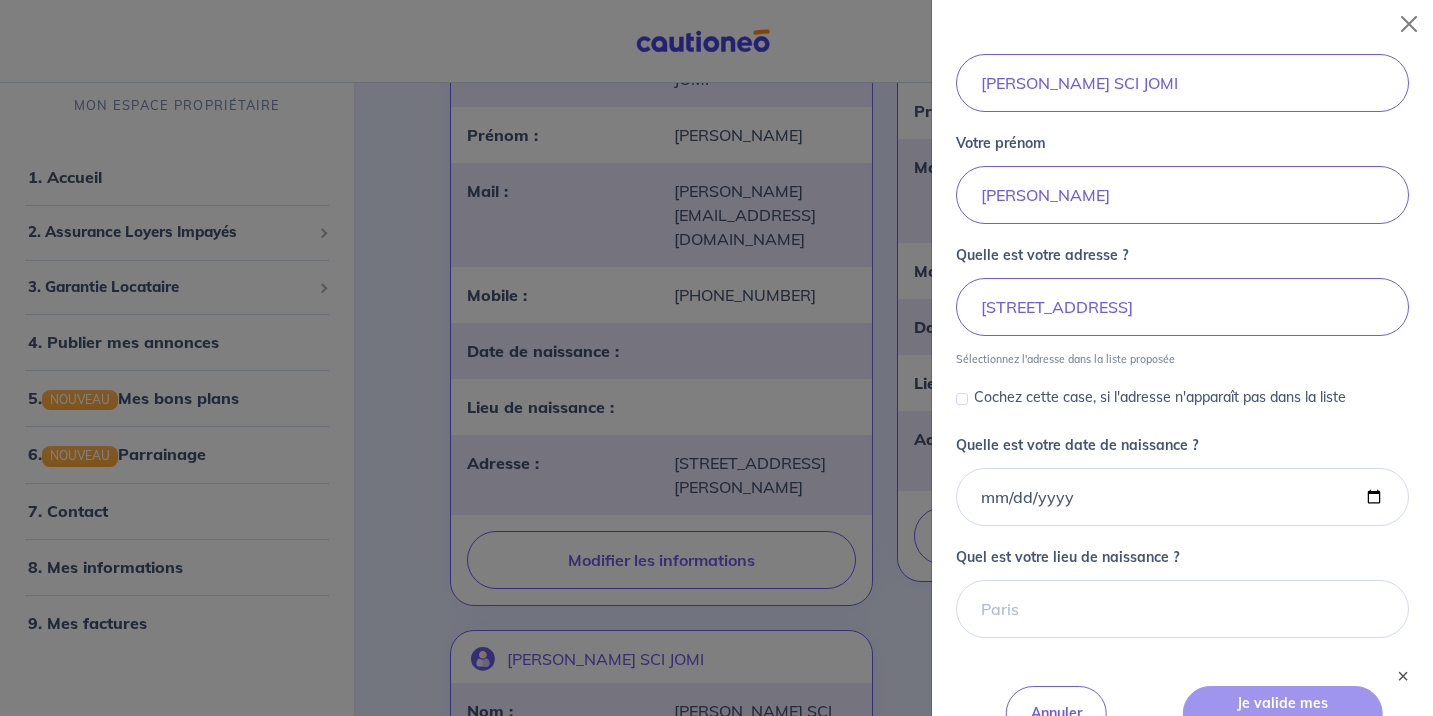 scroll, scrollTop: 239, scrollLeft: 0, axis: vertical 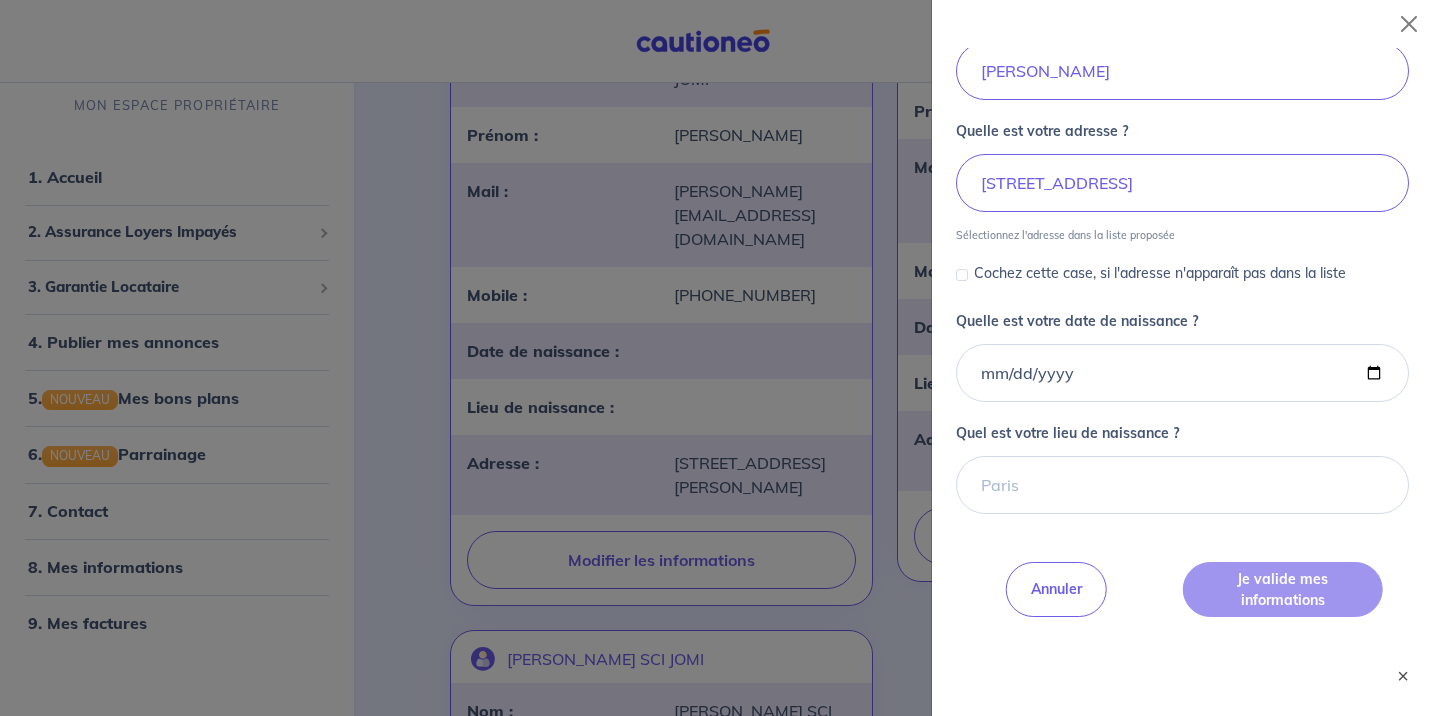 click on "Je modifie mon profil  propriétaire physique Votre nom Votre prénom Quelle est votre adresse ? 4 Allée des Pétunias, 13011 Marseille, France Sélectionnez l'adresse dans la liste proposée Cochez cette case, si l'adresse n'apparaît pas dans la liste Quelle est votre date de naissance ? Quel est votre lieu de naissance ? Annuler Je valide mes informations Besoin d’aide pour compléter votre demande : Contactez-nous X Certaines informations sont verrouillées,  car vous avez au moins un contrat en cours. Si vous souhaitez les modifier, nous vous invitons à faire votre demande via  notre formulaire de contact ." at bounding box center [1182, 257] 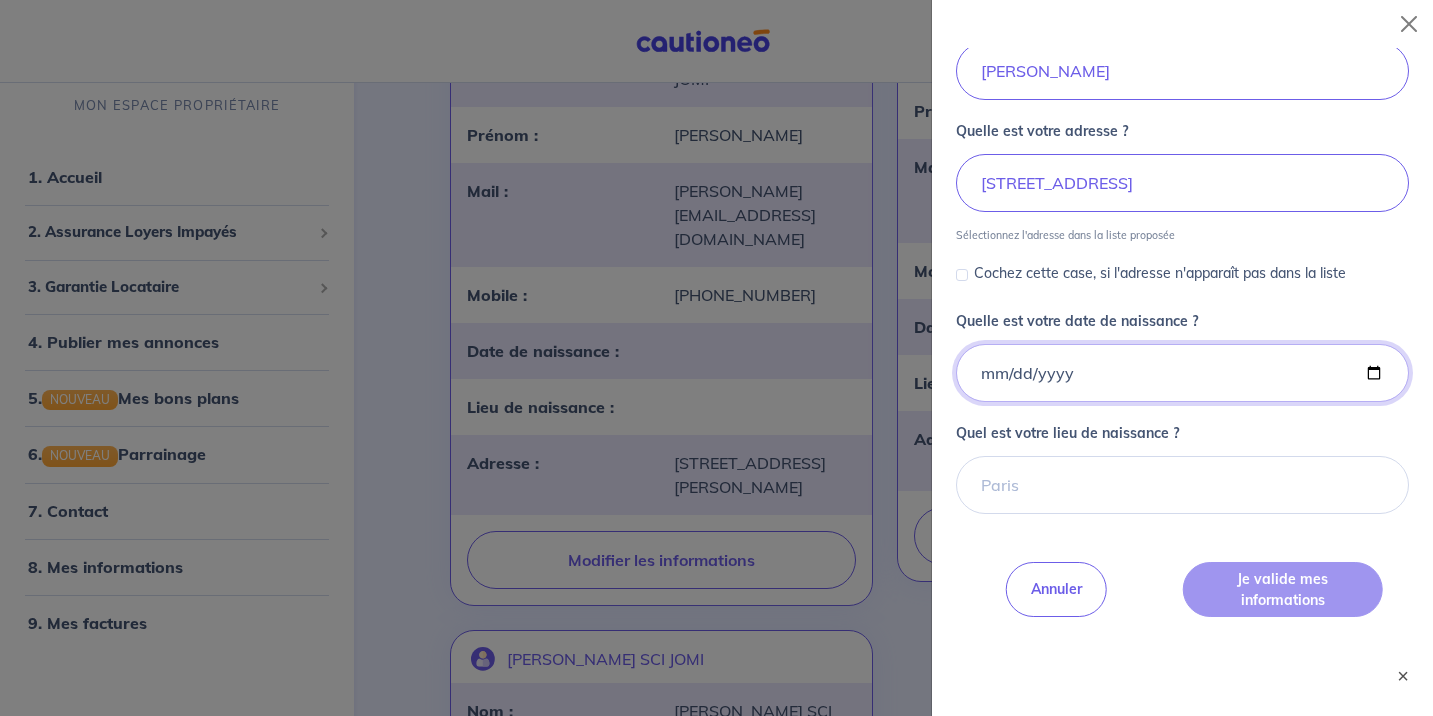 click on "Quelle est votre date de naissance ?" at bounding box center [1182, 373] 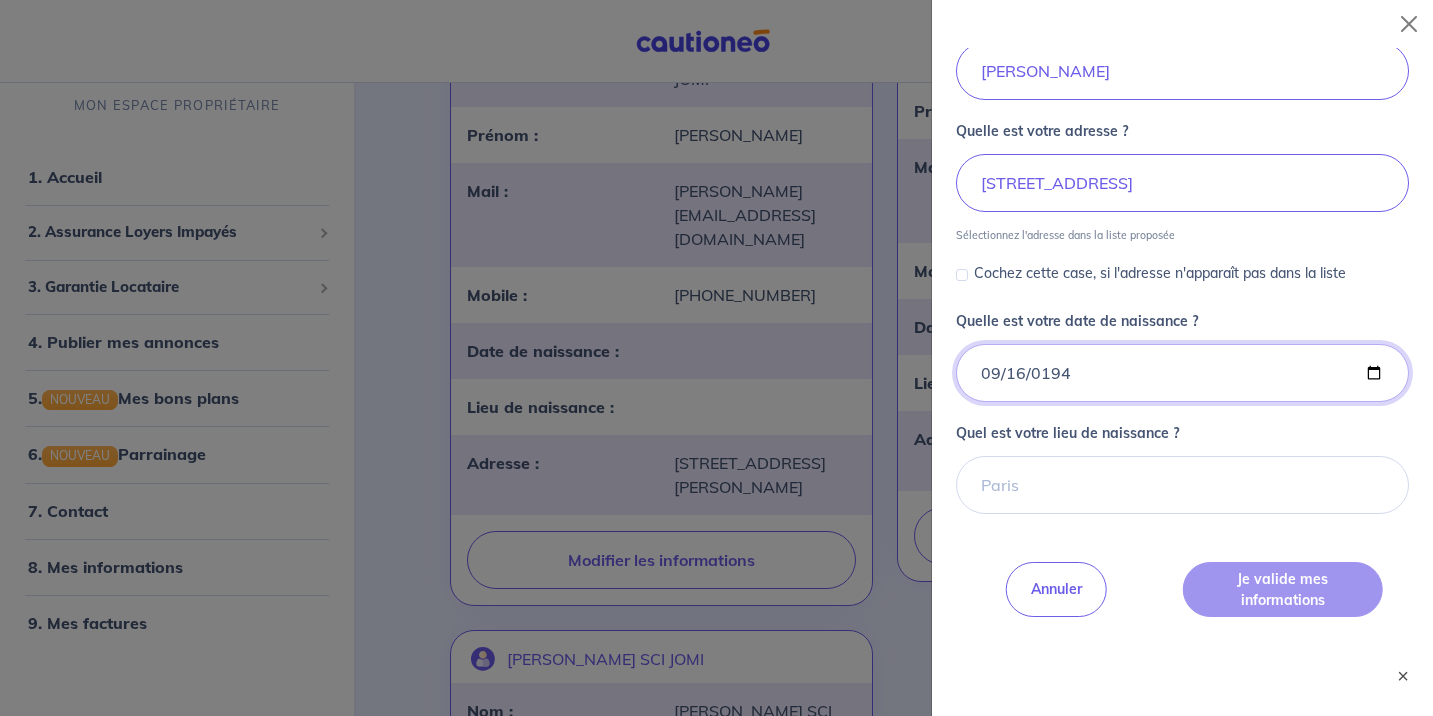 type on "1948-09-16" 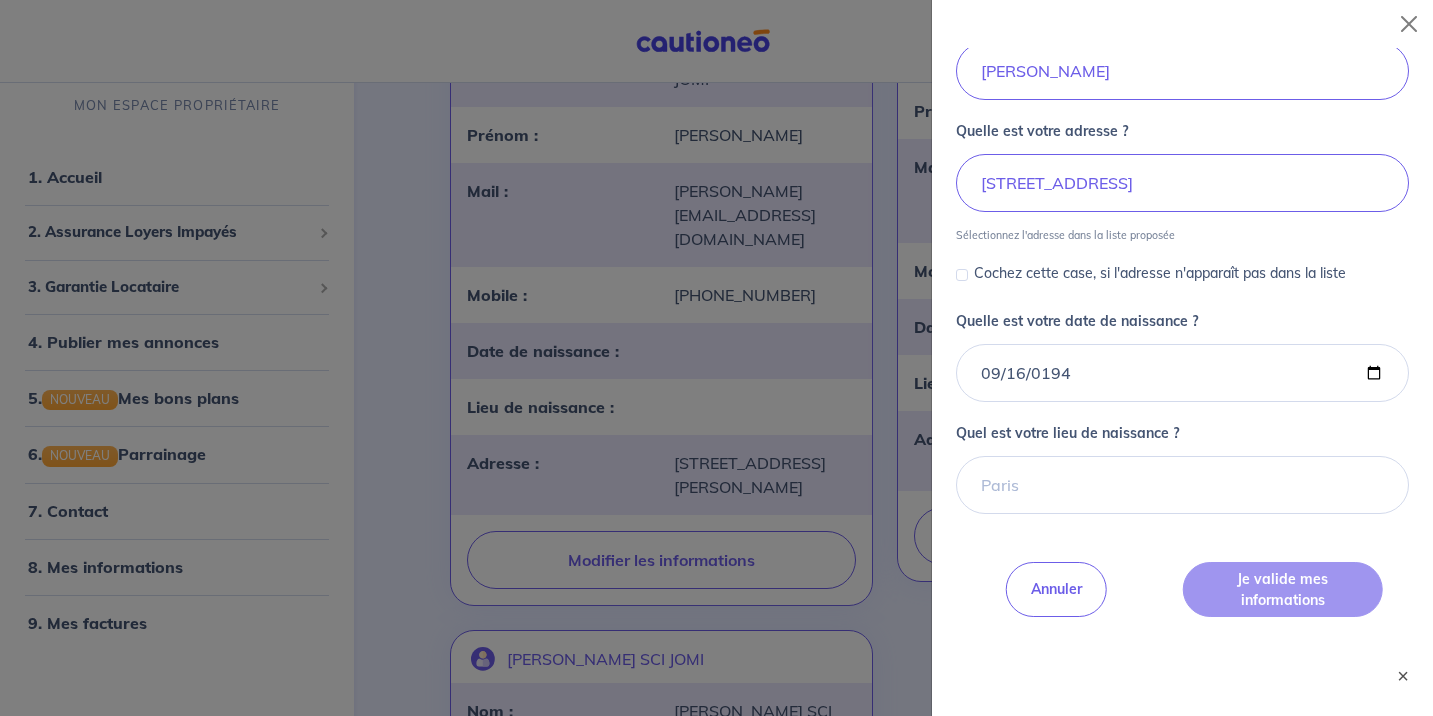 click on "Quel est votre lieu de naissance ?" at bounding box center (1182, 470) 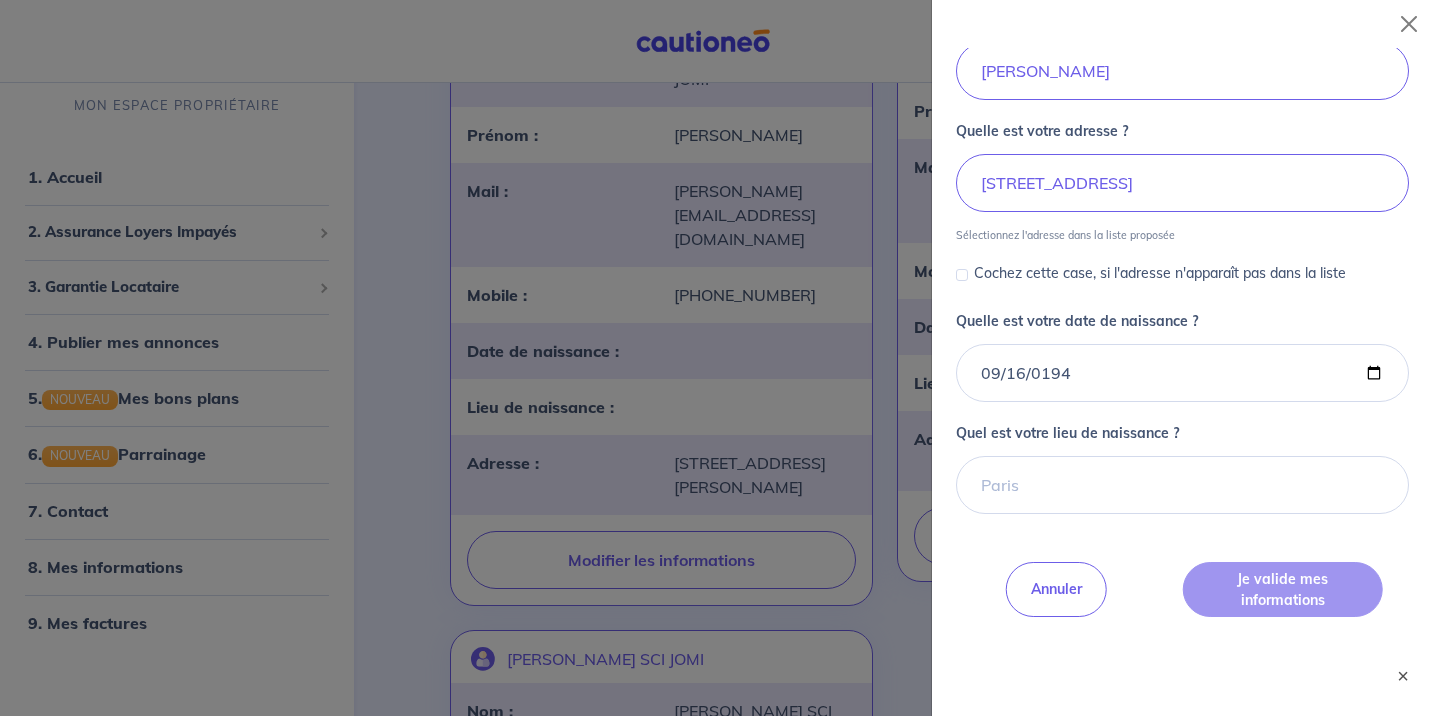 click on "Je modifie mon profil  propriétaire physique Votre nom Votre prénom Quelle est votre adresse ? 4 Allée des Pétunias, 13011 Marseille, France Sélectionnez l'adresse dans la liste proposée Cochez cette case, si l'adresse n'apparaît pas dans la liste Quelle est votre date de naissance ? 1948-09-16 Quel est votre lieu de naissance ? Annuler Je valide mes informations Besoin d’aide pour compléter votre demande : Contactez-nous X Certaines informations sont verrouillées,  car vous avez au moins un contrat en cours. Si vous souhaitez les modifier, nous vous invitons à faire votre demande via  notre formulaire de contact ." at bounding box center (1182, 257) 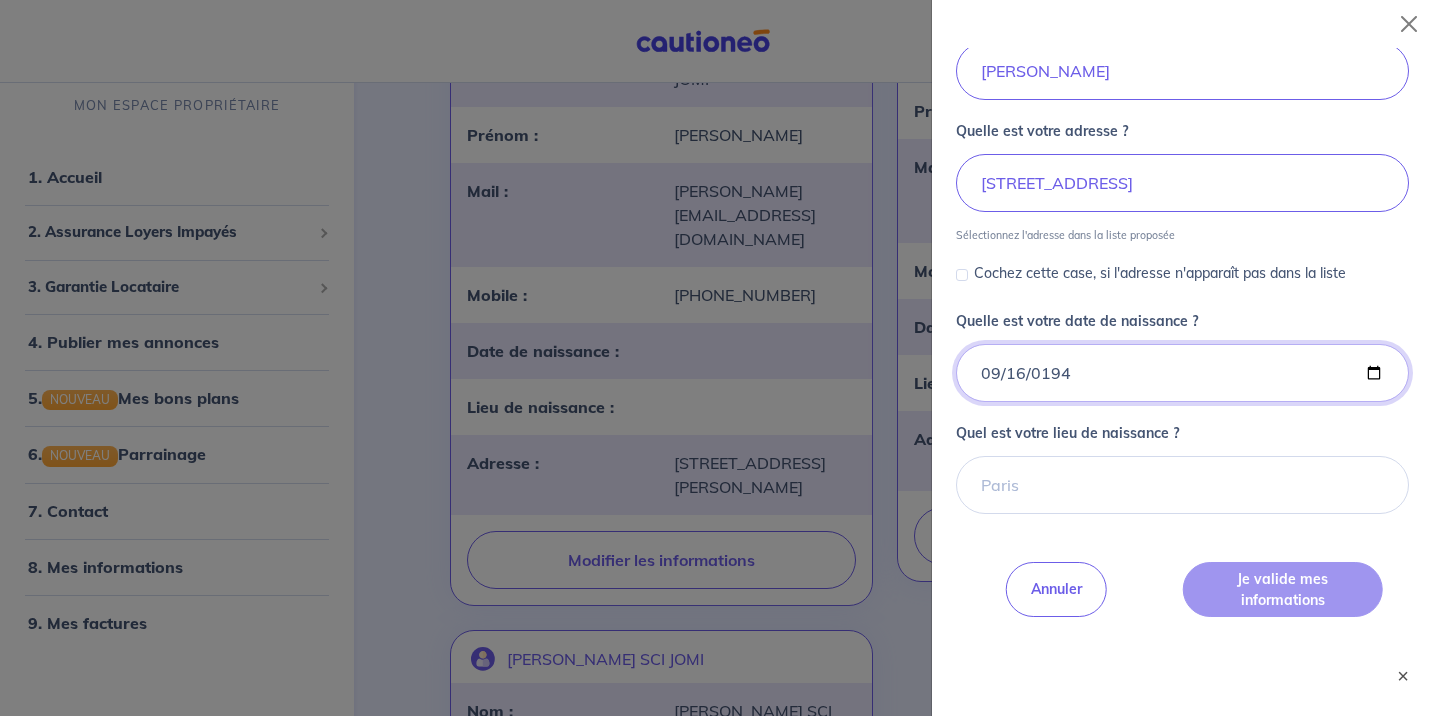 click on "1948-09-16" at bounding box center [1182, 373] 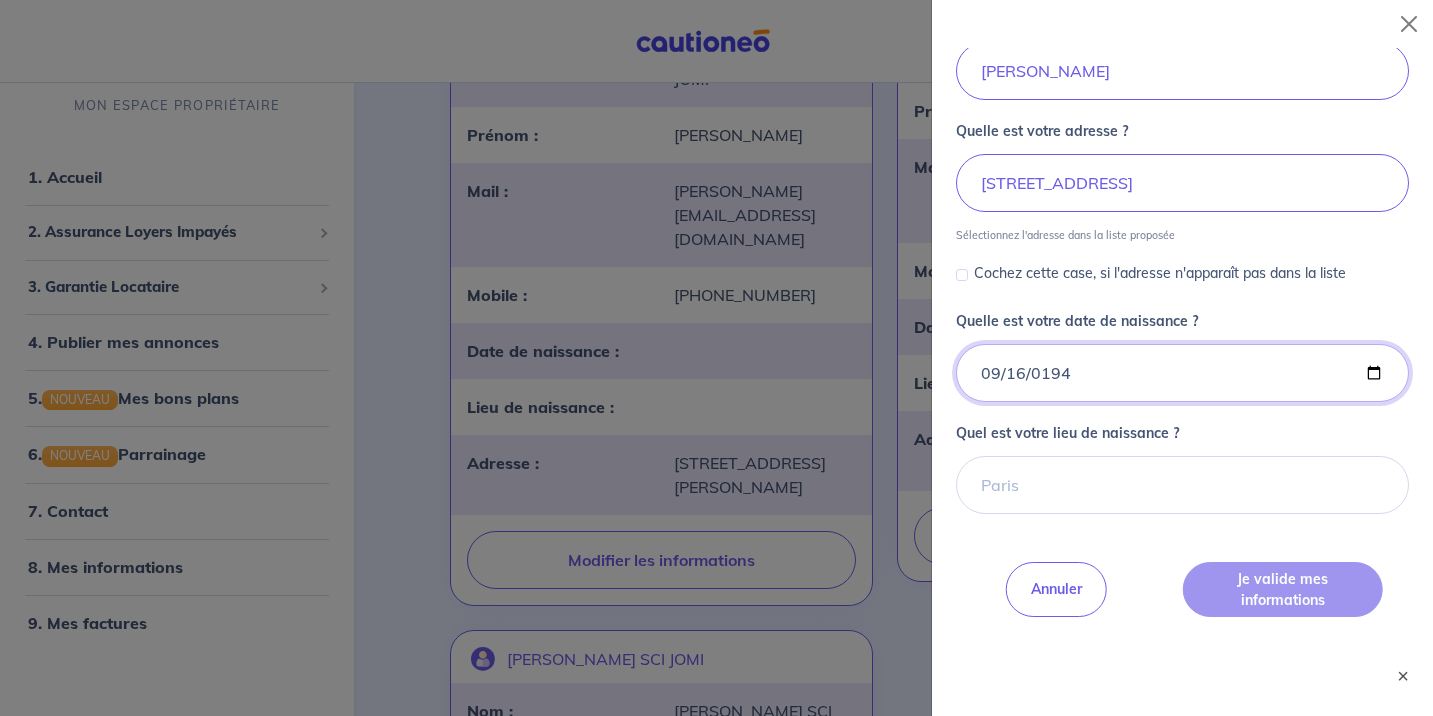 type 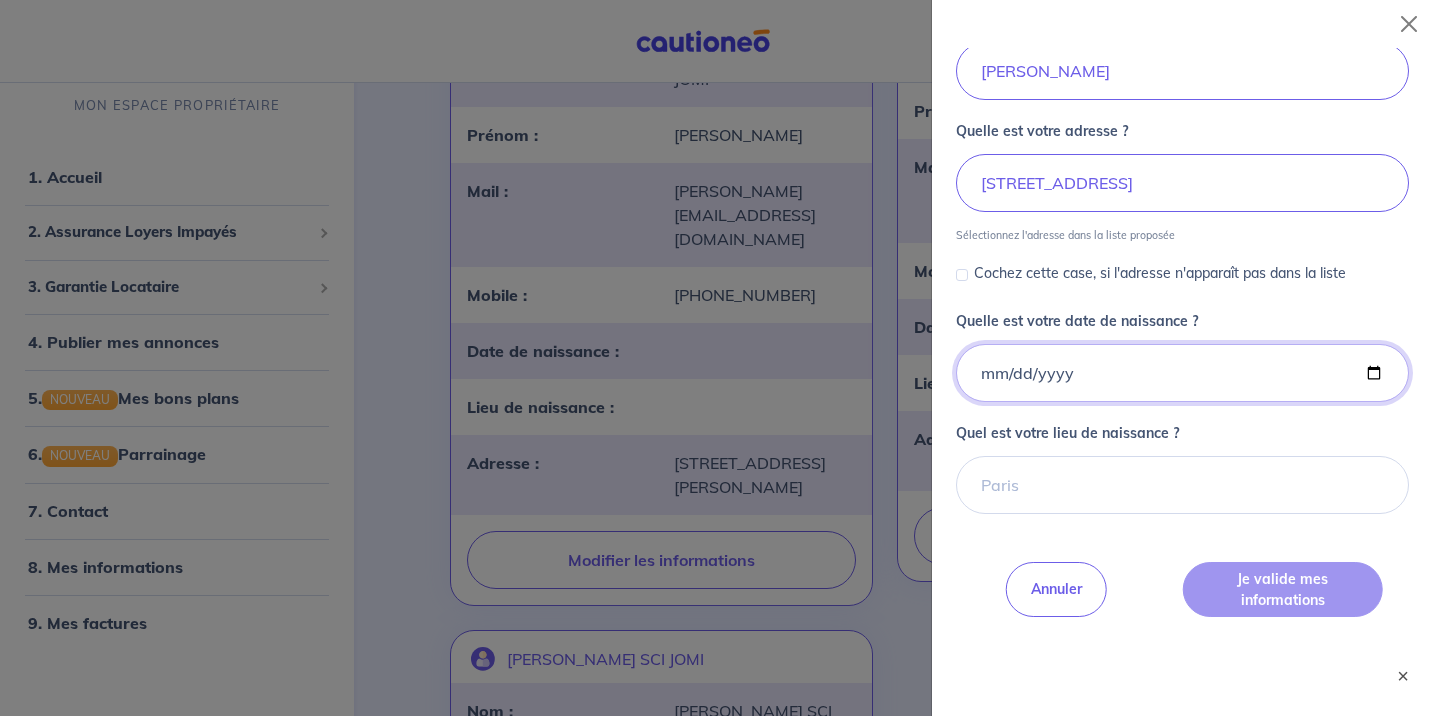click on "Quelle est votre date de naissance ?" at bounding box center [1182, 373] 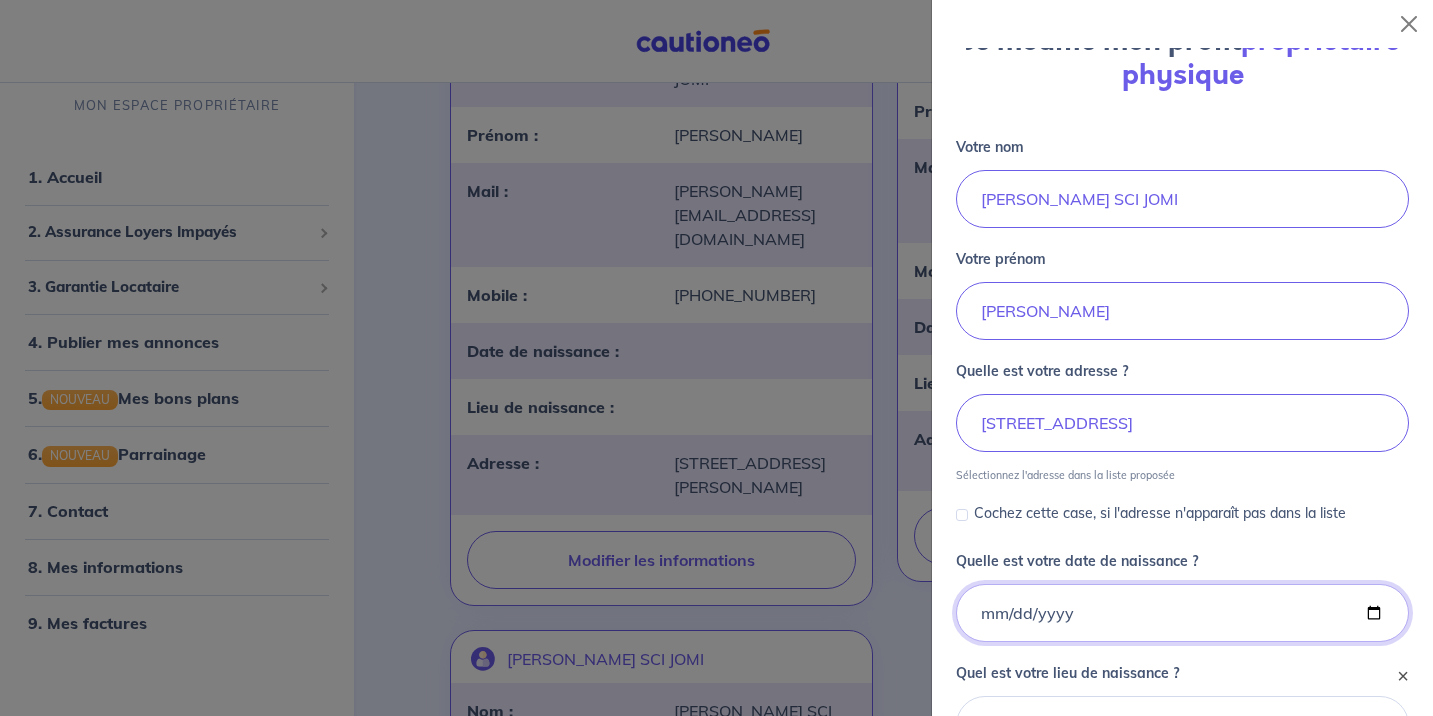 scroll, scrollTop: 0, scrollLeft: 0, axis: both 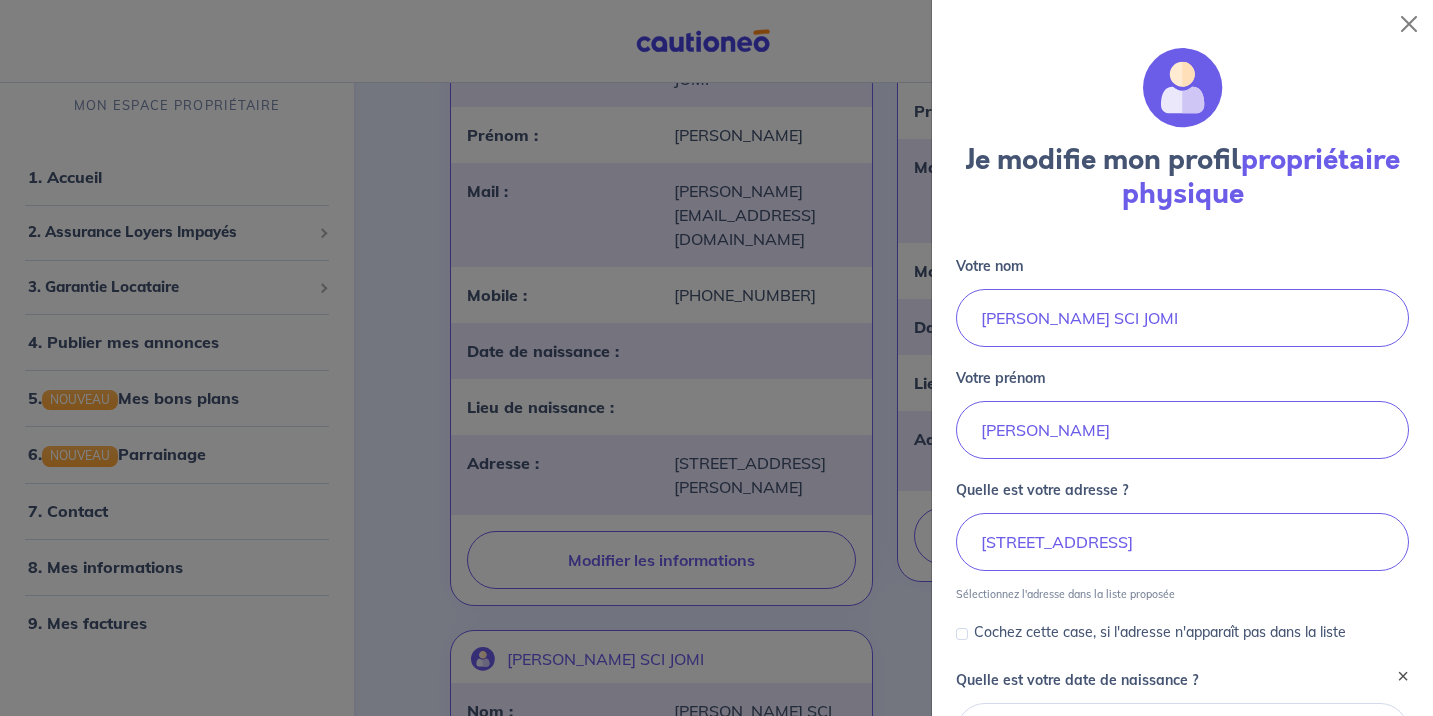 click at bounding box center [1183, 88] 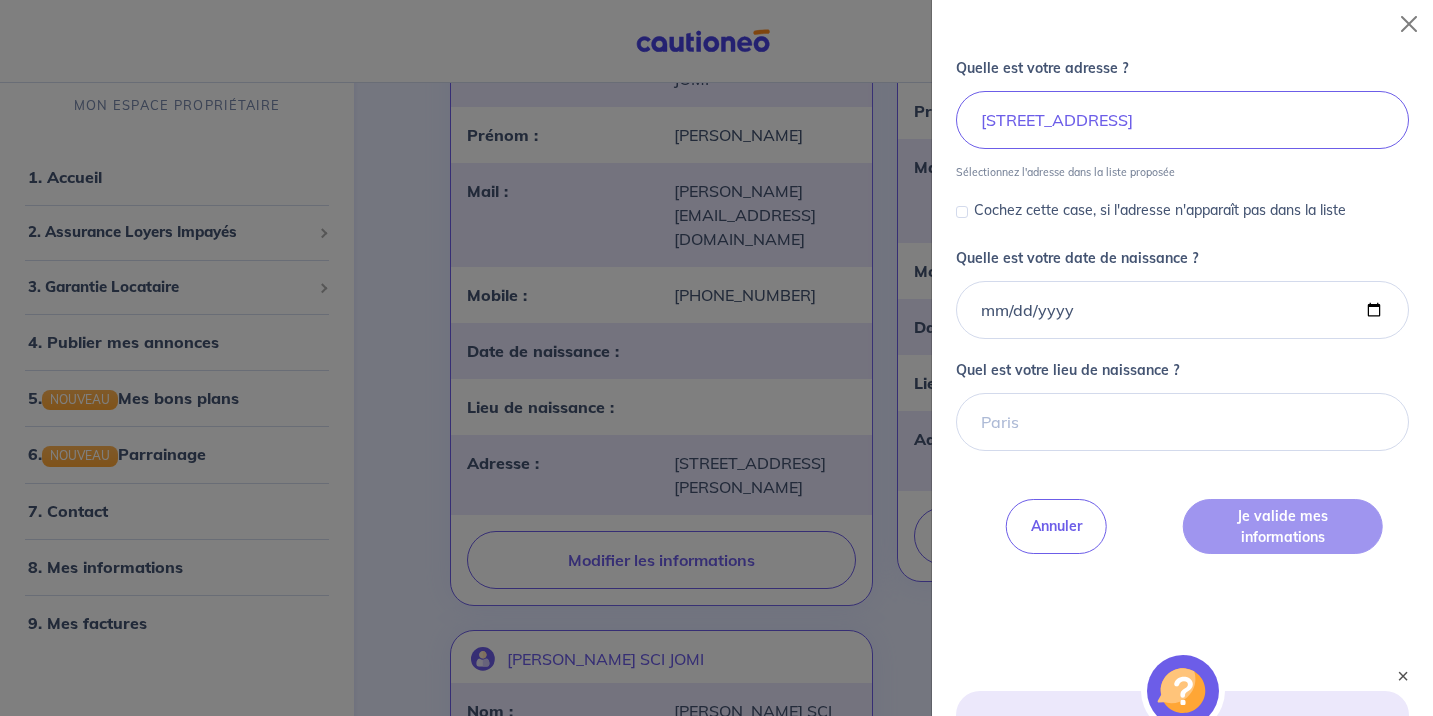 scroll, scrollTop: 480, scrollLeft: 0, axis: vertical 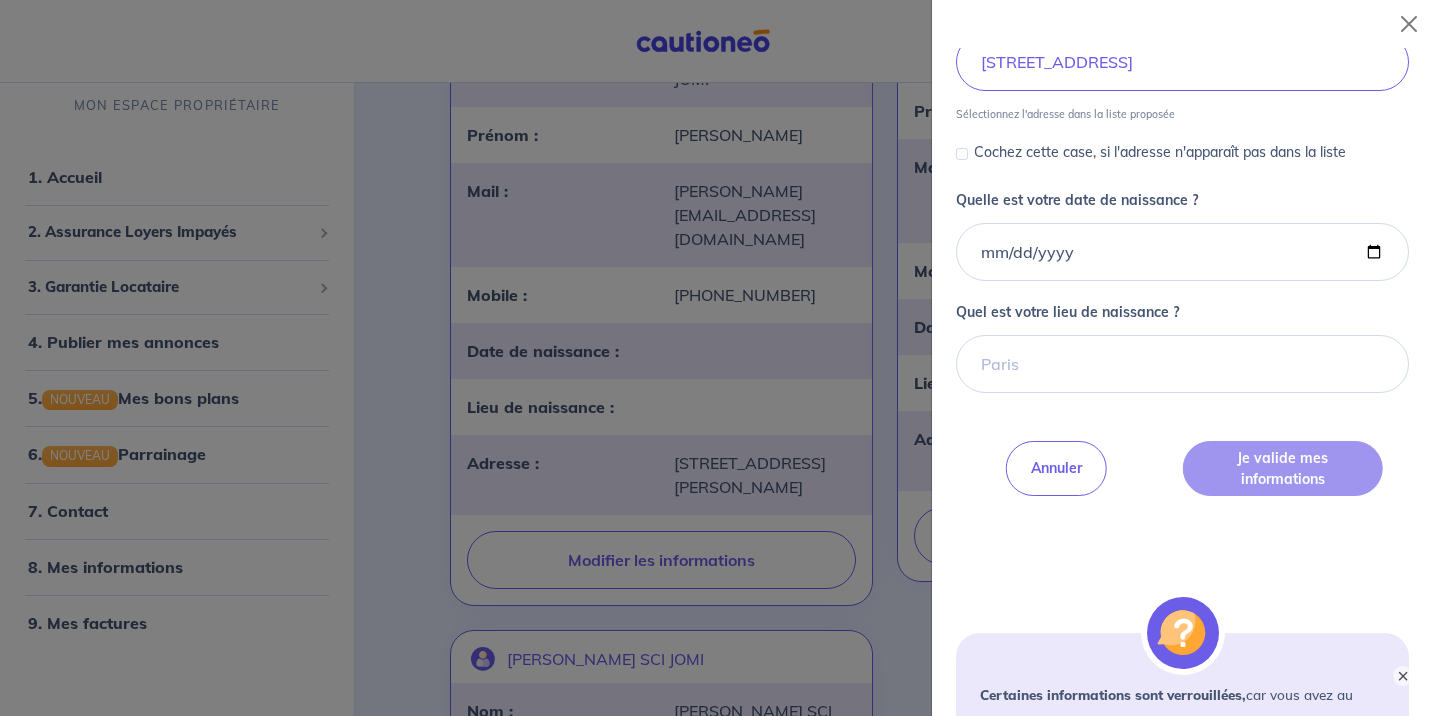 click on "Je modifie mon profil  propriétaire physique Votre nom Votre prénom Quelle est votre adresse ? 4 Allée des Pétunias, 13011 Marseille, France Sélectionnez l'adresse dans la liste proposée Cochez cette case, si l'adresse n'apparaît pas dans la liste Quelle est votre date de naissance ? Quel est votre lieu de naissance ? Annuler Je valide mes informations Besoin d’aide pour compléter votre demande : Contactez-nous X Certaines informations sont verrouillées,  car vous avez au moins un contrat en cours. Si vous souhaitez les modifier, nous vous invitons à faire votre demande via  notre formulaire de contact ." at bounding box center (1182, 136) 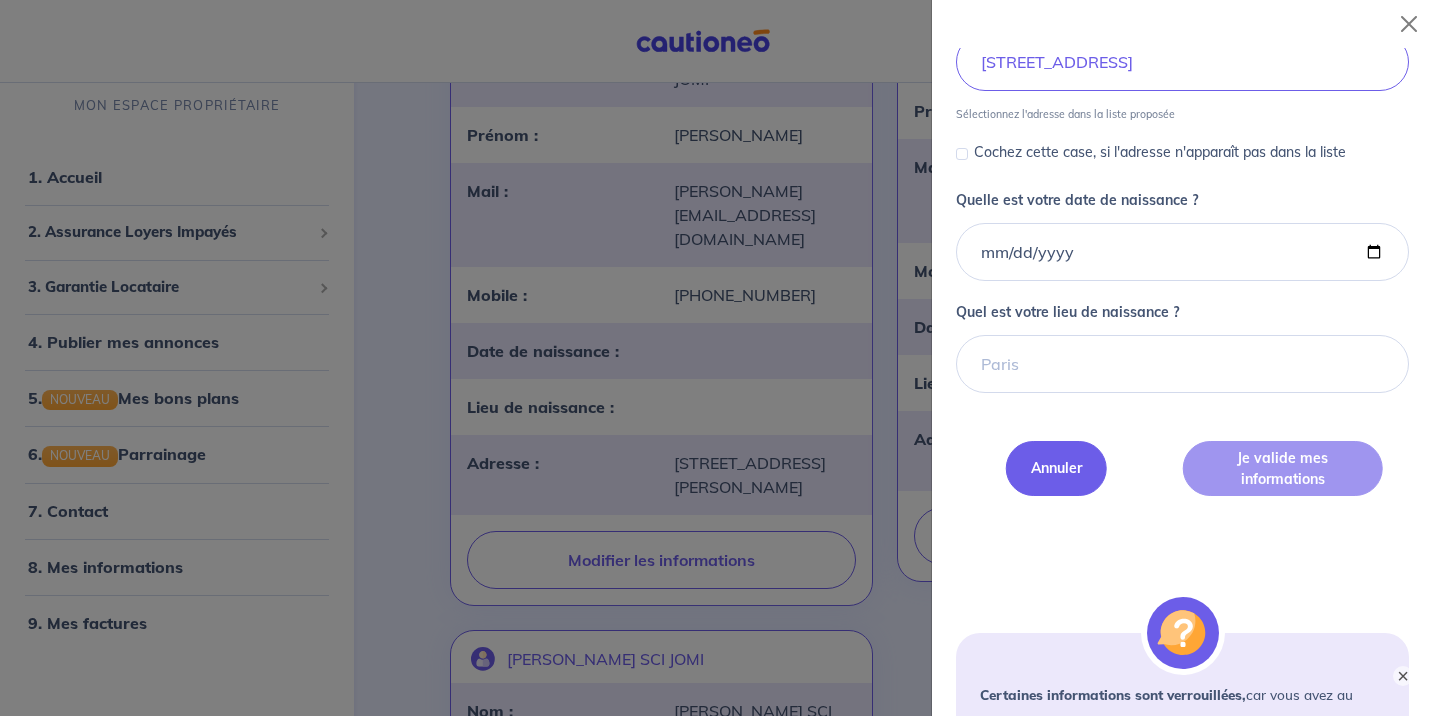 click on "Annuler" at bounding box center [1056, 468] 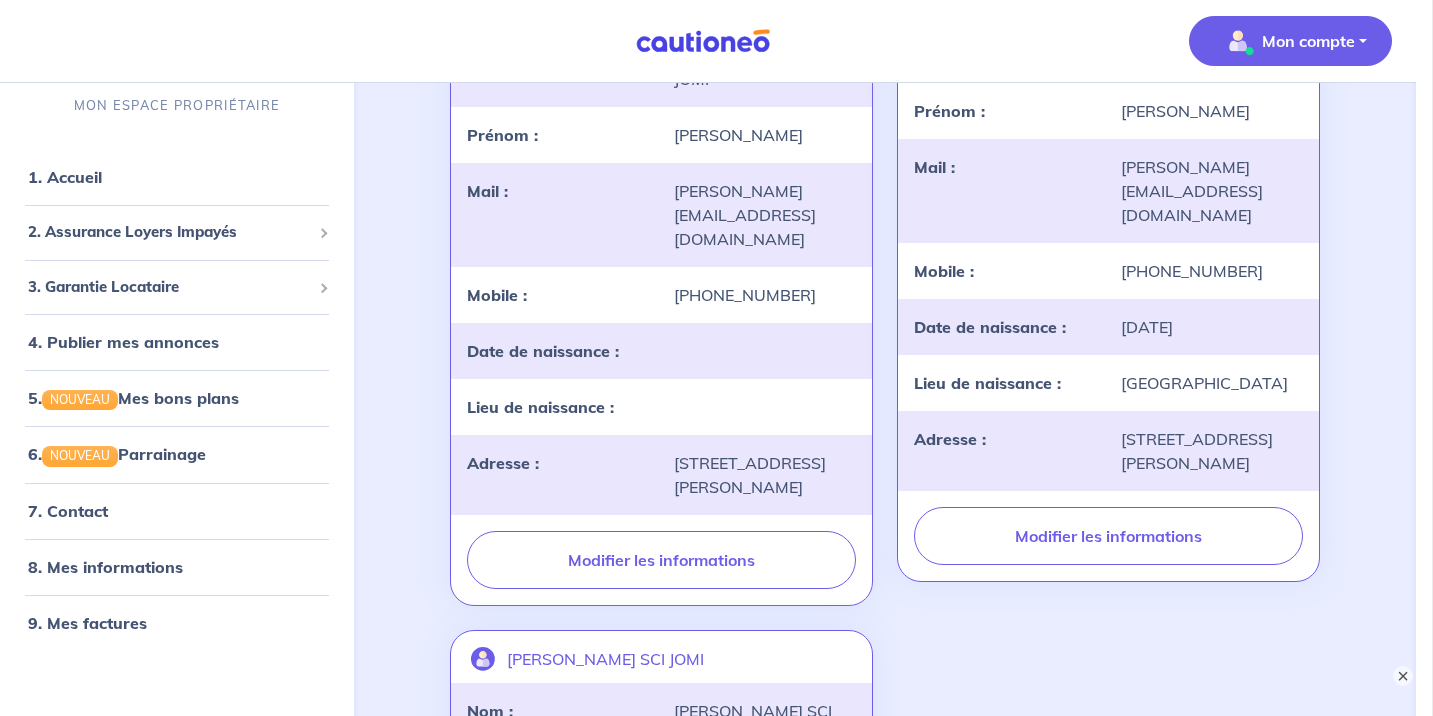scroll, scrollTop: 0, scrollLeft: 0, axis: both 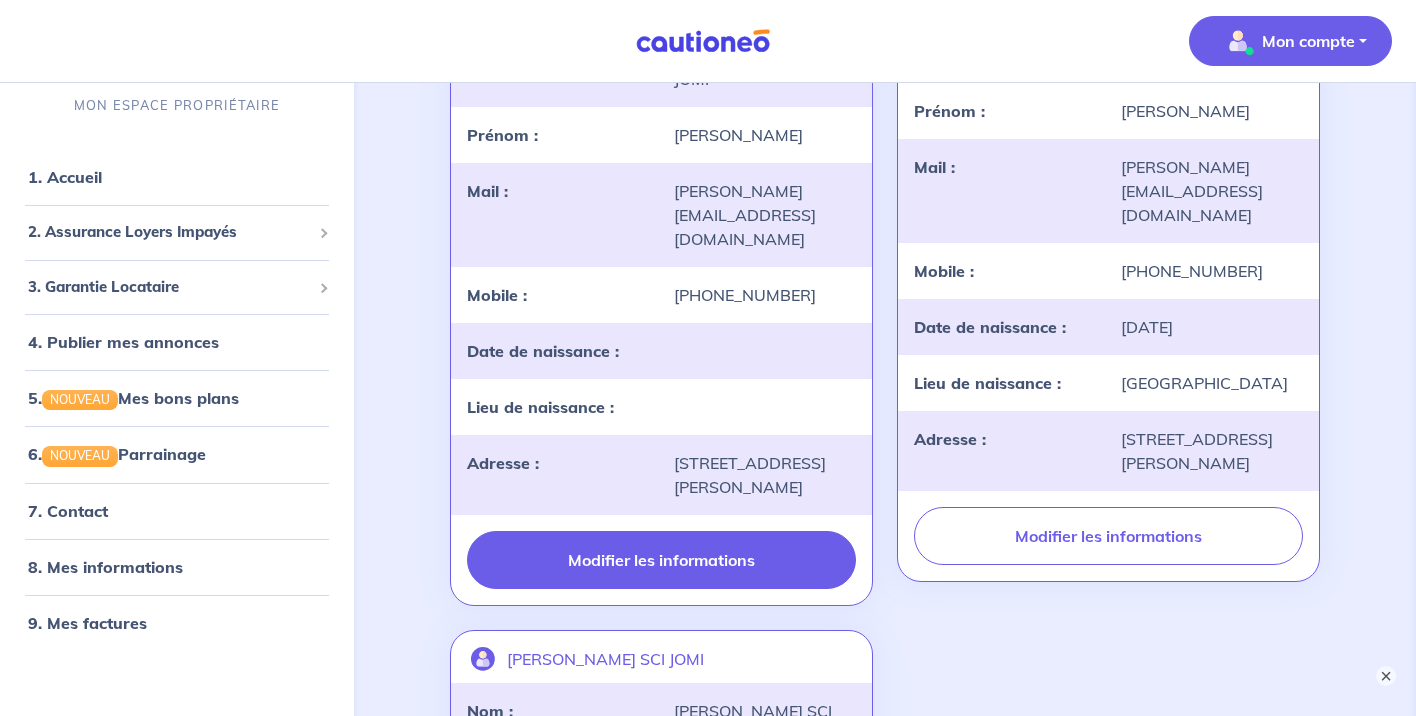 click on "Modifier les informations" at bounding box center [661, 560] 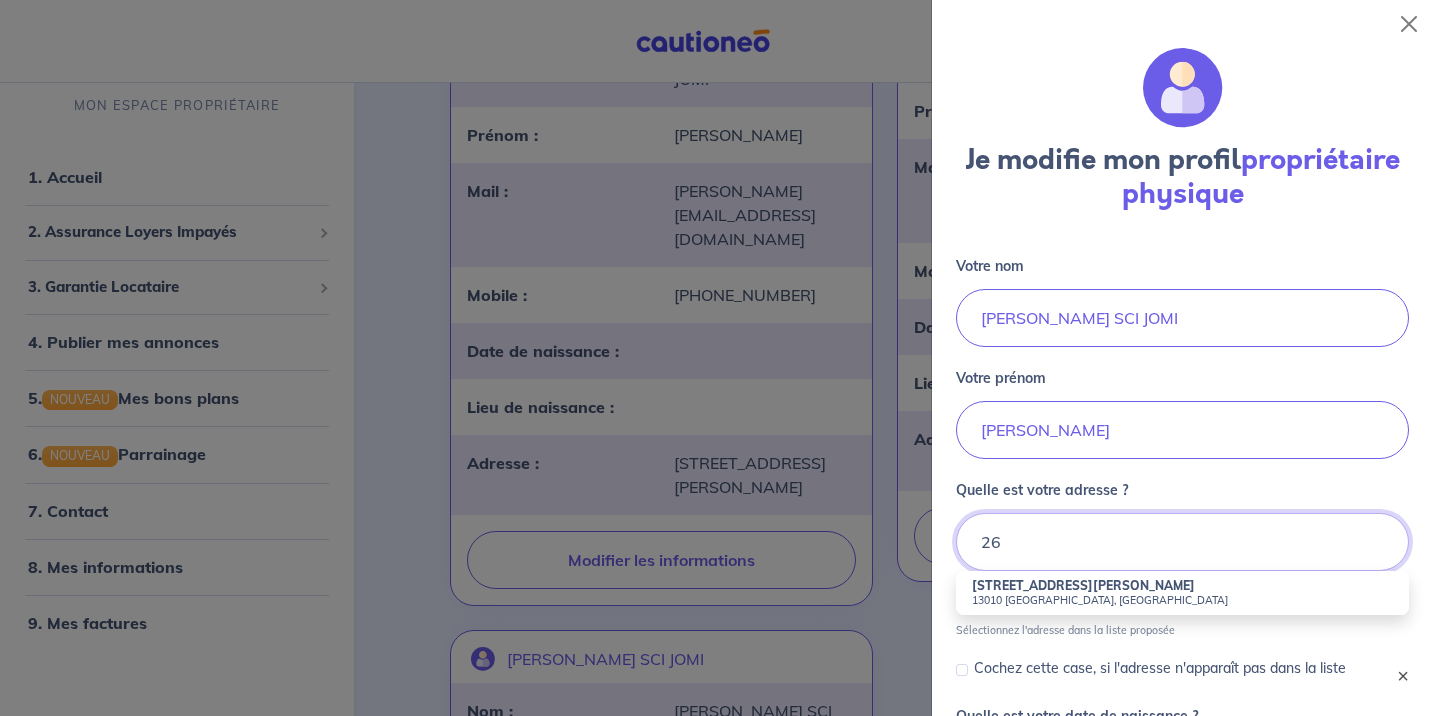 type on "2" 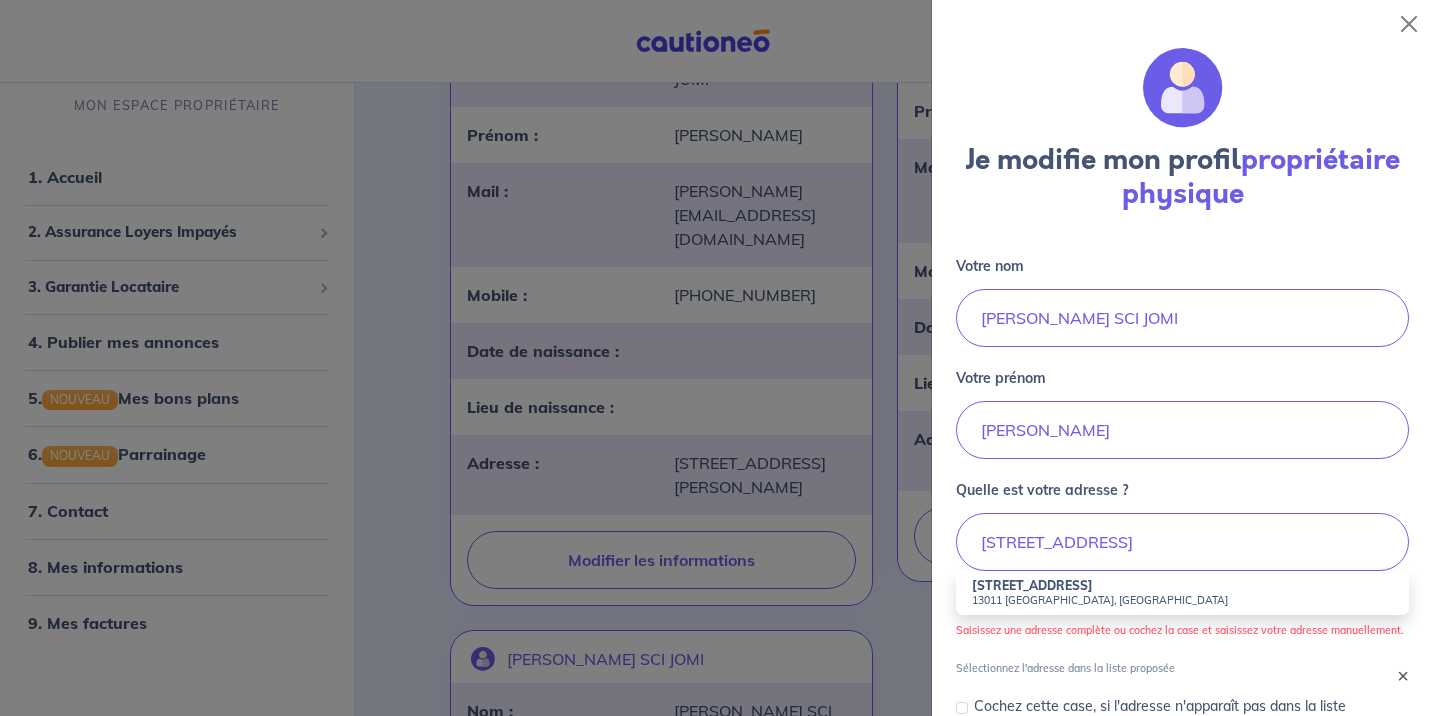 click on "13011 Marseille, France" at bounding box center (1182, 600) 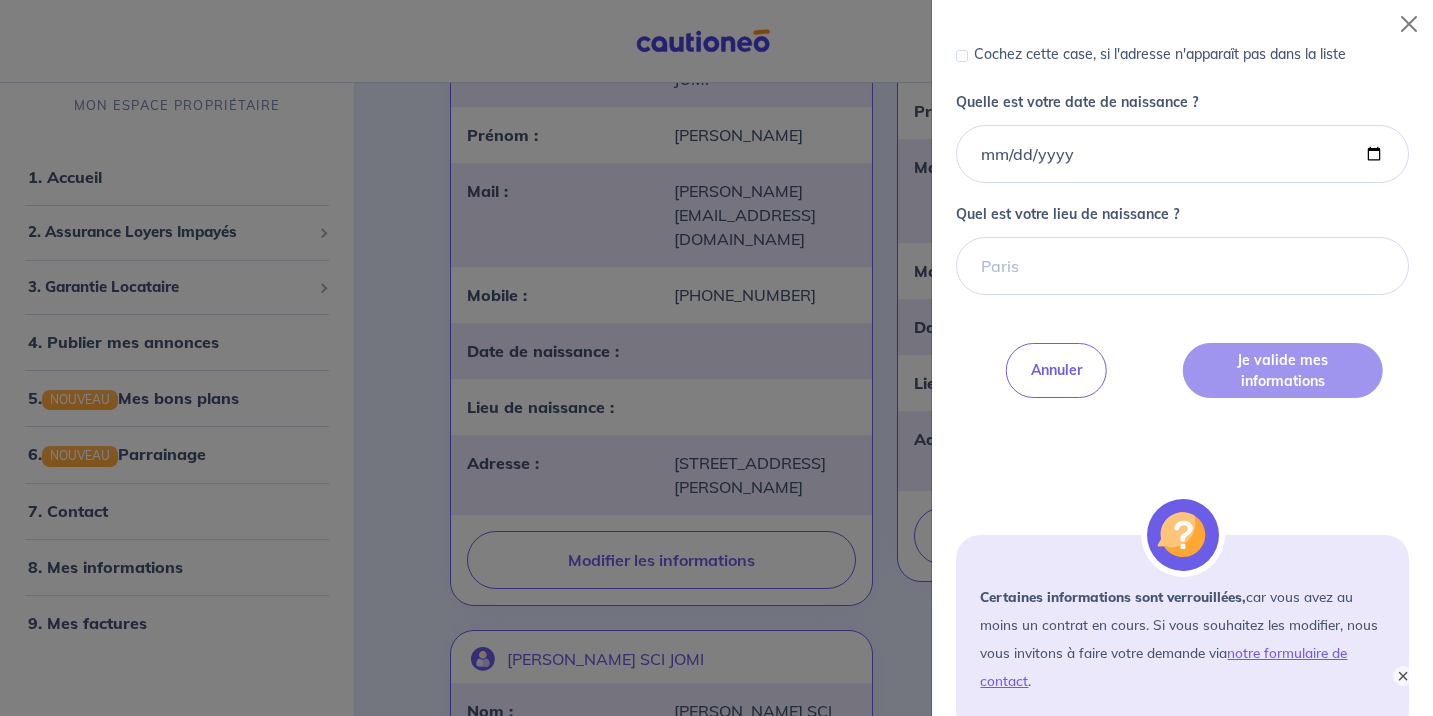 scroll, scrollTop: 600, scrollLeft: 0, axis: vertical 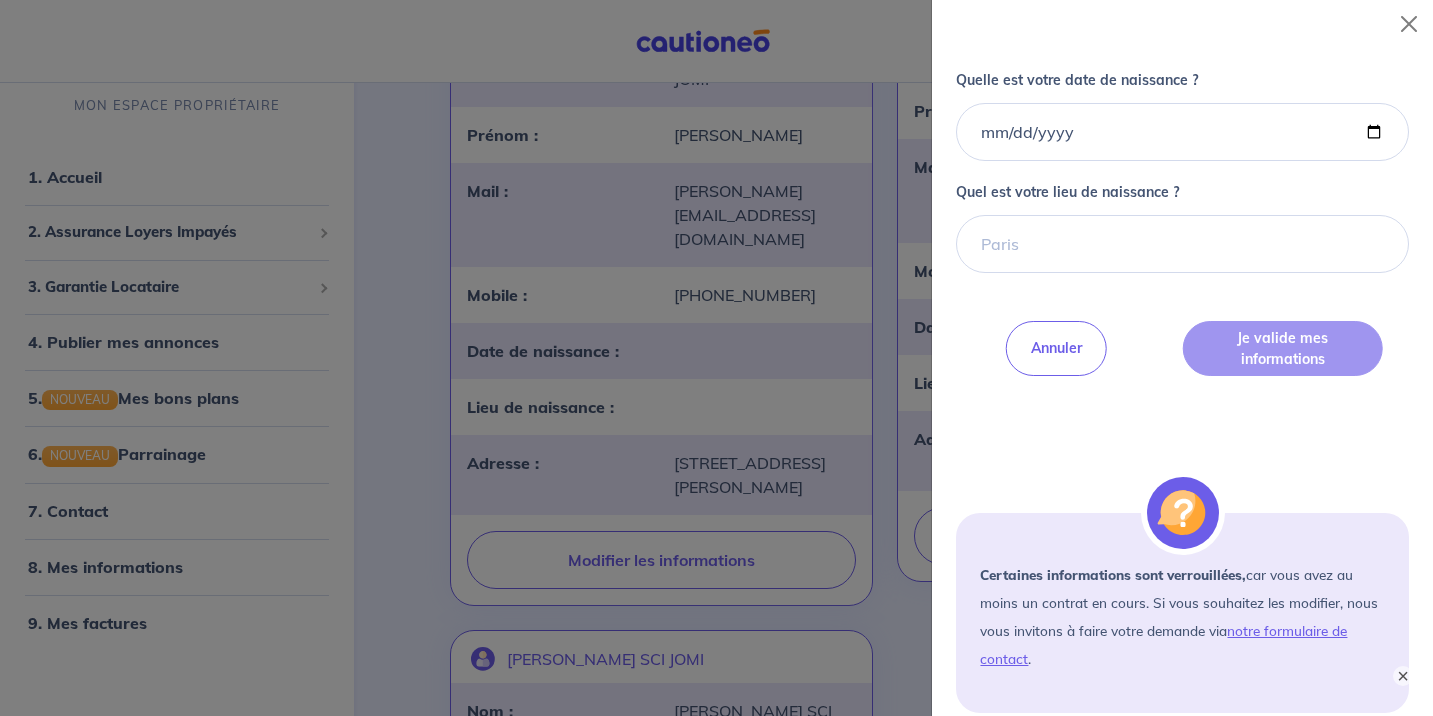 click on "Je modifie mon profil  propriétaire physique Votre nom Votre prénom Quelle est votre adresse ? 4 Allée des Pétunias, 13011 Marseille, France Sélectionnez l'adresse dans la liste proposée Cochez cette case, si l'adresse n'apparaît pas dans la liste Quelle est votre date de naissance ? Quel est votre lieu de naissance ? Annuler Je valide mes informations Besoin d’aide pour compléter votre demande : Contactez-nous X Certaines informations sont verrouillées,  car vous avez au moins un contrat en cours. Si vous souhaitez les modifier, nous vous invitons à faire votre demande via  notre formulaire de contact ." at bounding box center (1182, 16) 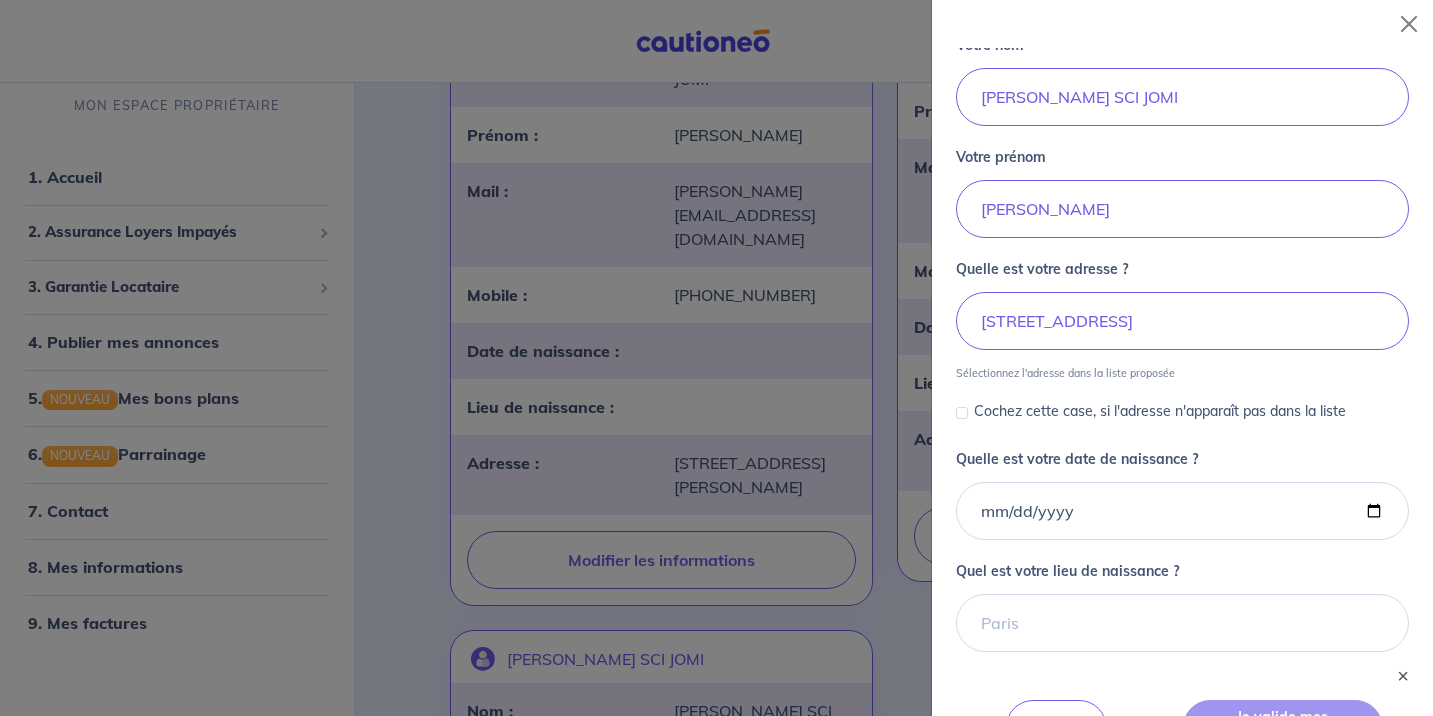 scroll, scrollTop: 240, scrollLeft: 0, axis: vertical 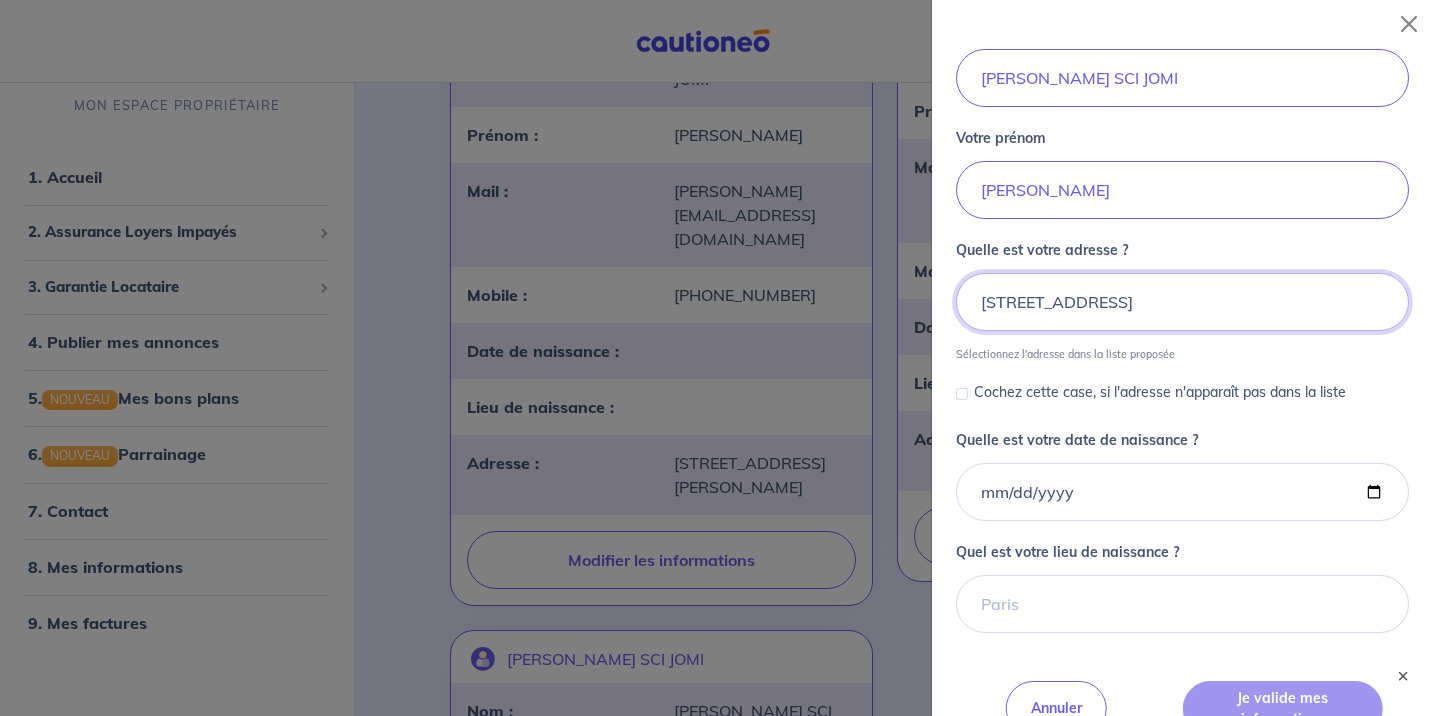 click on "4 Allée des Pétunias, 13011 Marseille, France" at bounding box center [1182, 302] 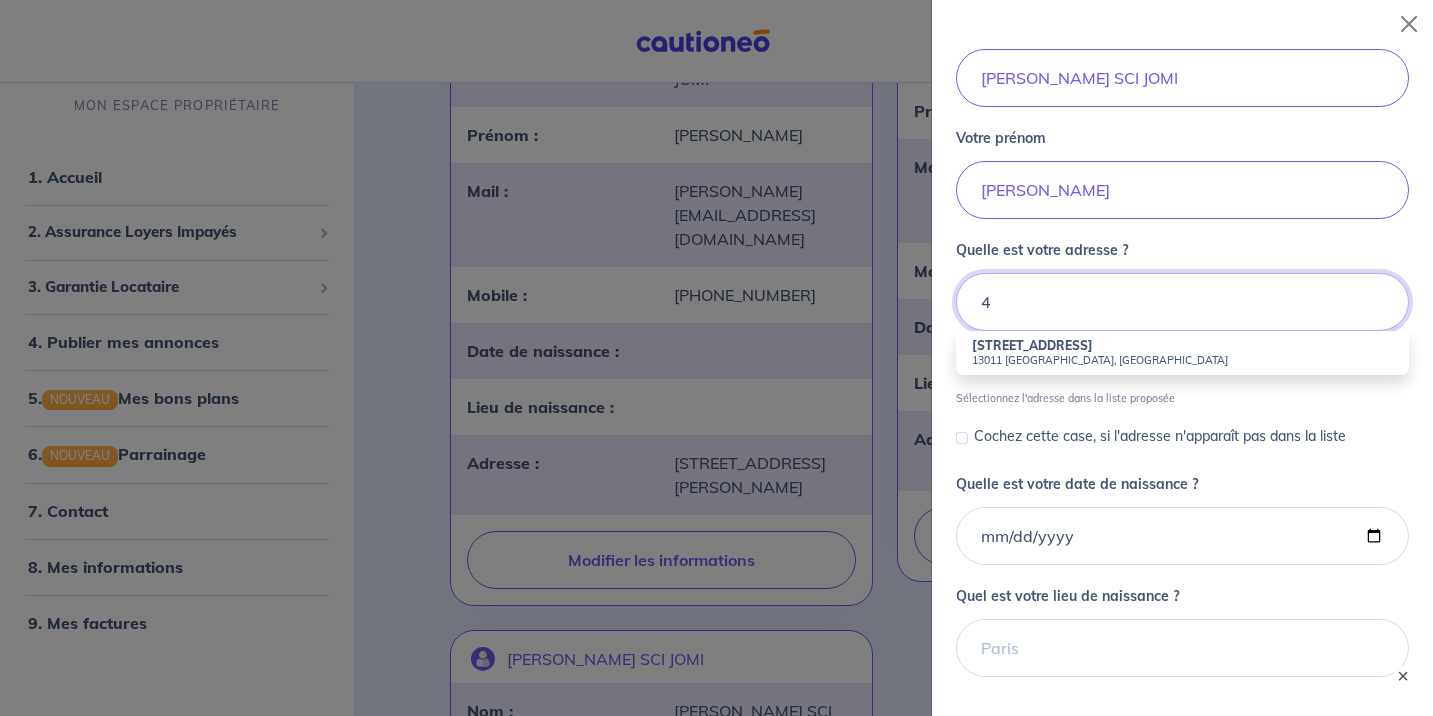 type on "4" 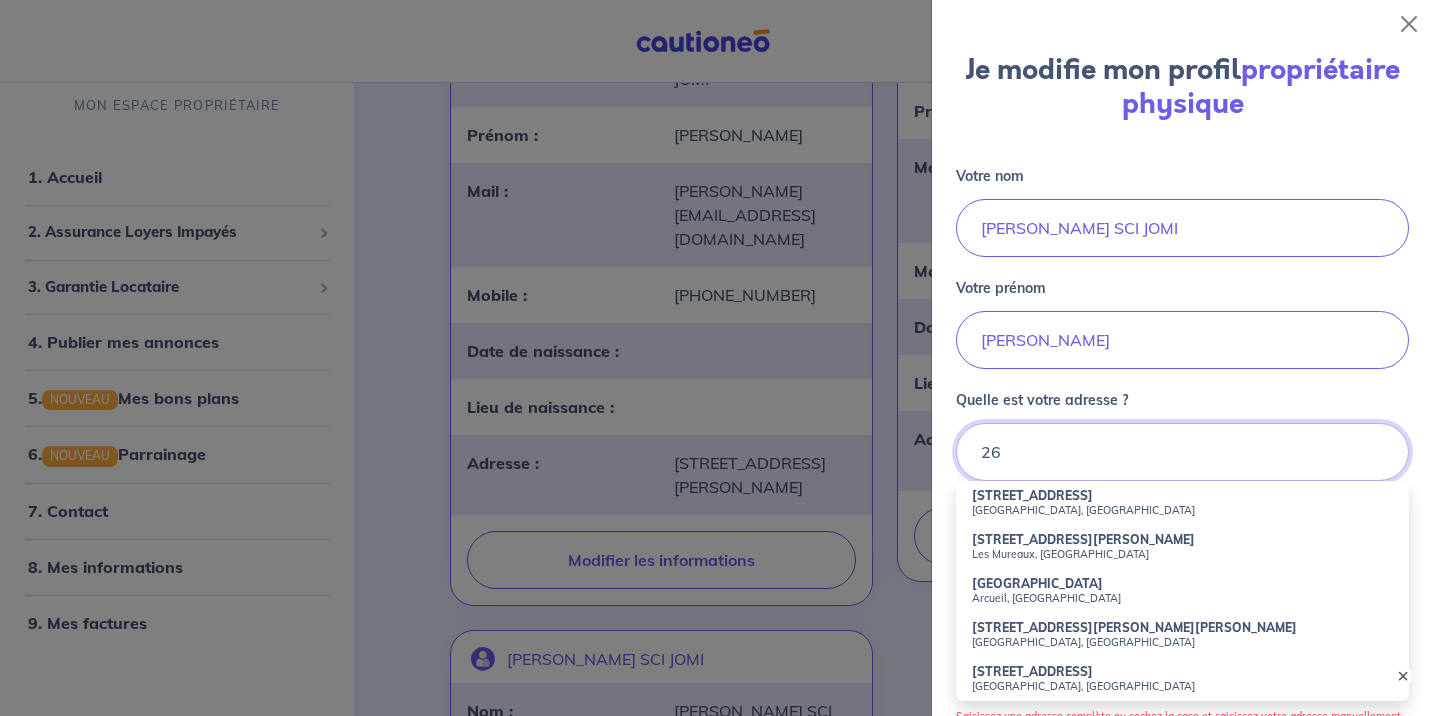 scroll, scrollTop: 120, scrollLeft: 0, axis: vertical 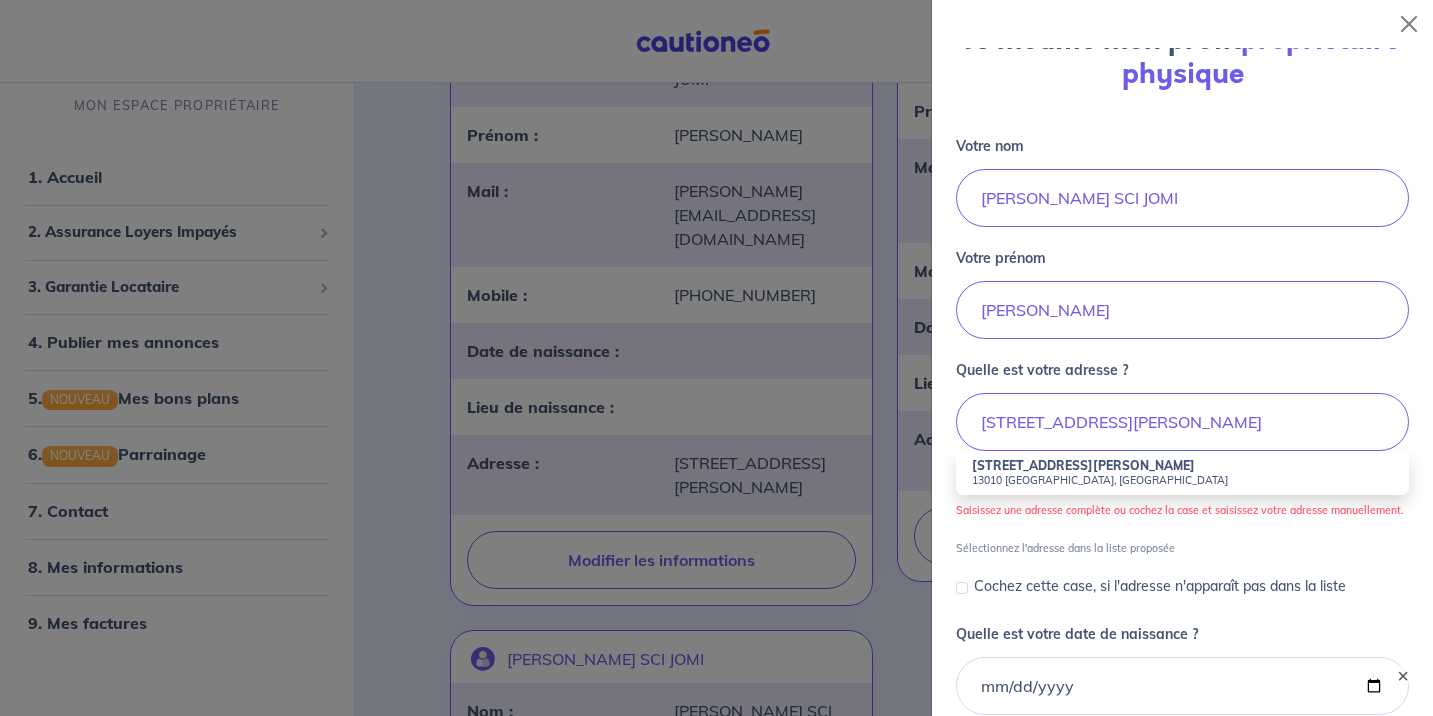 click on "26 Rue Pierre Doize" at bounding box center [1083, 465] 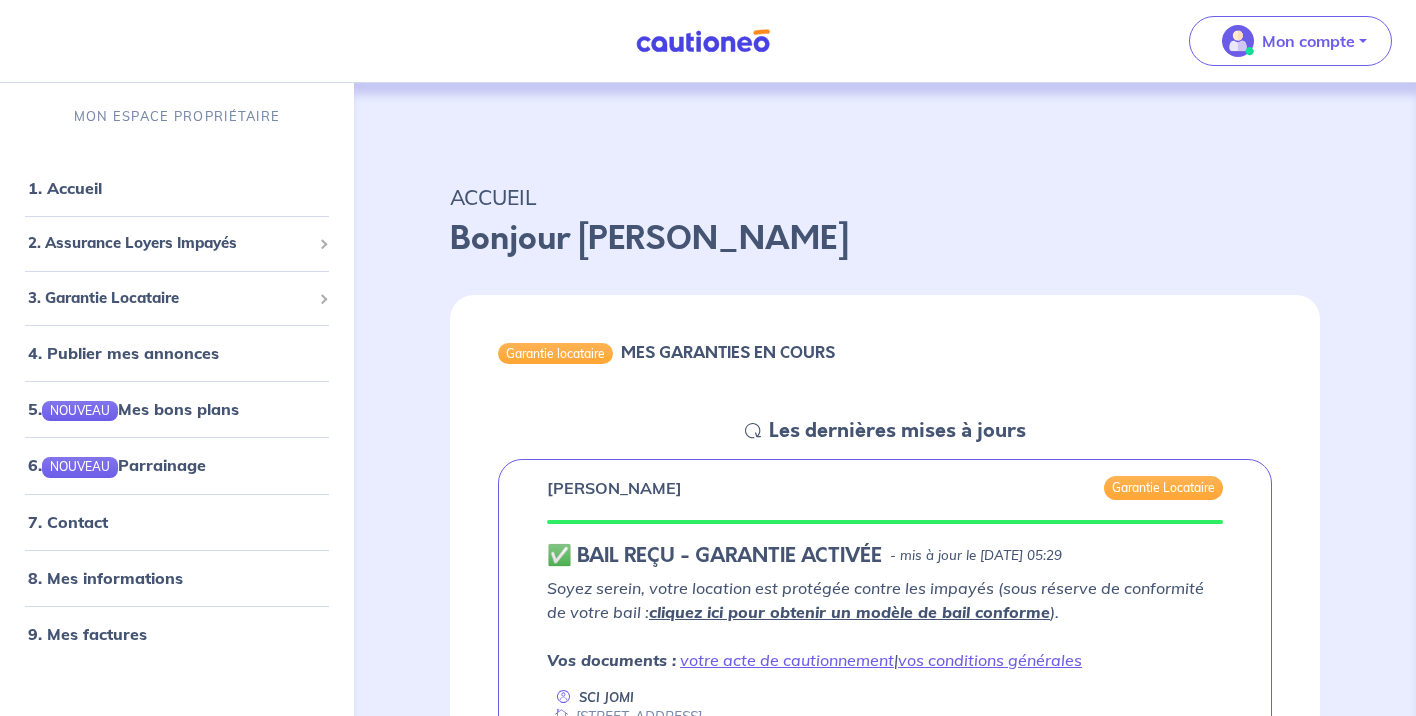 scroll, scrollTop: 204, scrollLeft: 0, axis: vertical 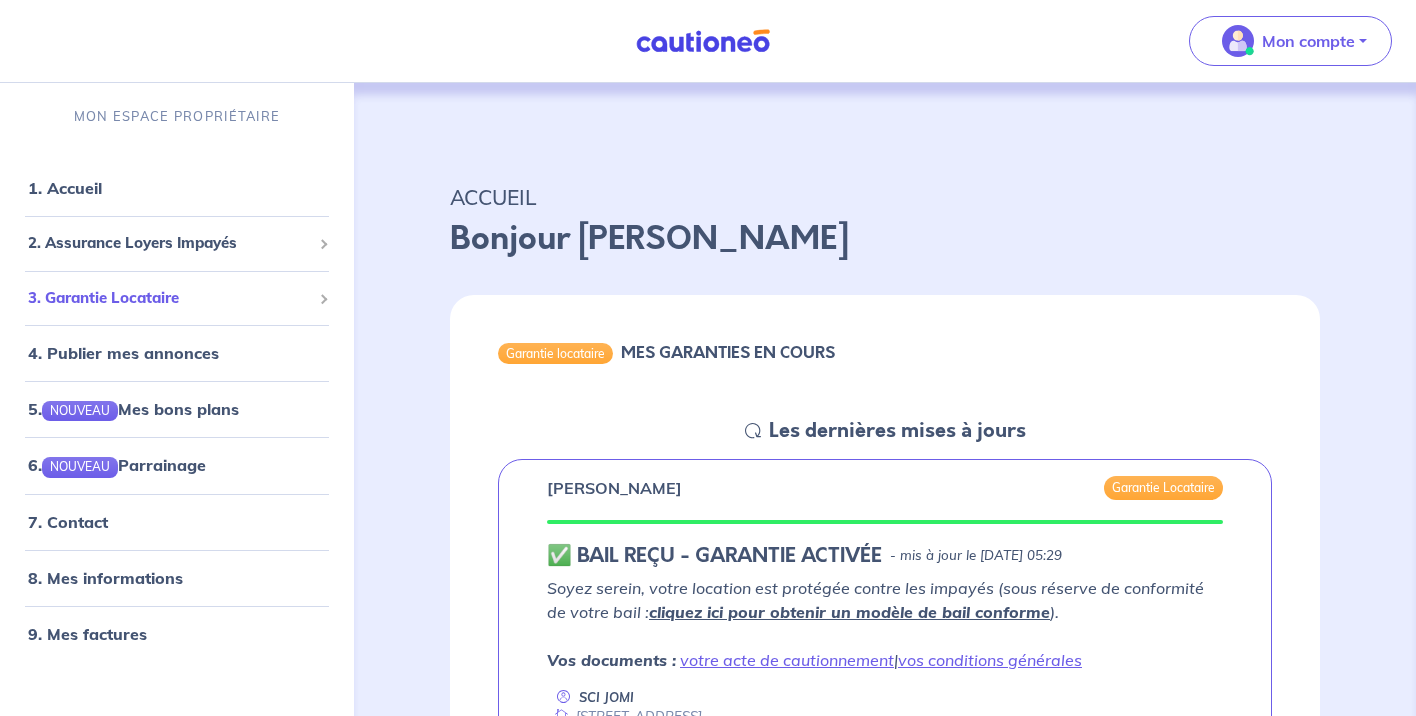 click at bounding box center (323, 299) 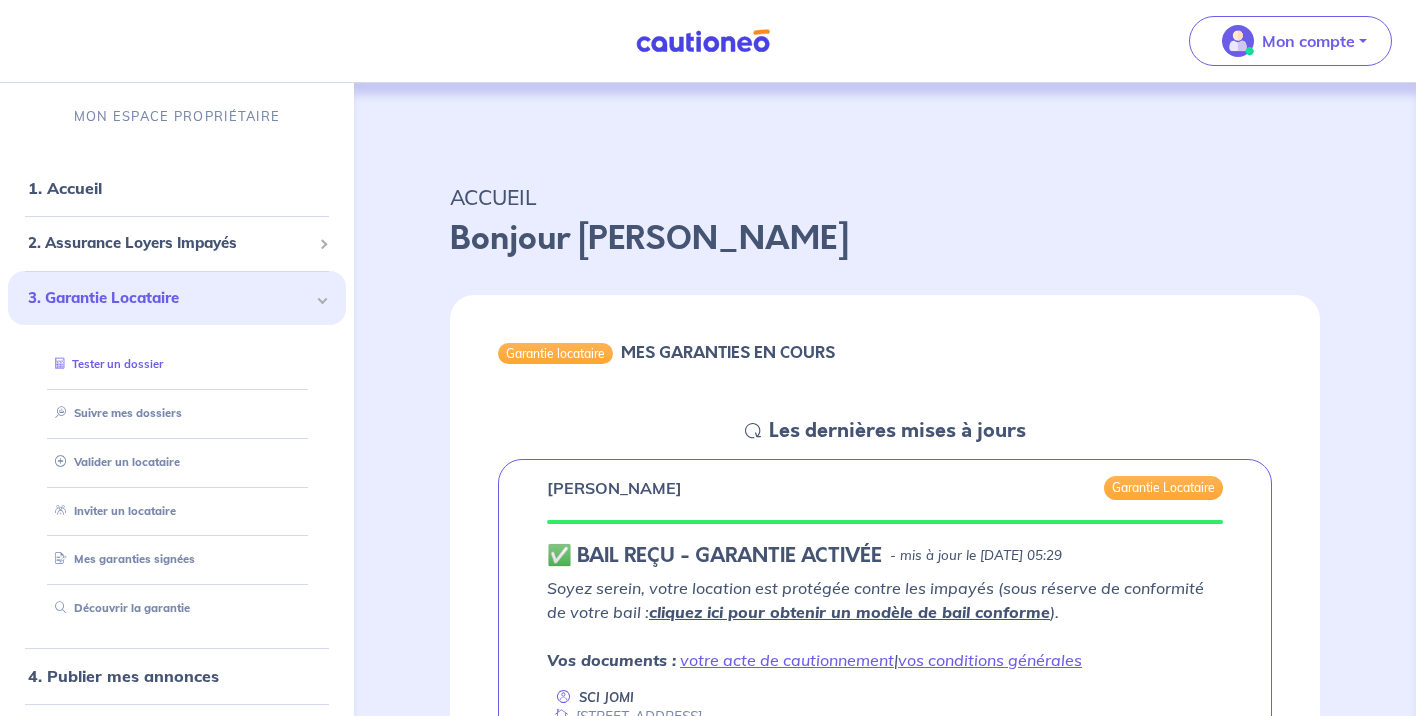 click on "Tester un dossier" at bounding box center [105, 364] 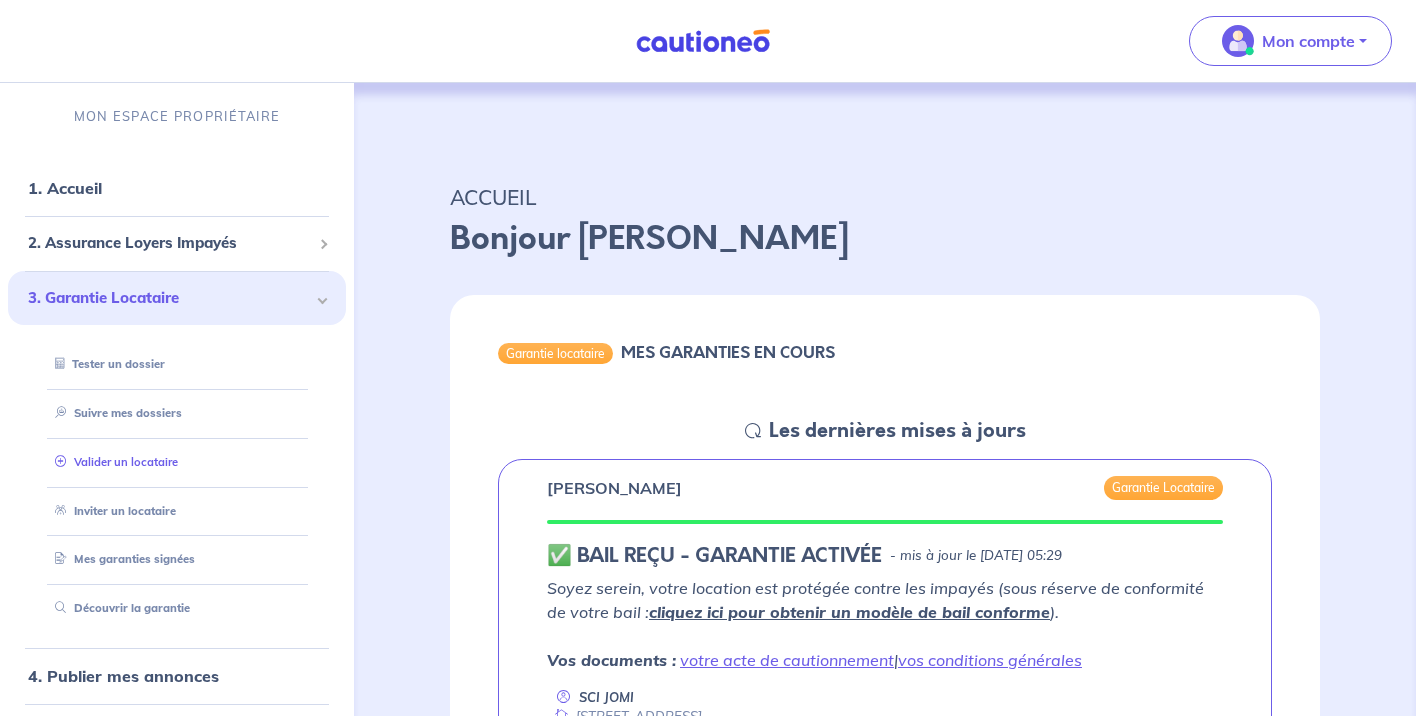 click on "Valider un locataire" at bounding box center (112, 462) 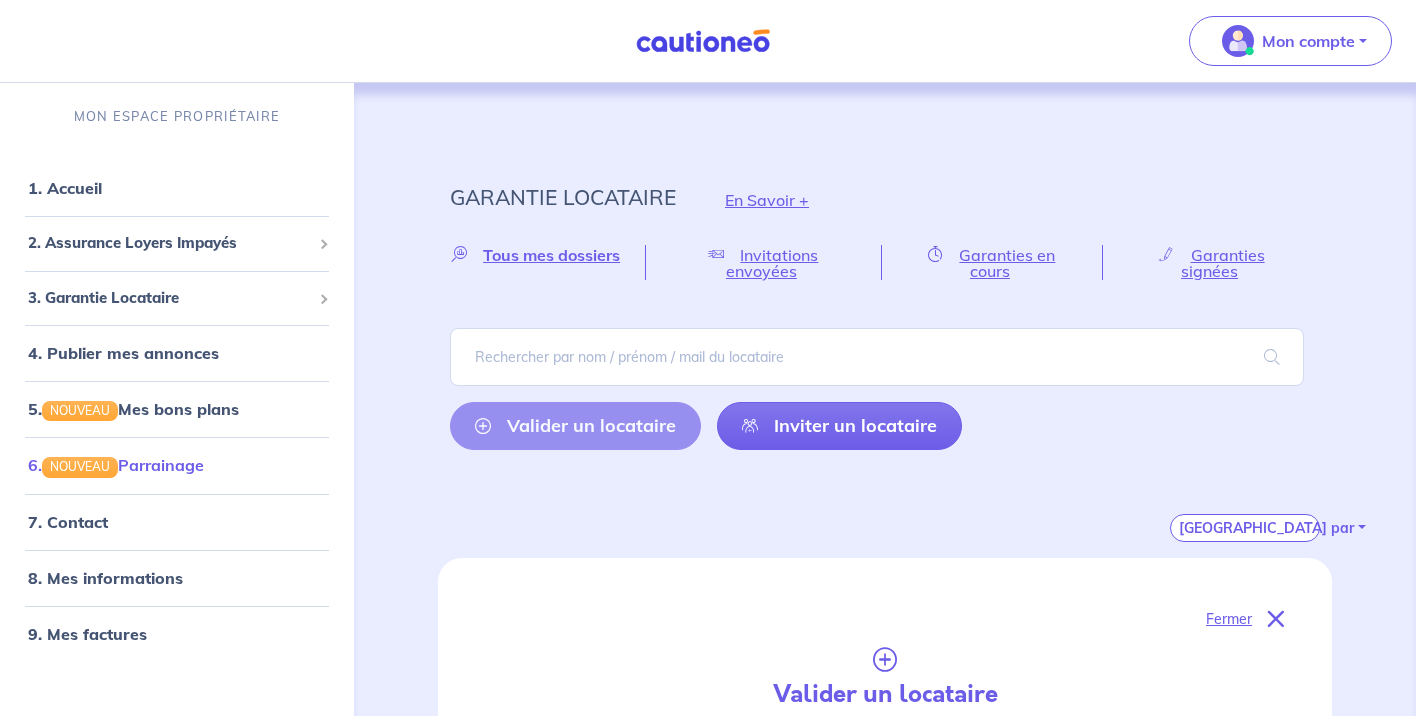 scroll, scrollTop: 519, scrollLeft: 0, axis: vertical 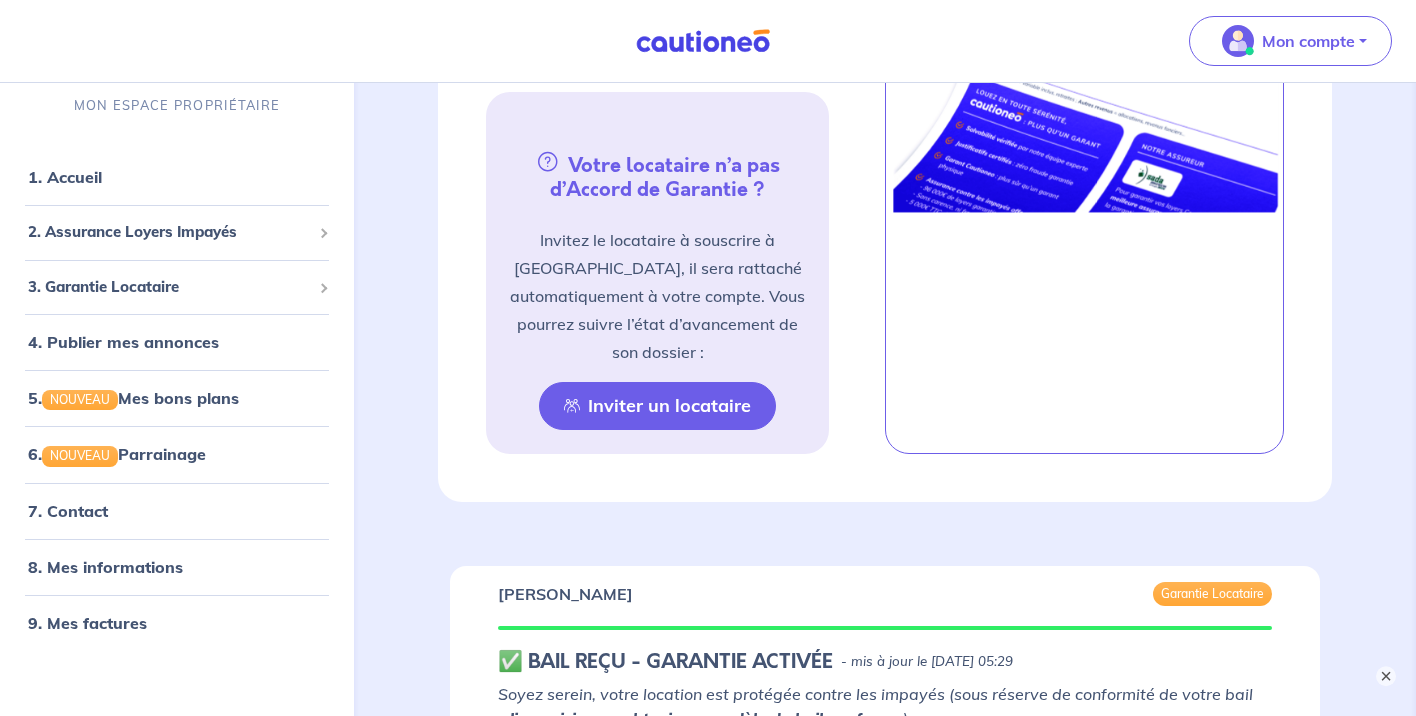 click on "Inviter un locataire" at bounding box center (657, 406) 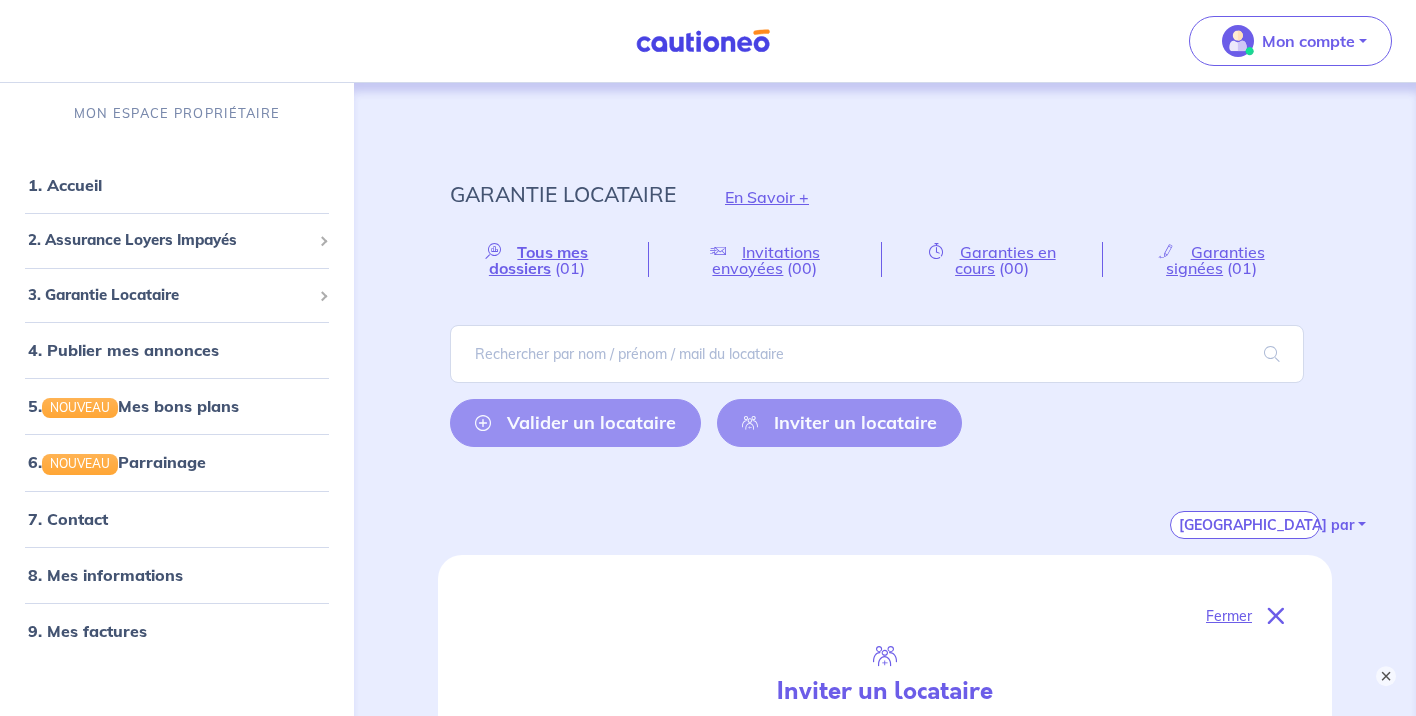 scroll, scrollTop: 0, scrollLeft: 0, axis: both 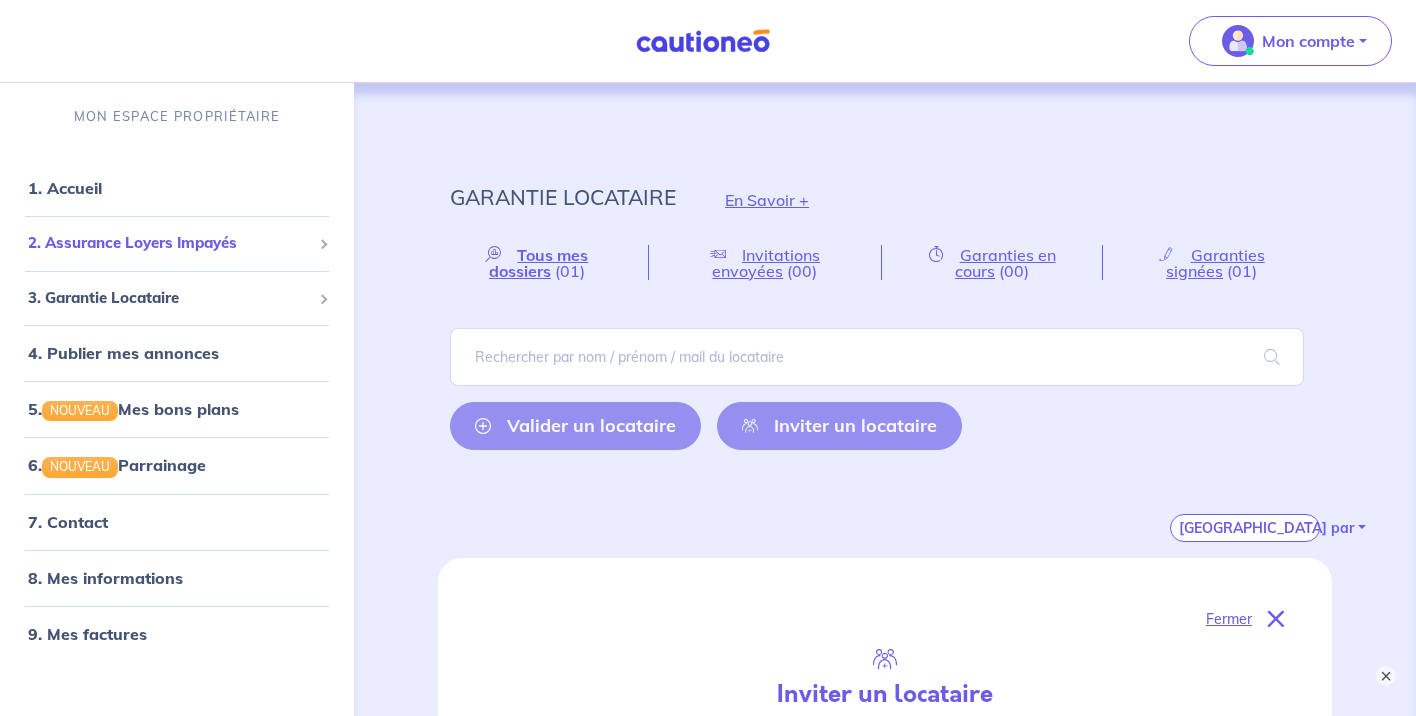 click on "2. Assurance Loyers Impayés Souscrire Suivre mes dossiers Mes contrats signés [PERSON_NAME] l'assurance" at bounding box center [177, 243] 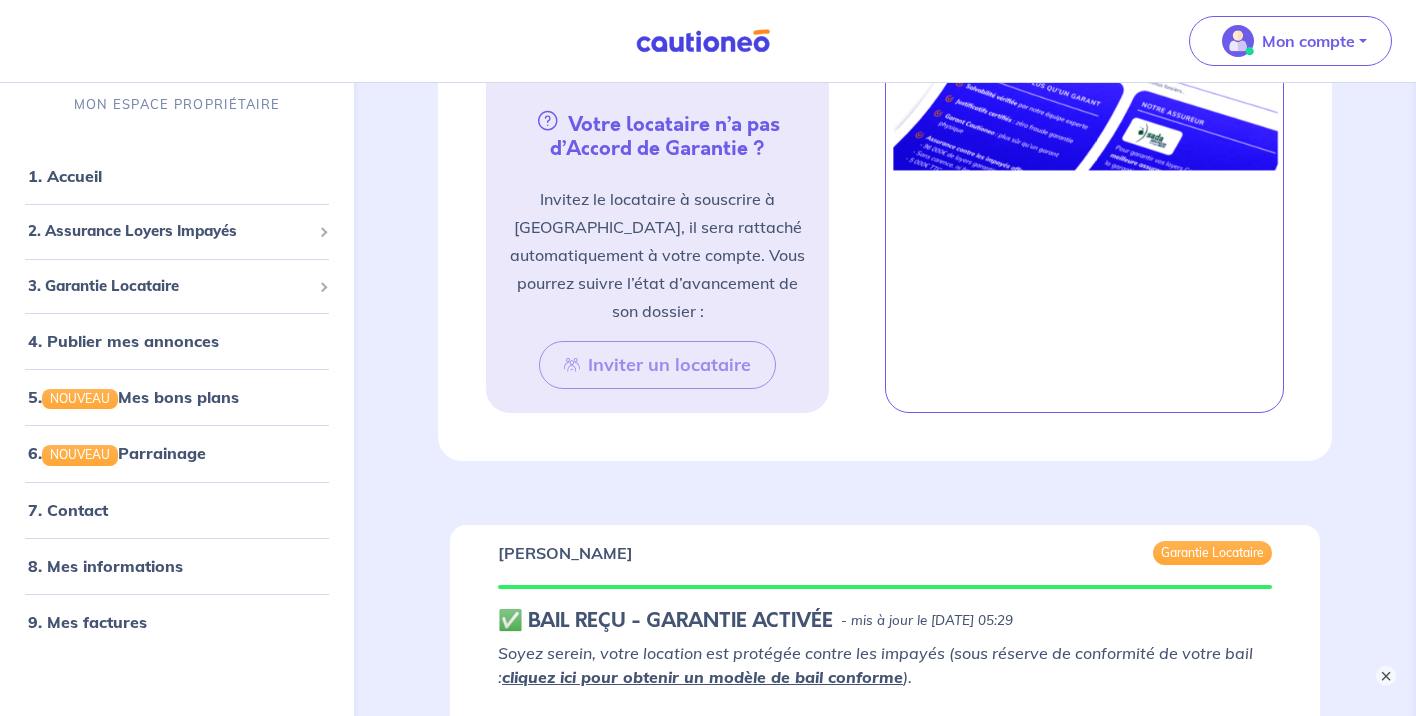 scroll, scrollTop: 2590, scrollLeft: 0, axis: vertical 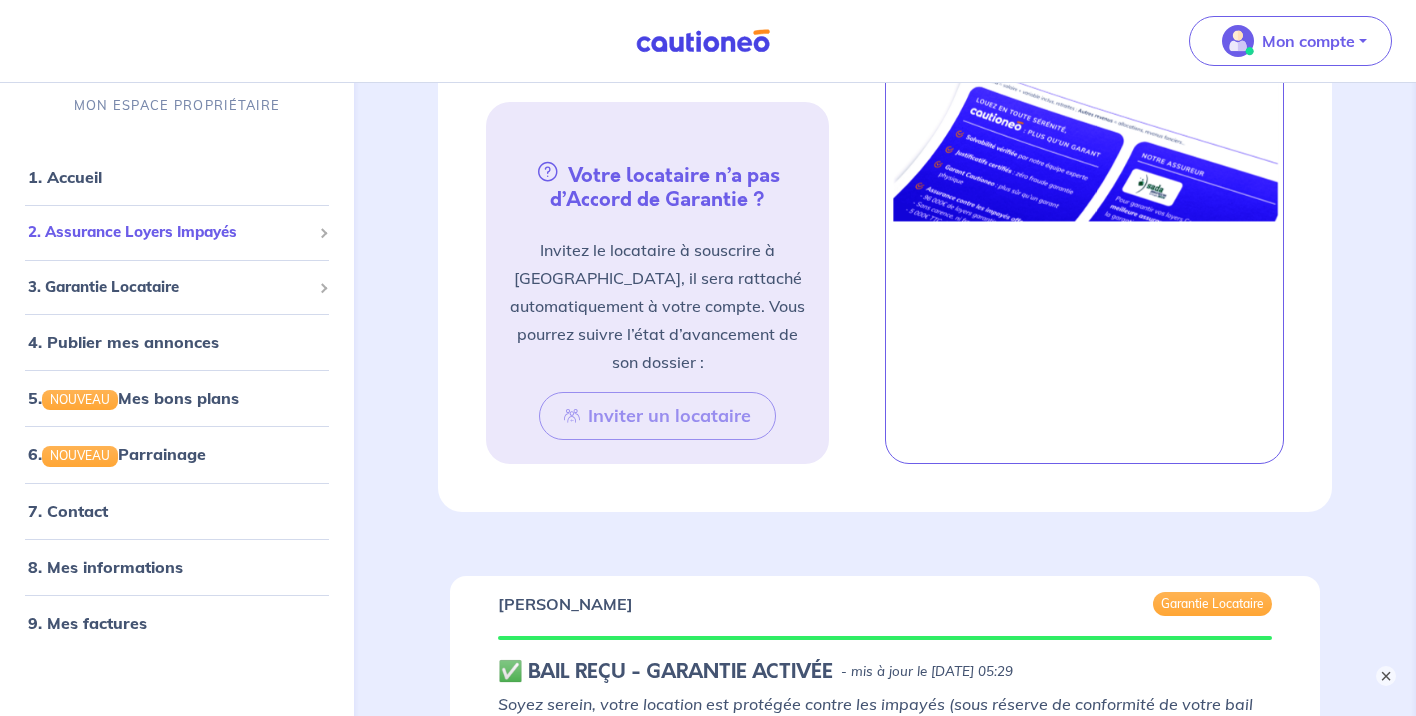 click on "2. Assurance Loyers Impayés" at bounding box center (177, 232) 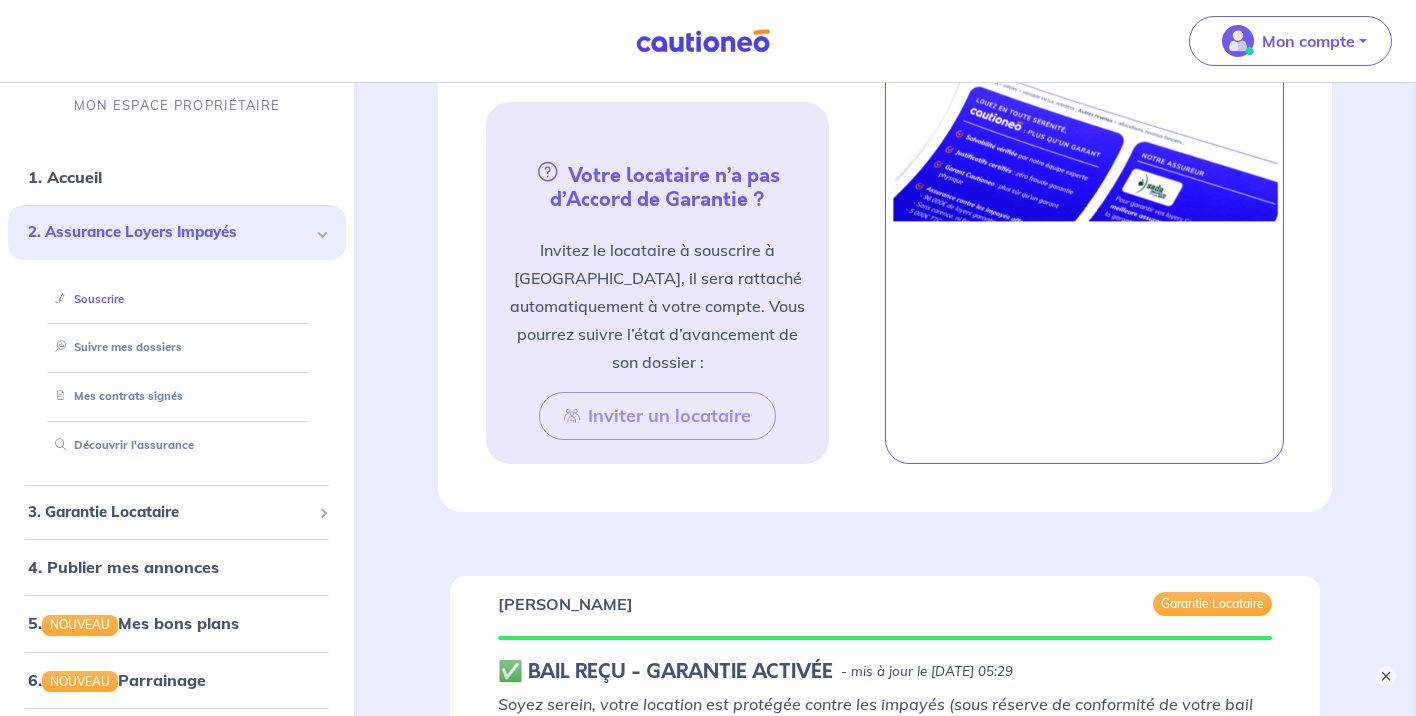 click on "Souscrire" at bounding box center [85, 298] 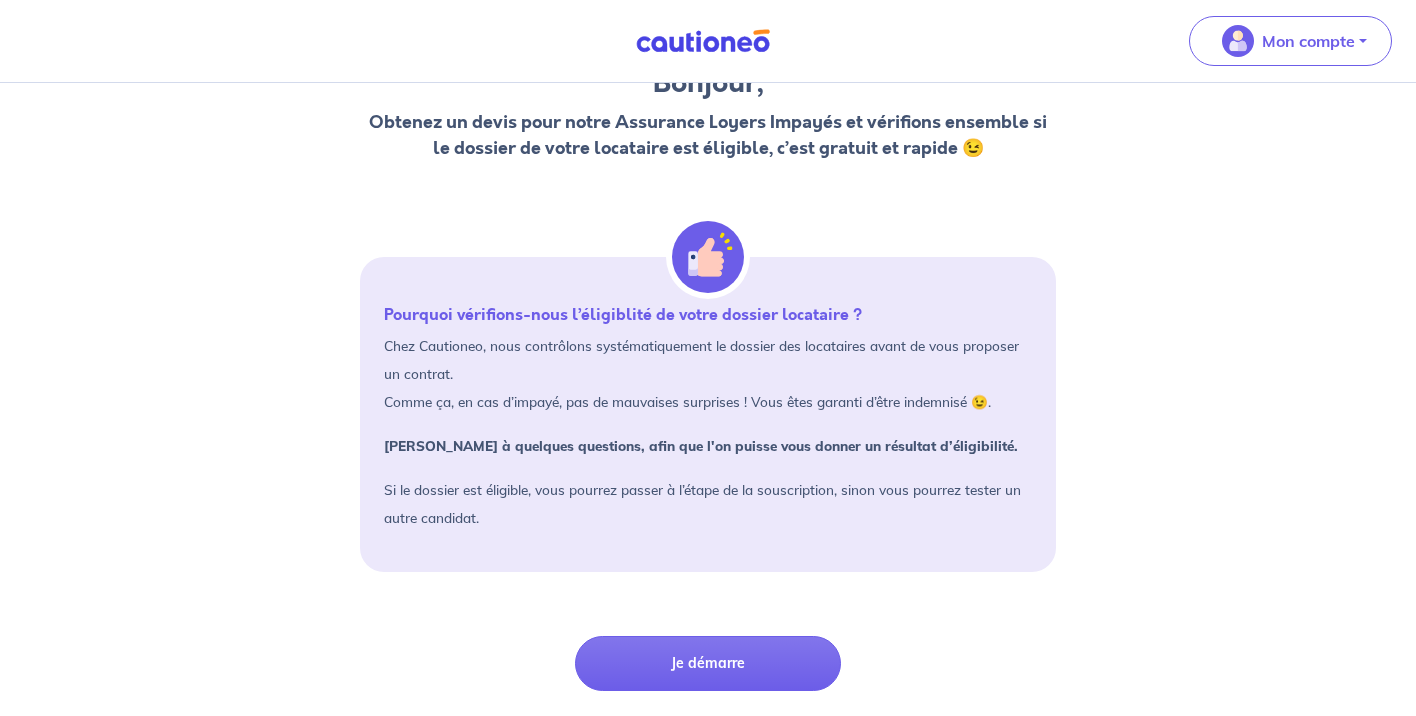 scroll, scrollTop: 128, scrollLeft: 0, axis: vertical 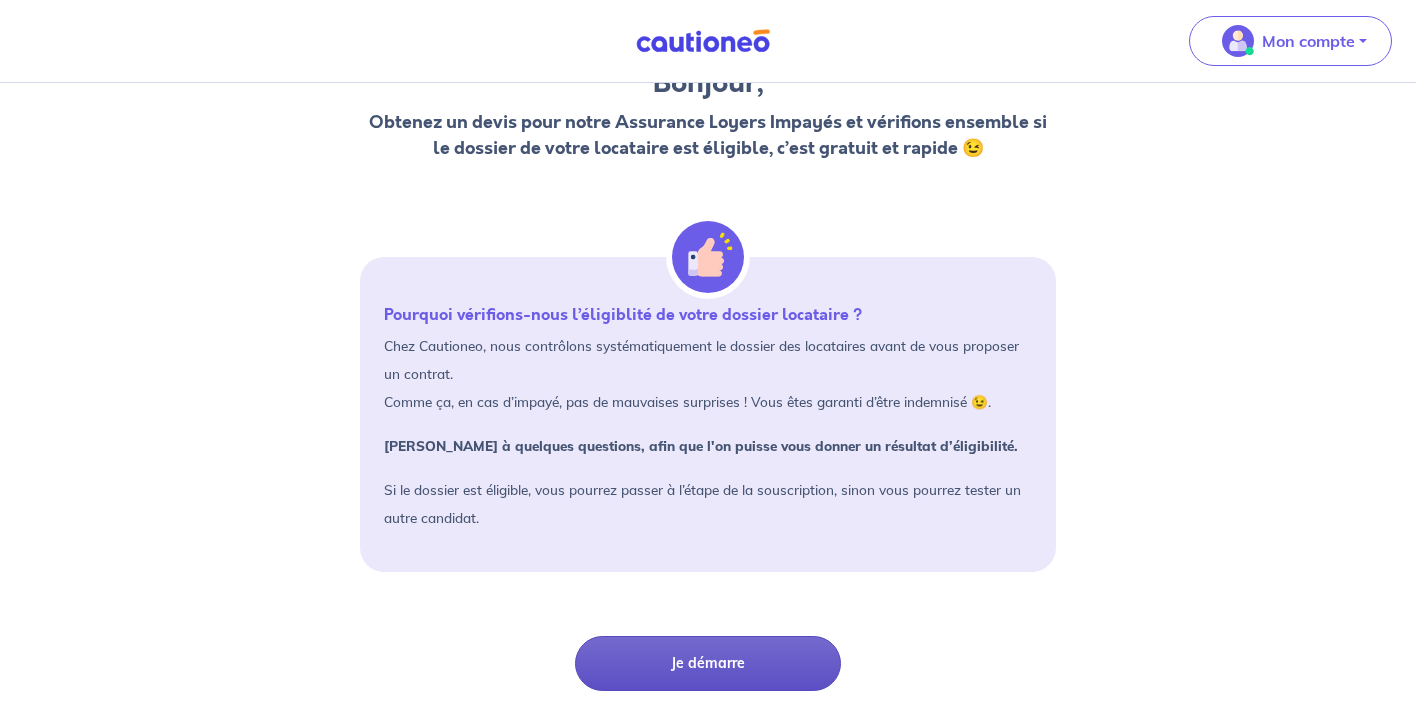 click on "Je démarre" at bounding box center (708, 663) 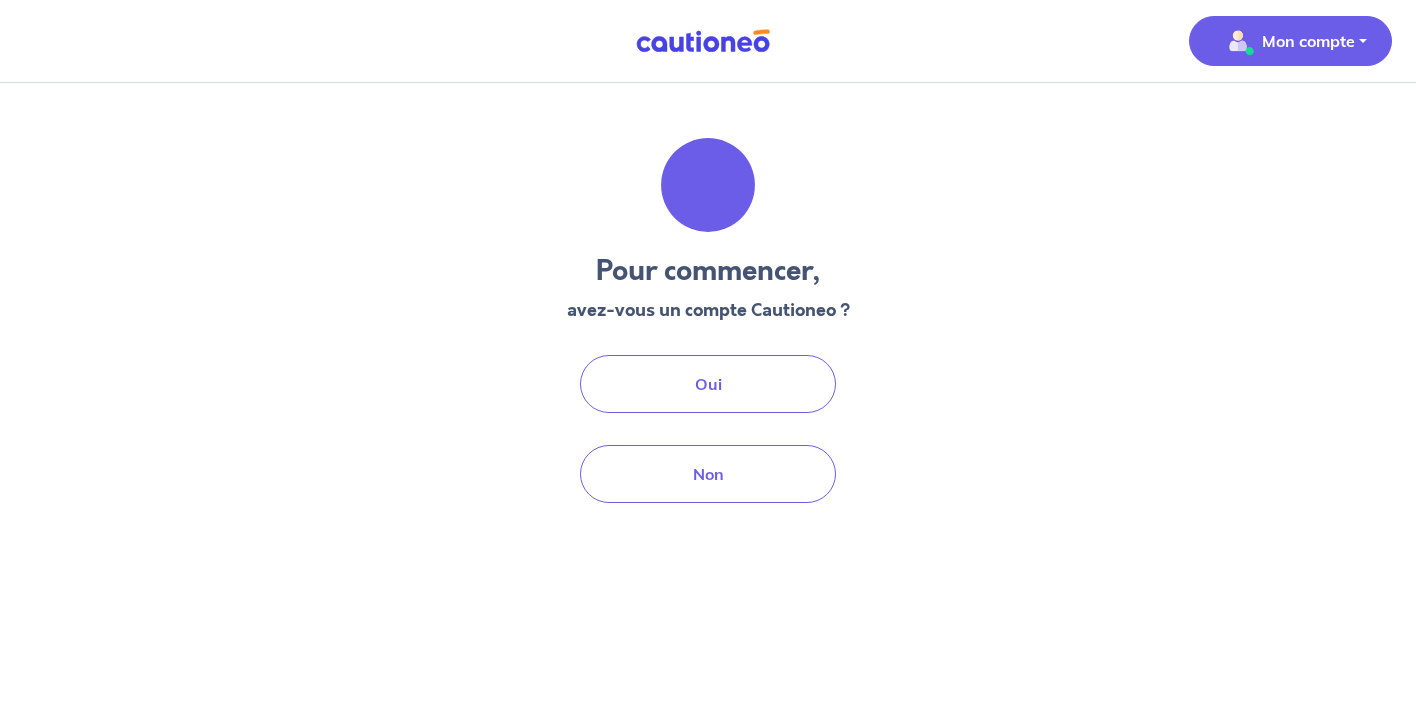 scroll, scrollTop: 0, scrollLeft: 0, axis: both 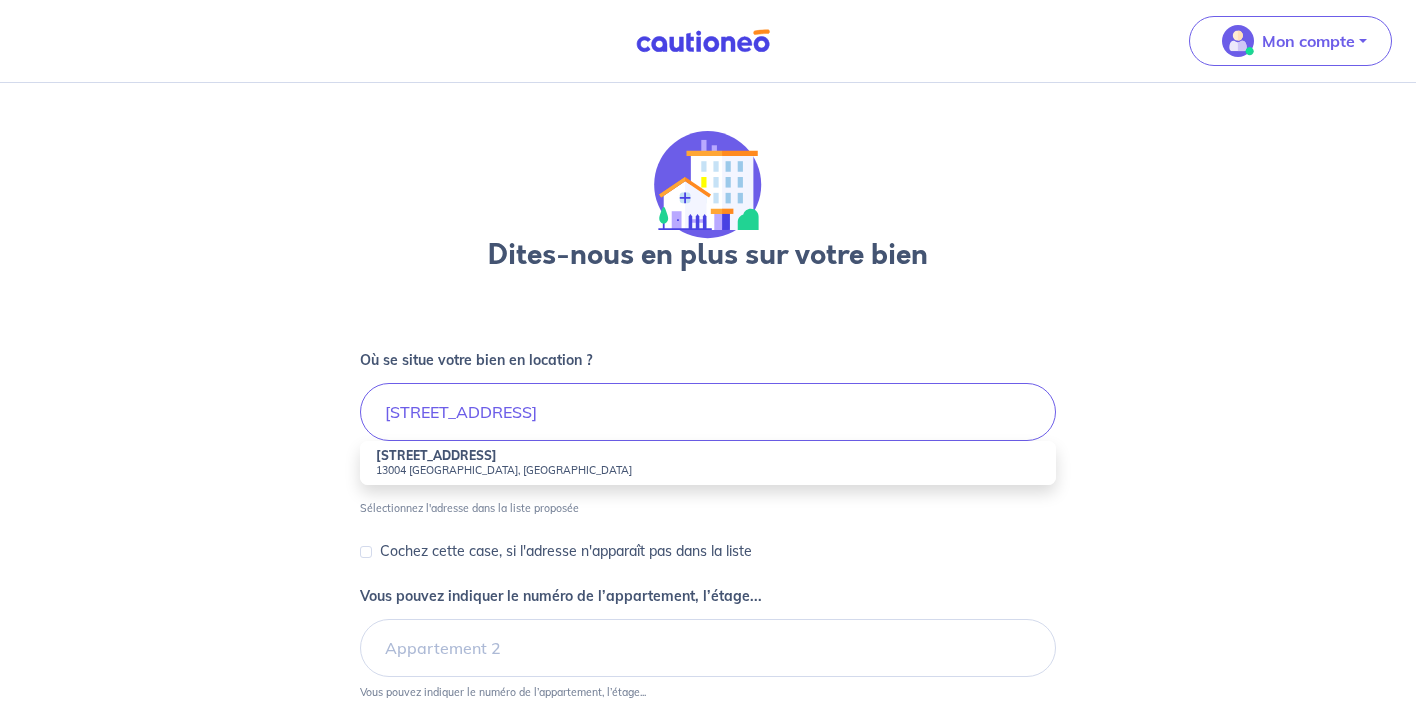 click on "13004 Marseille, France" at bounding box center (708, 470) 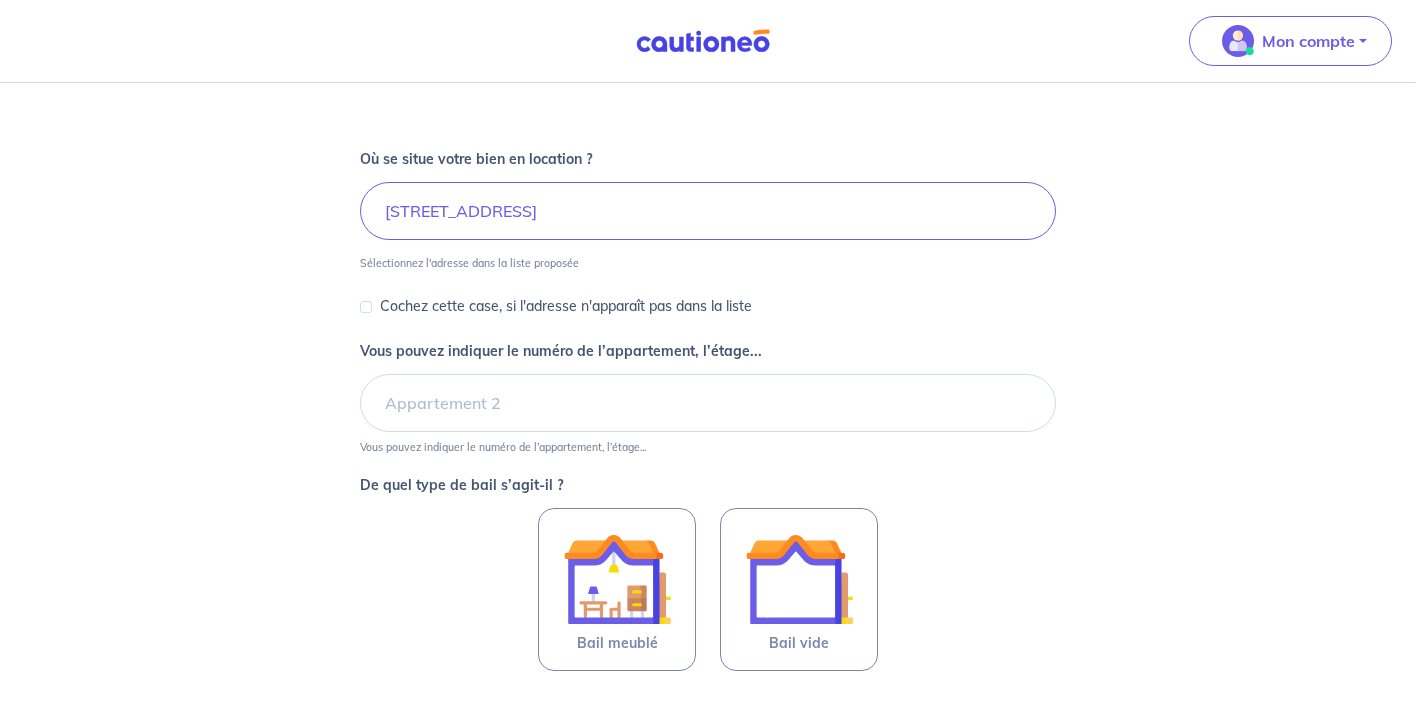 scroll, scrollTop: 204, scrollLeft: 0, axis: vertical 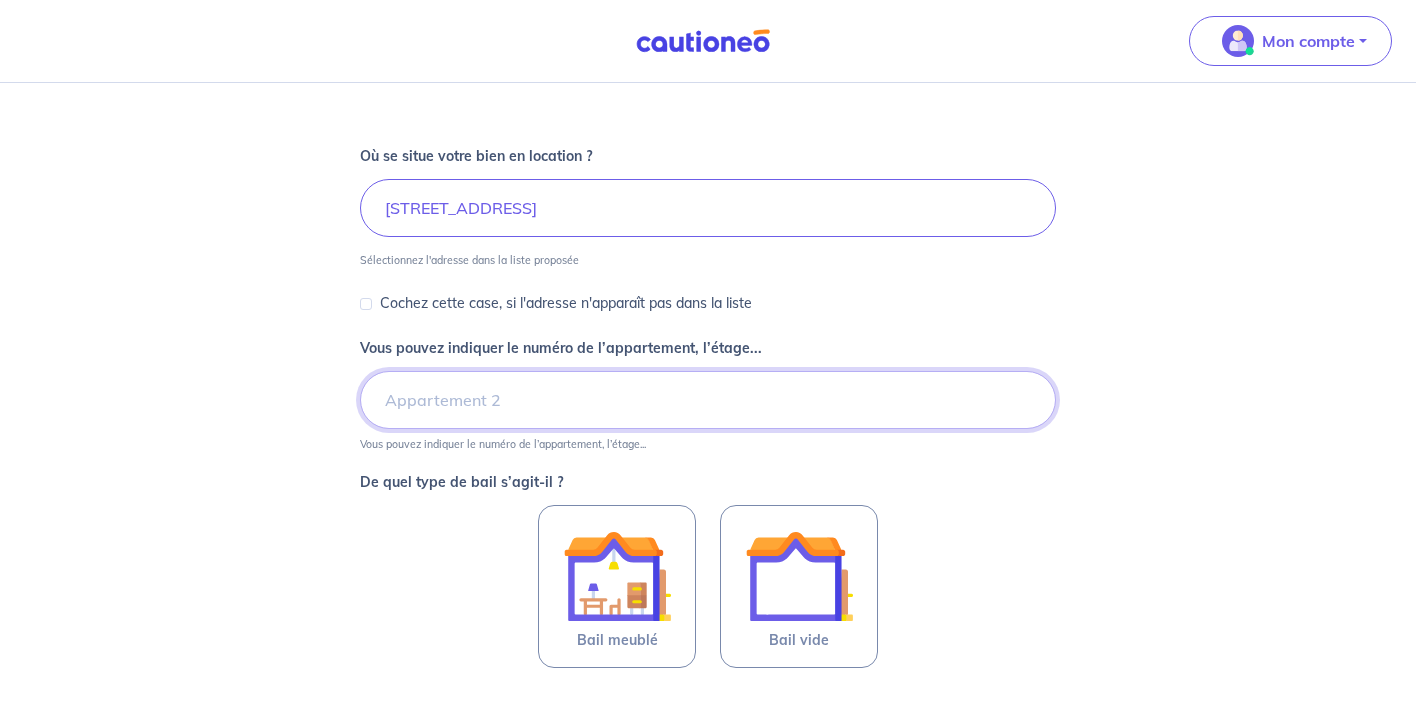 click on "Vous pouvez indiquer le numéro de l’appartement, l’étage..." at bounding box center [708, 400] 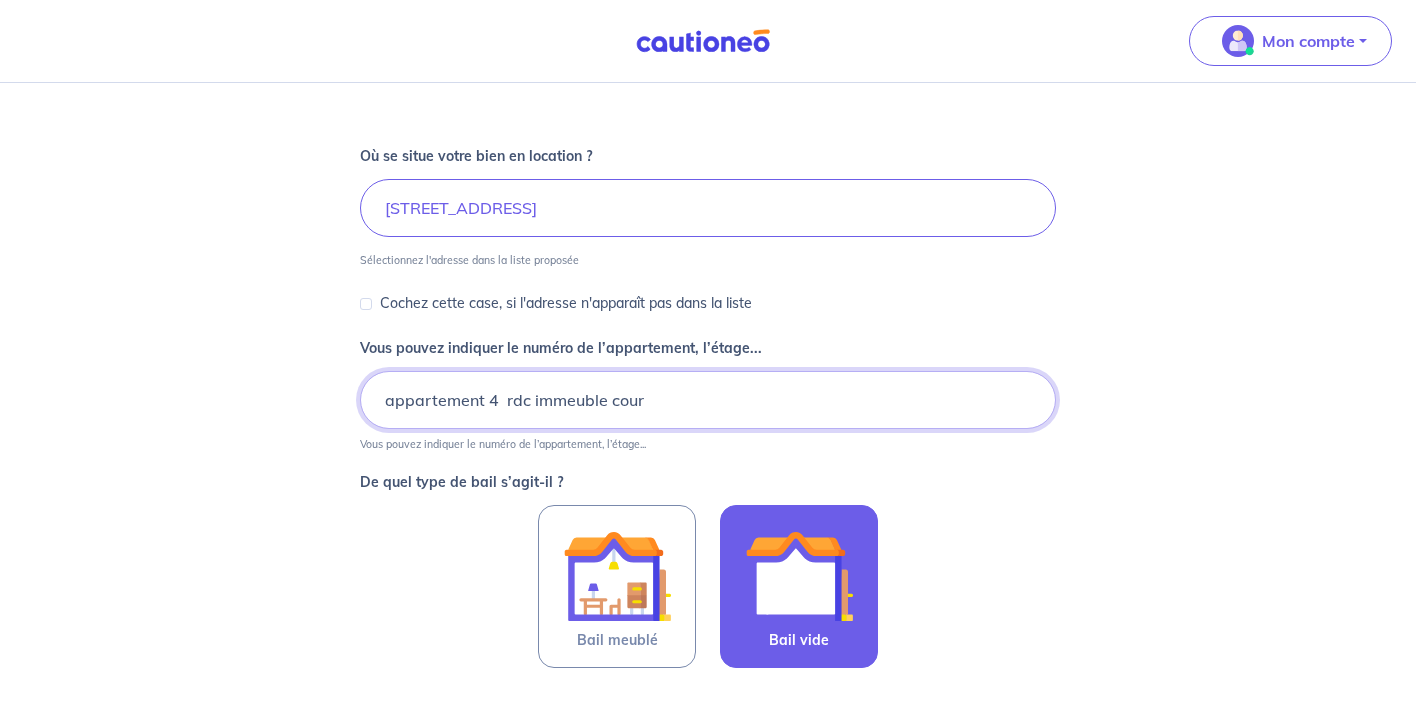 type on "appartement 4  rdc immeuble cour" 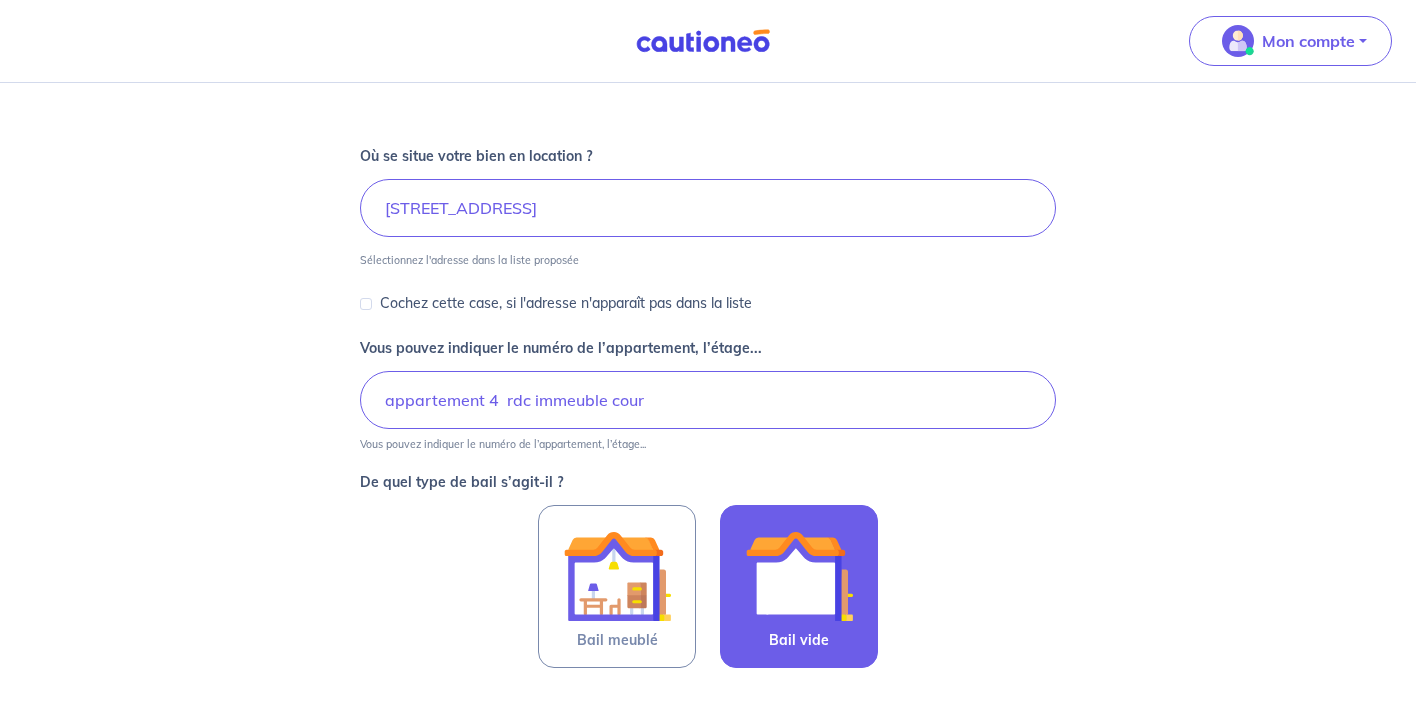 click at bounding box center (799, 576) 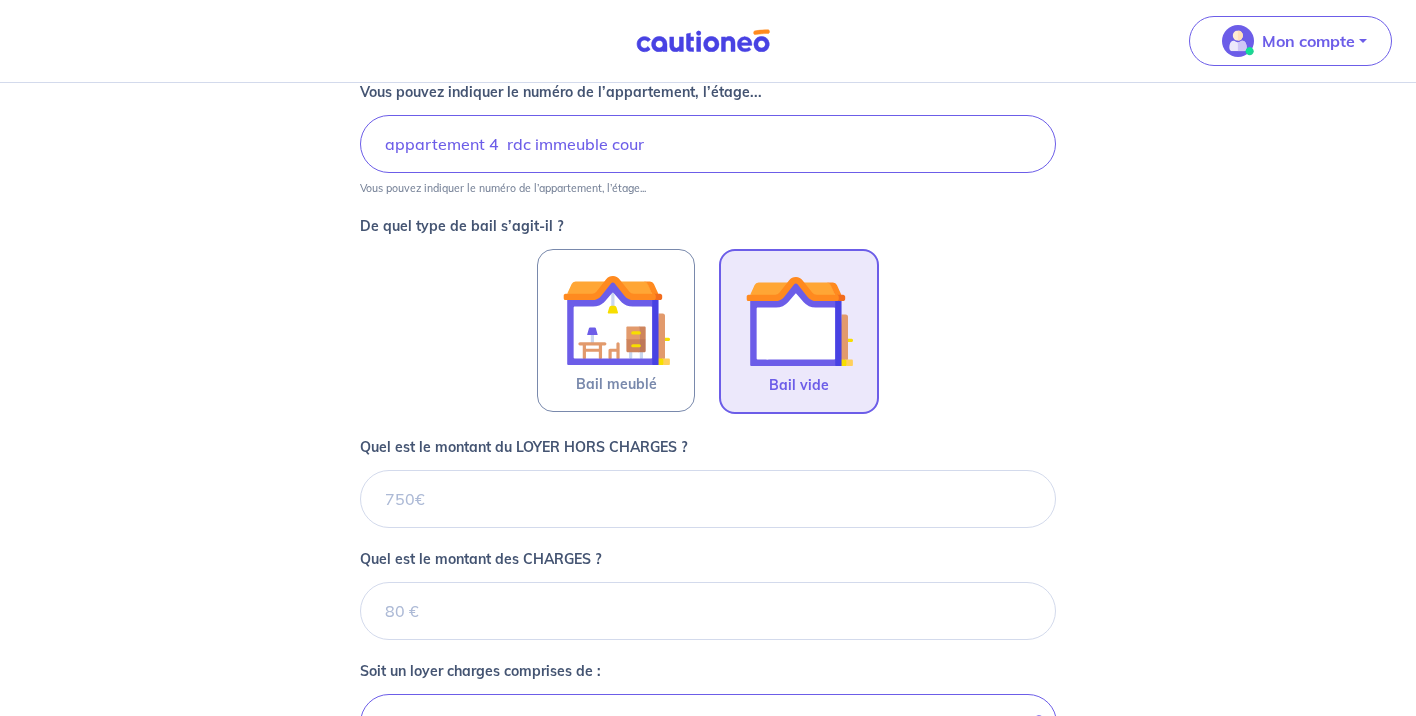 scroll, scrollTop: 476, scrollLeft: 0, axis: vertical 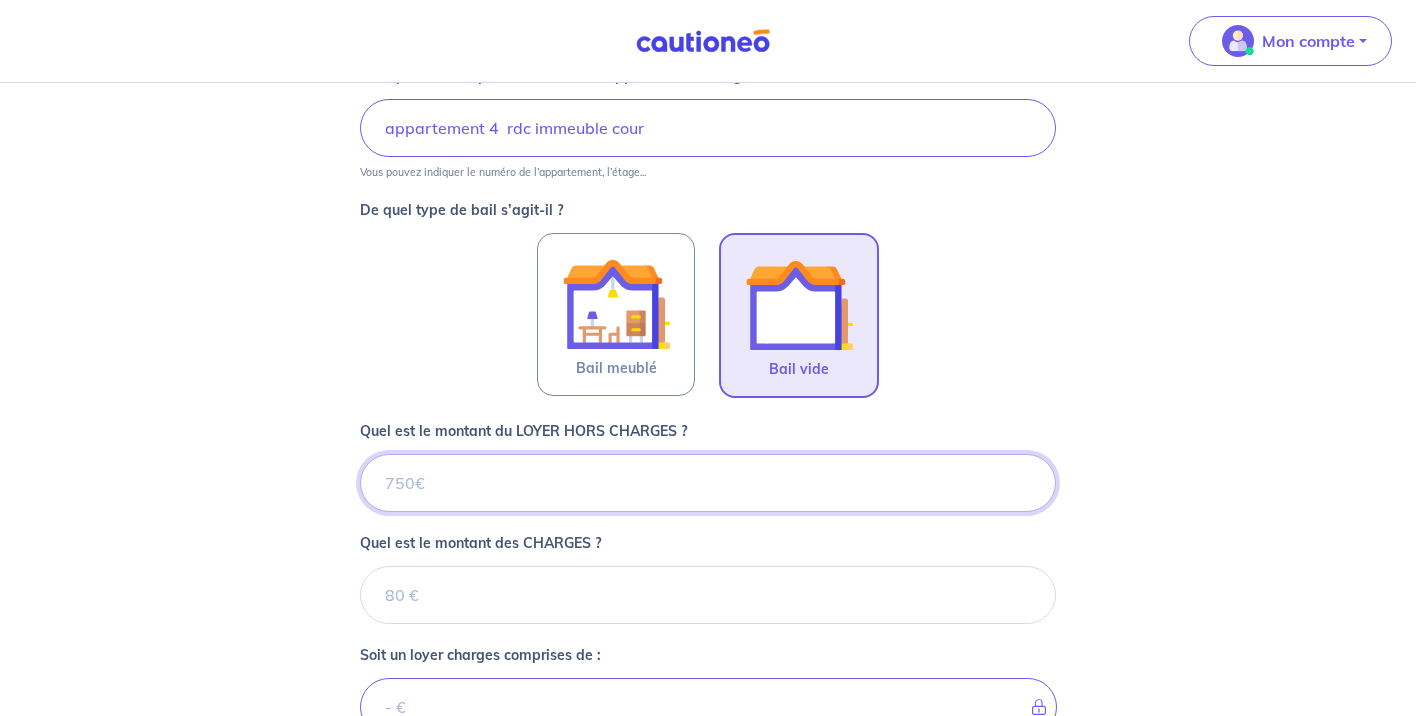 click on "Quel est le montant du LOYER HORS CHARGES ?" at bounding box center [708, 483] 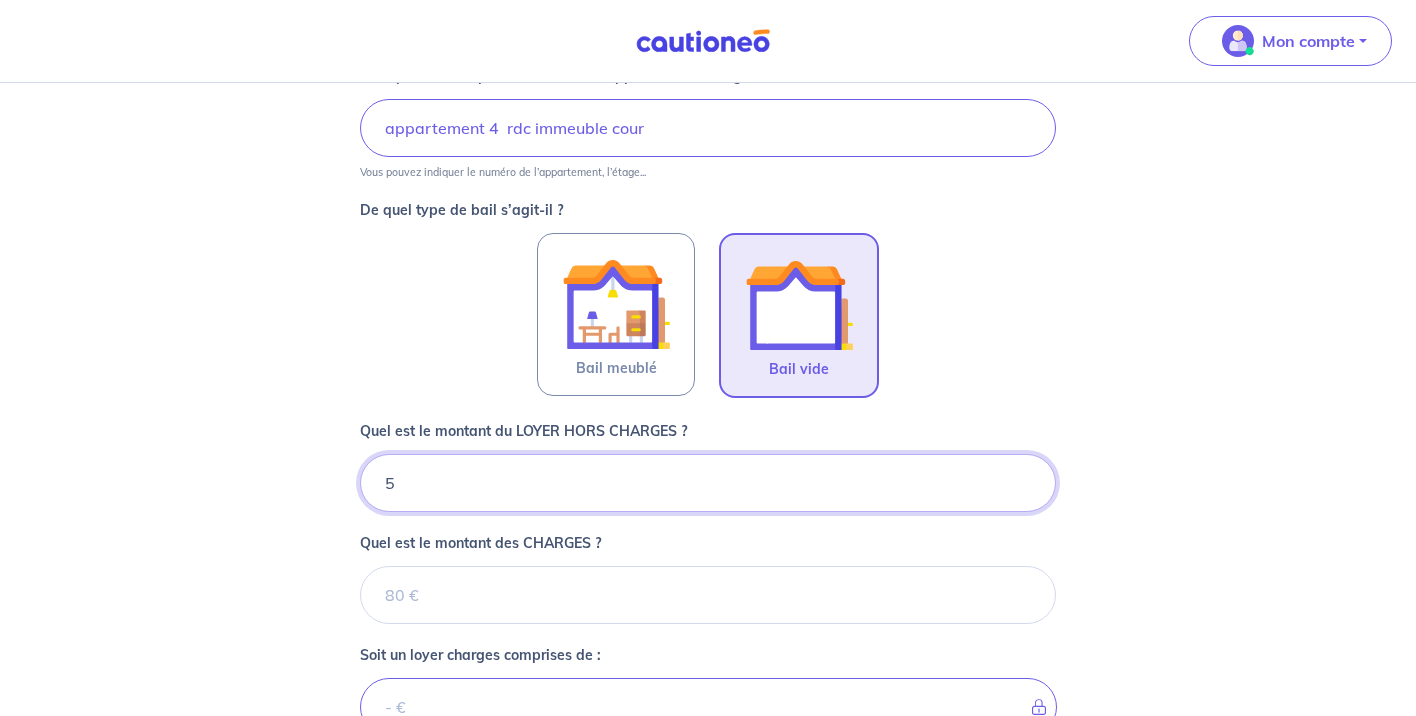 type on "57" 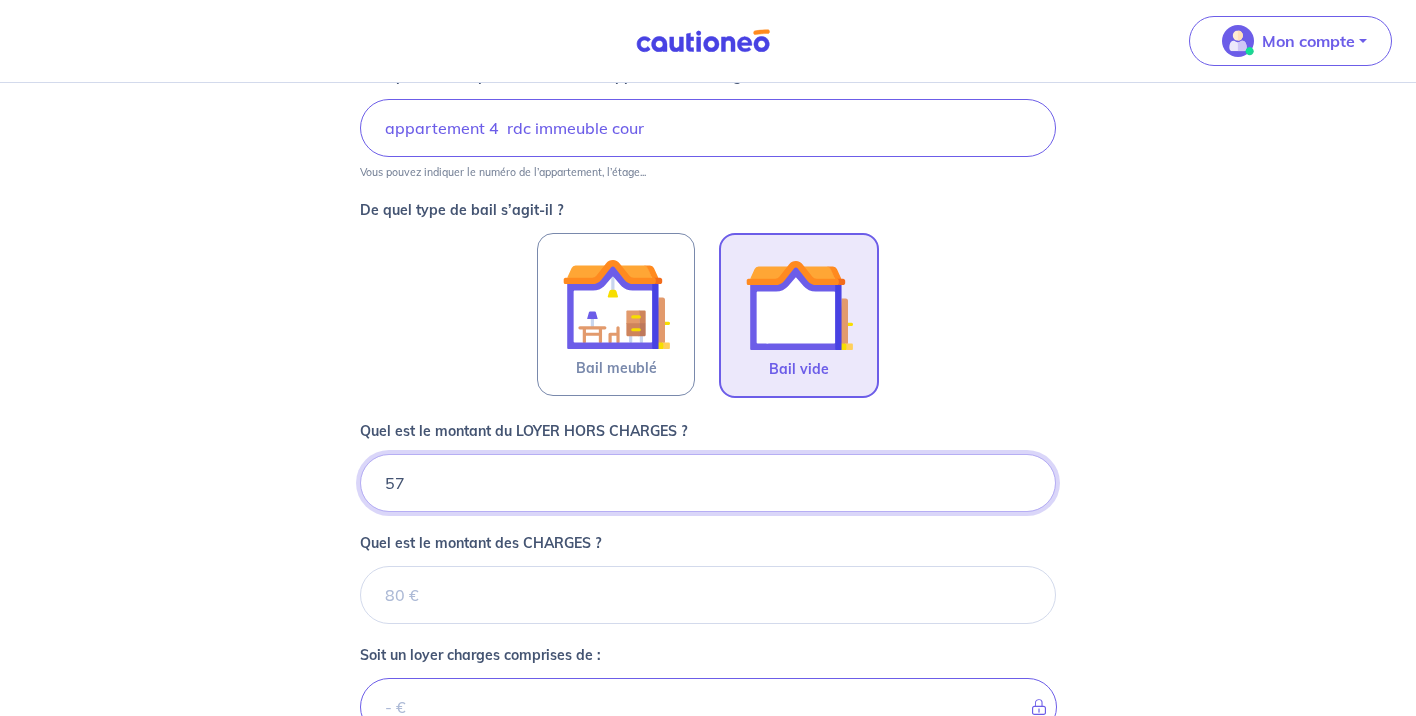 type 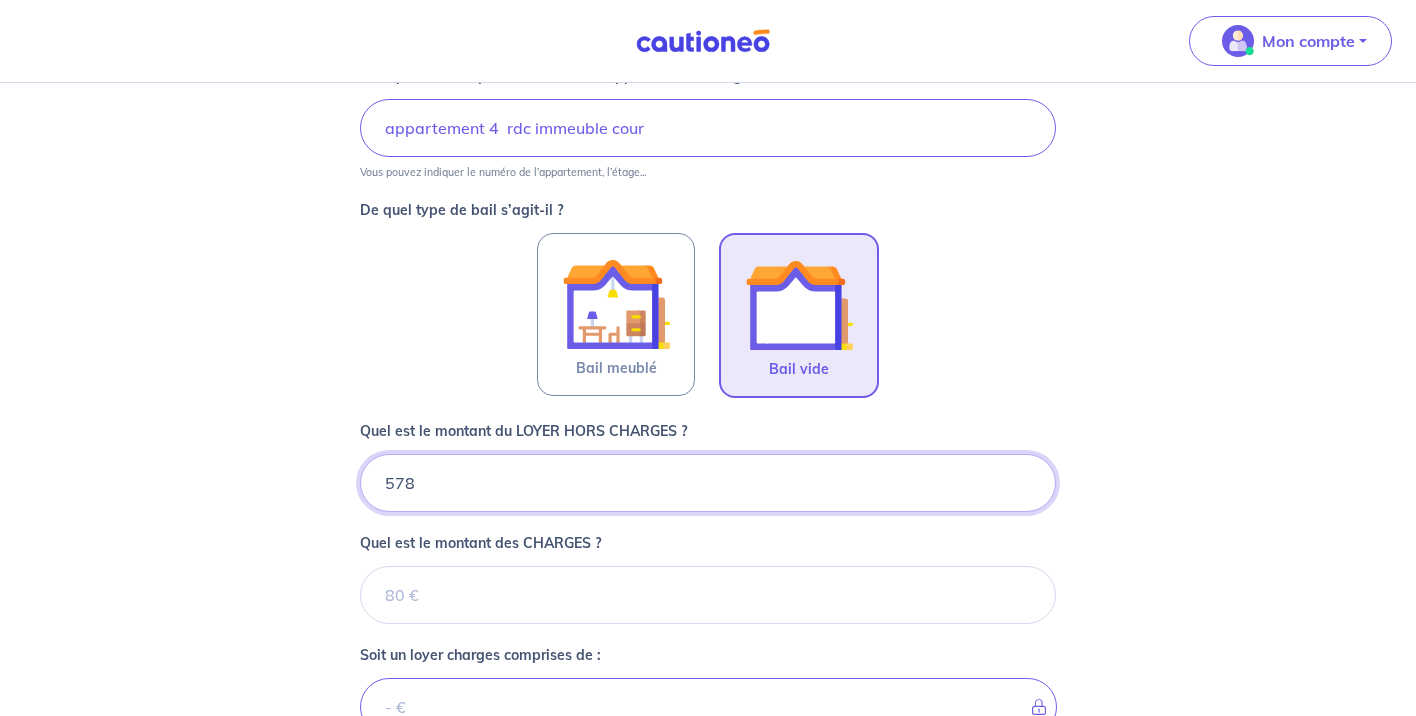 type 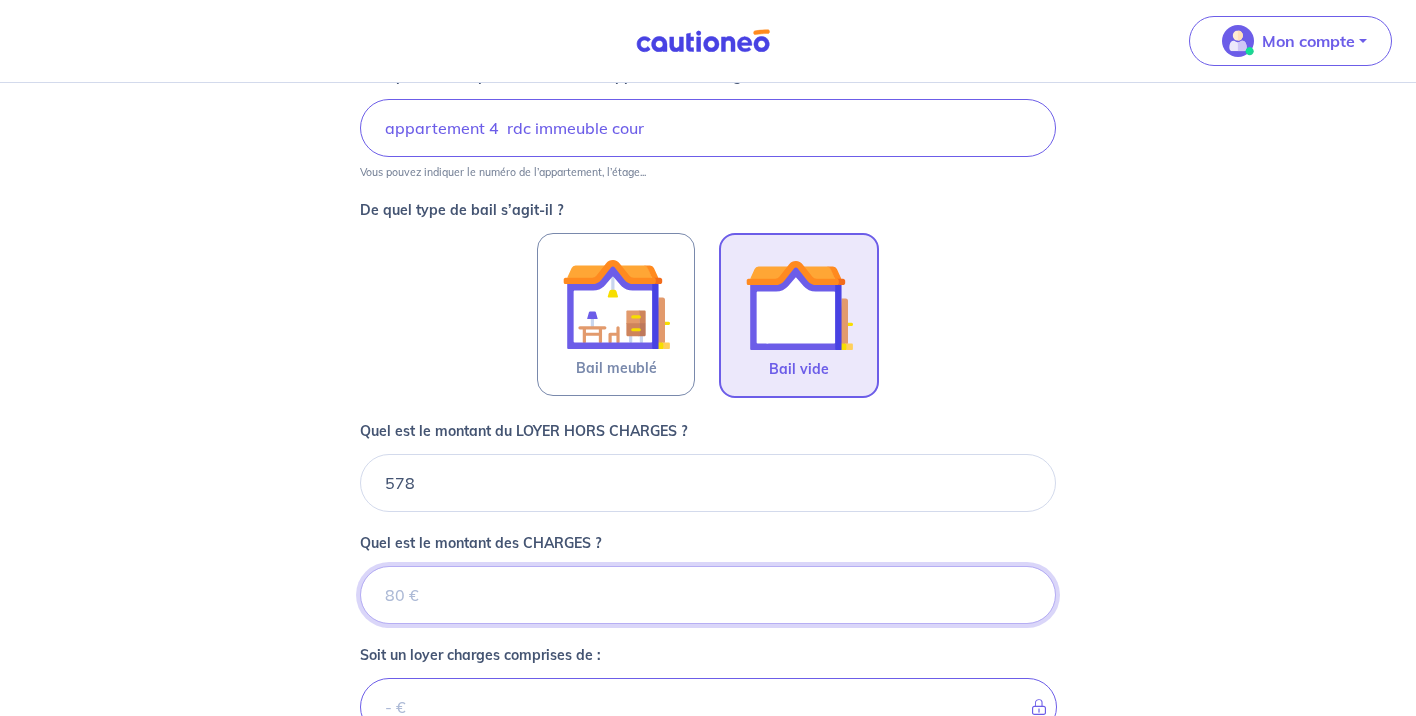 click on "Quel est le montant des CHARGES ?" at bounding box center [708, 595] 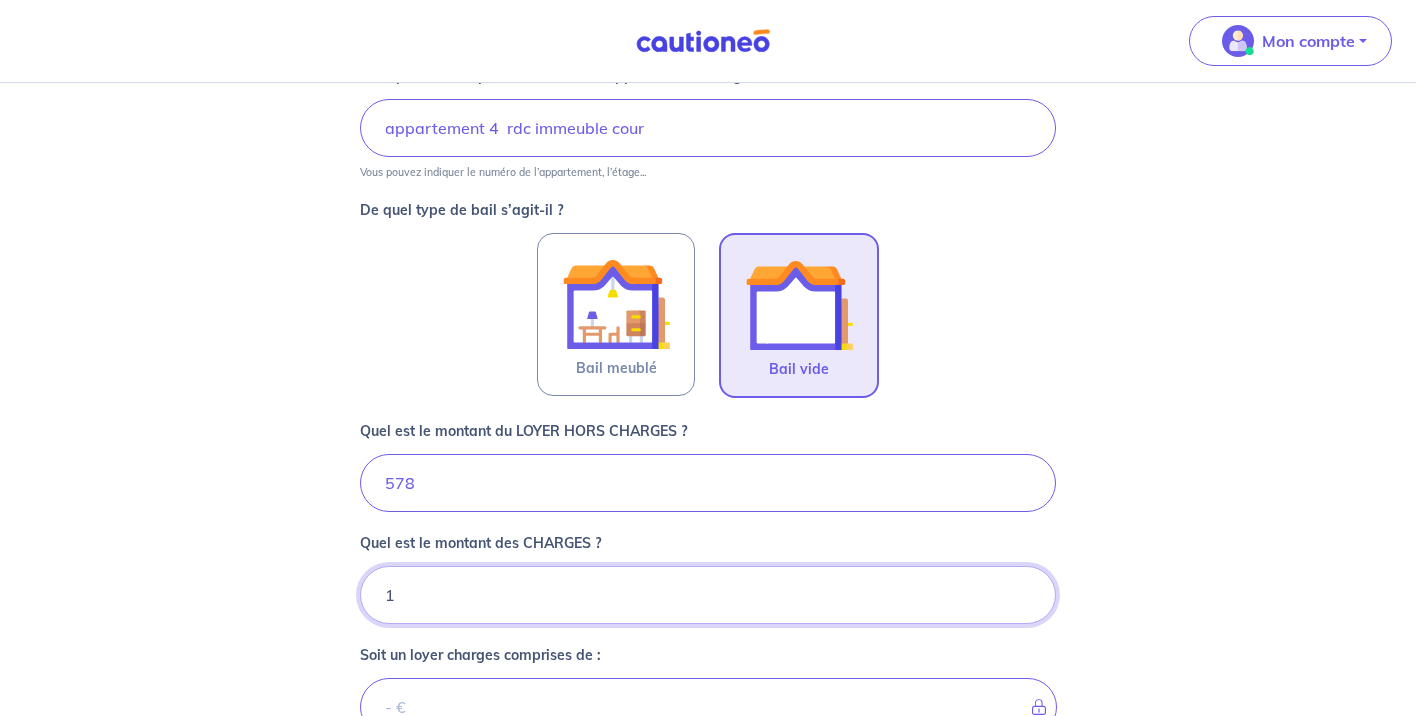 type on "13" 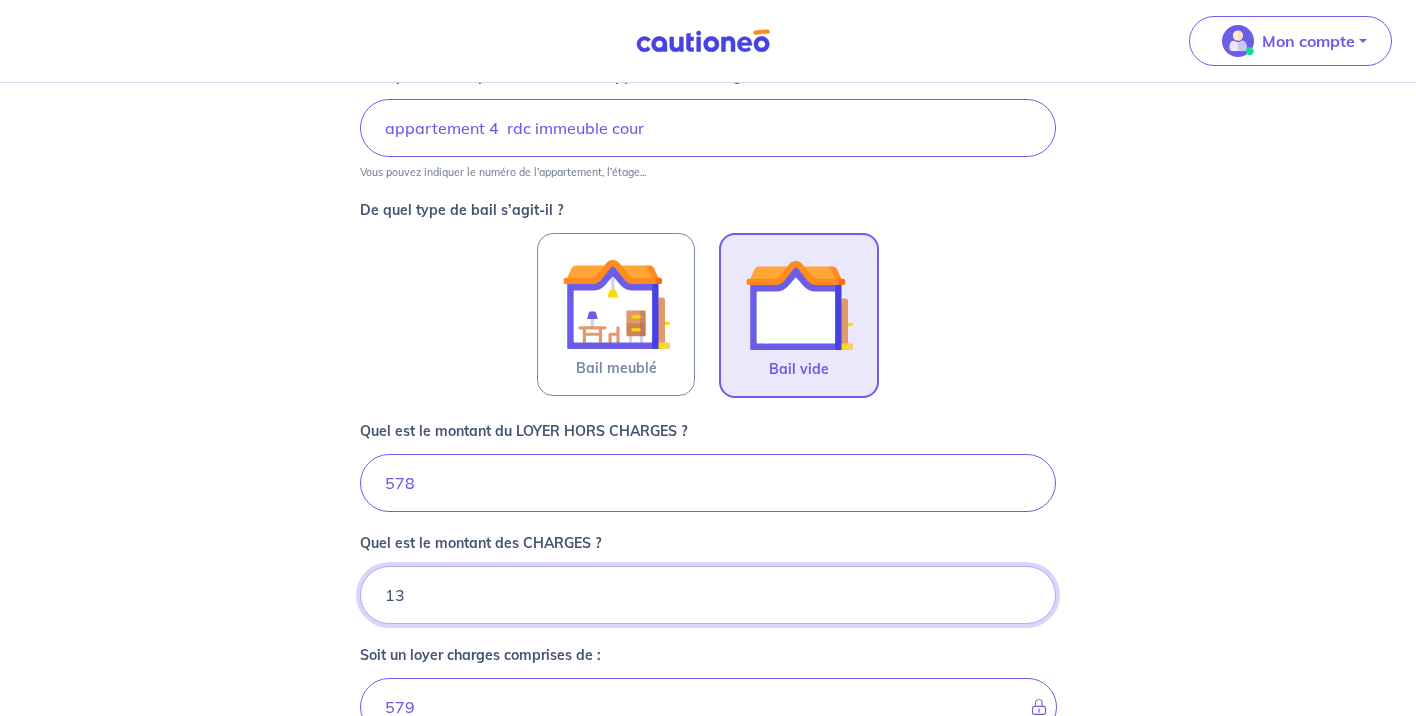 type on "591" 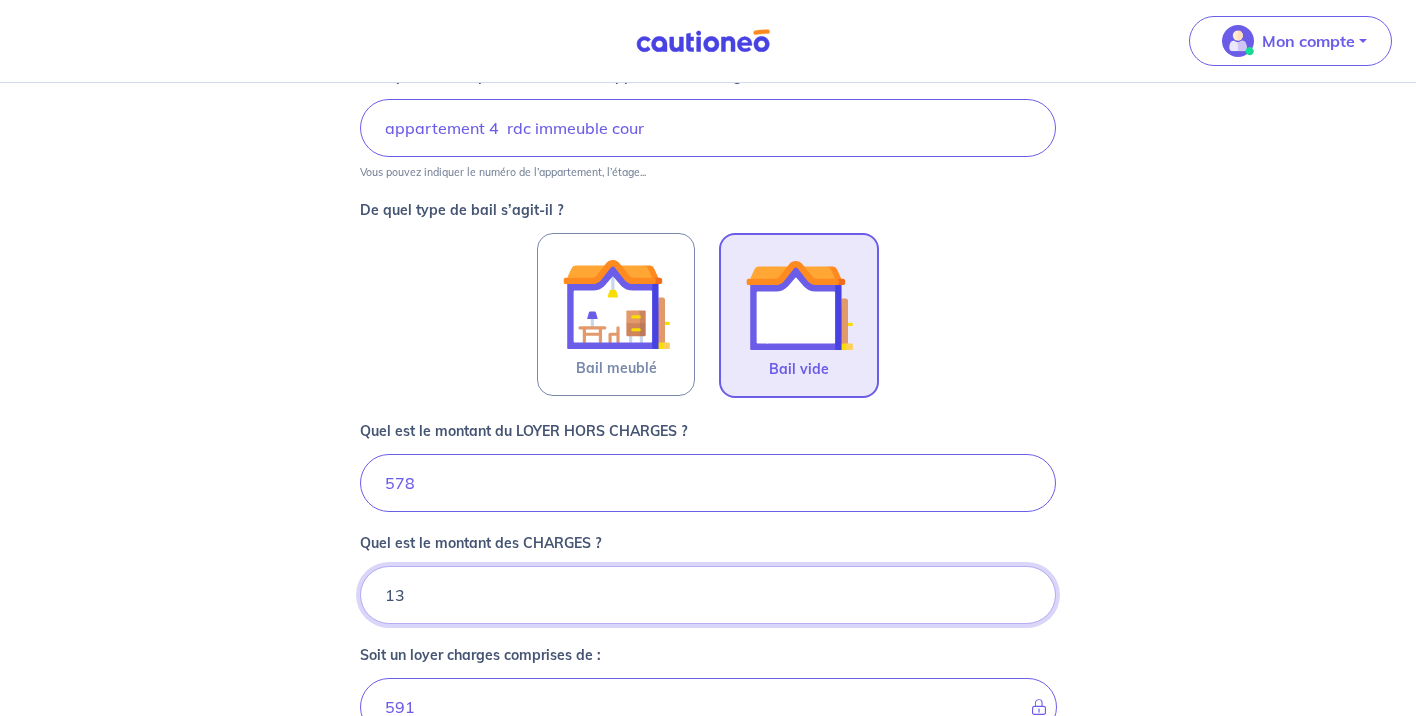 type on "13" 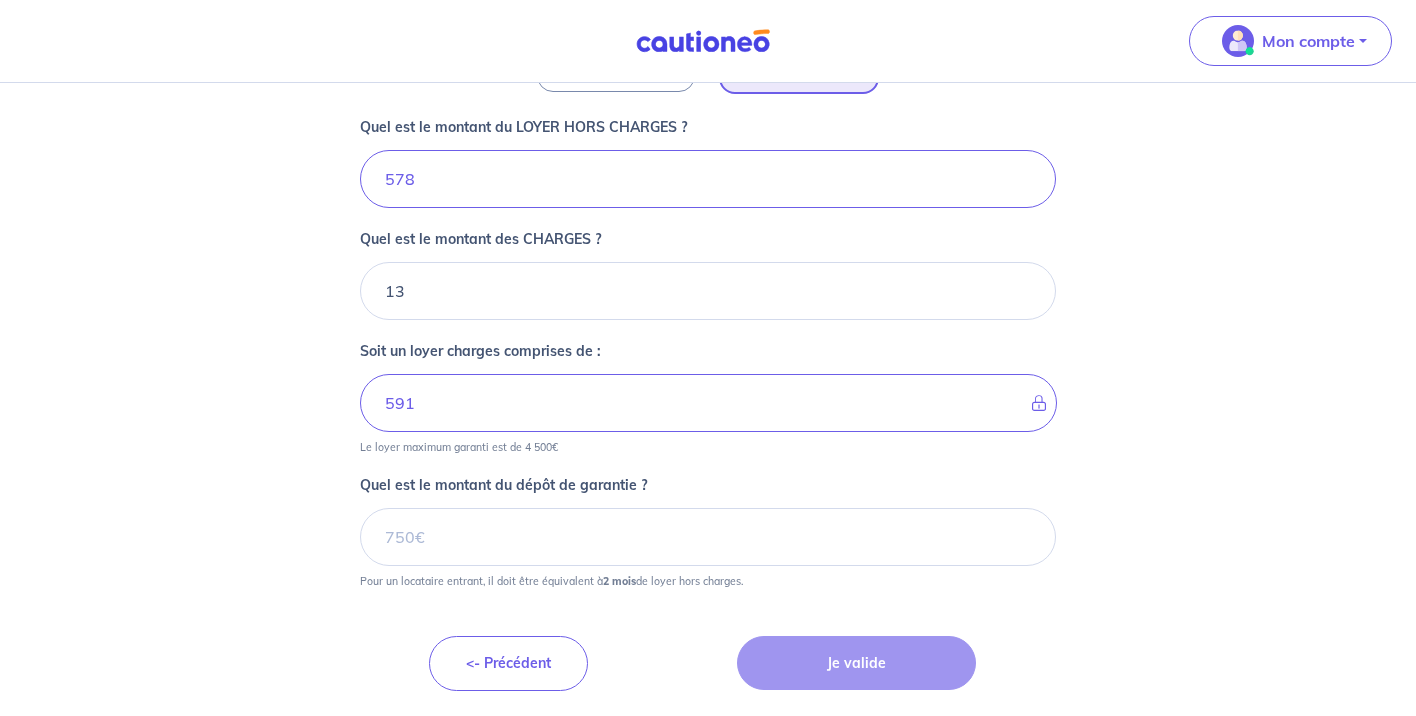 scroll, scrollTop: 828, scrollLeft: 0, axis: vertical 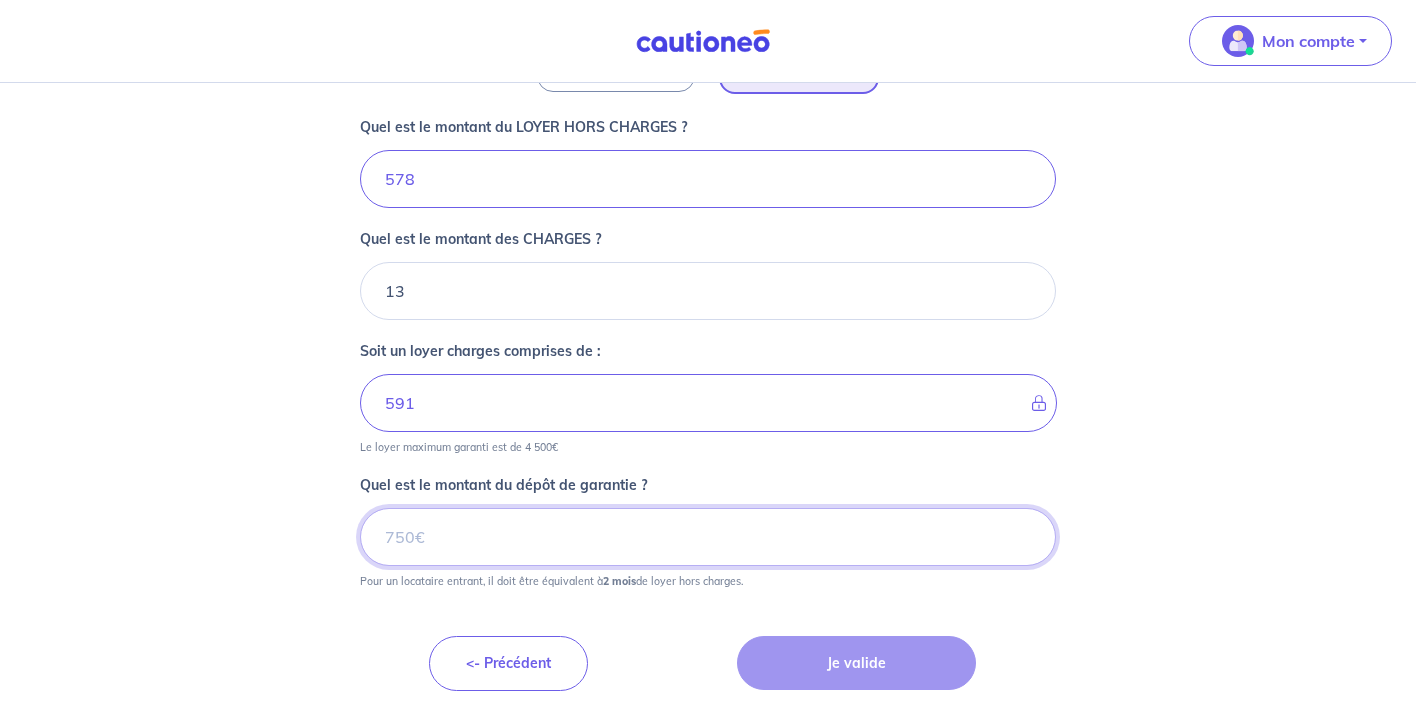 click on "Quel est le montant du dépôt de garantie ?" at bounding box center (708, 537) 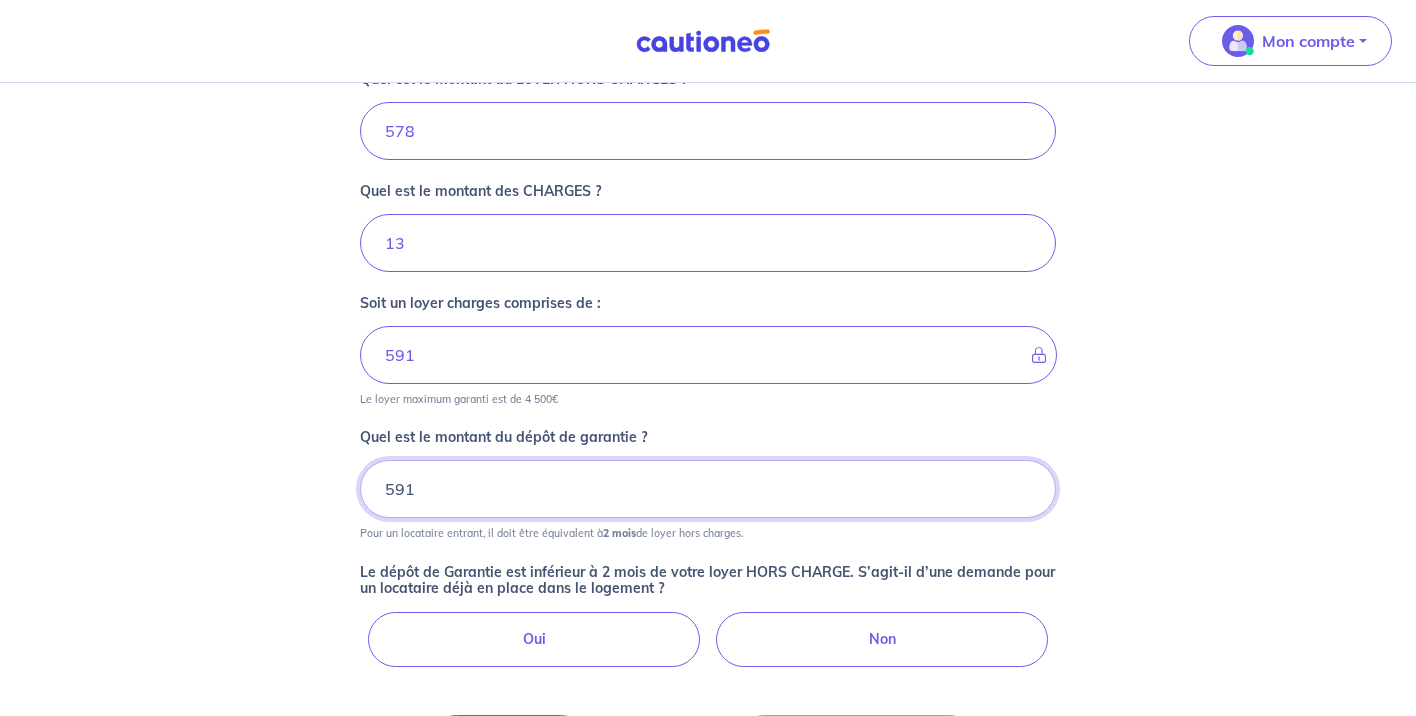 type on "591" 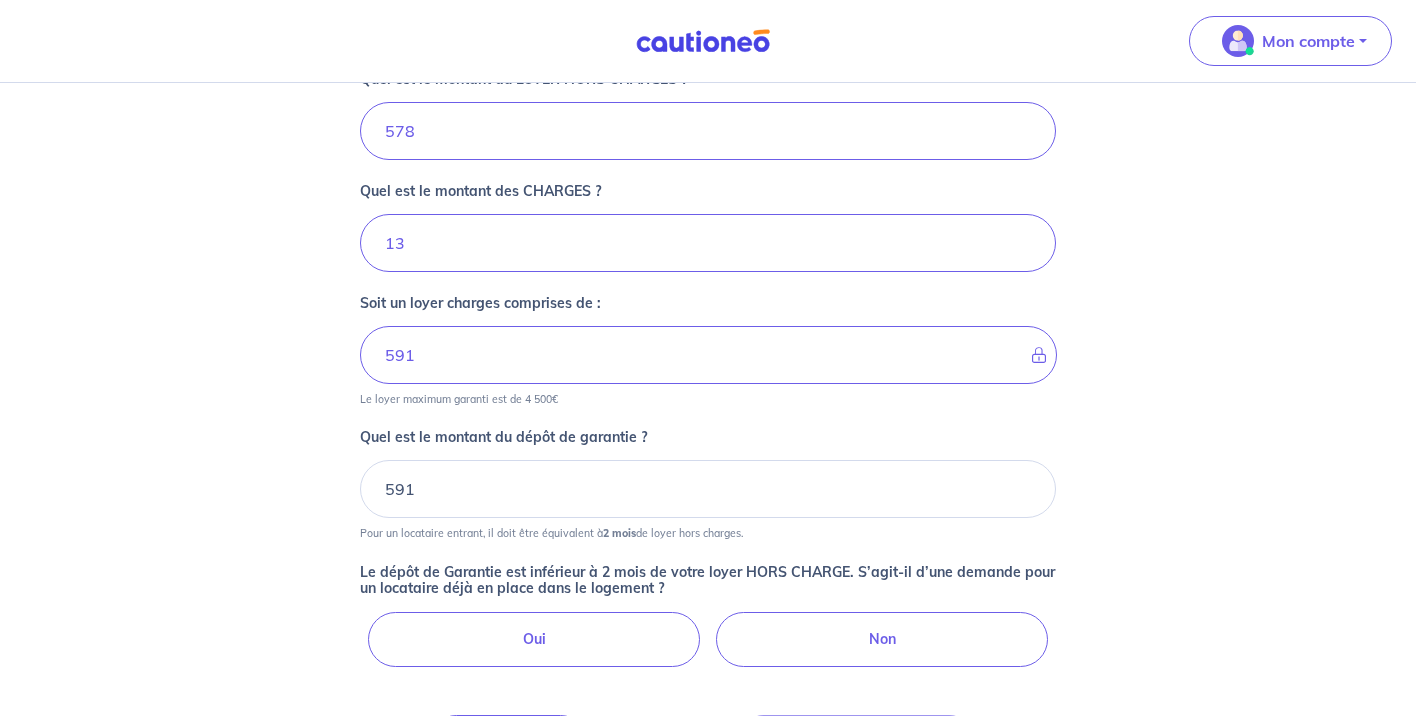 click on "Non" at bounding box center [882, 639] 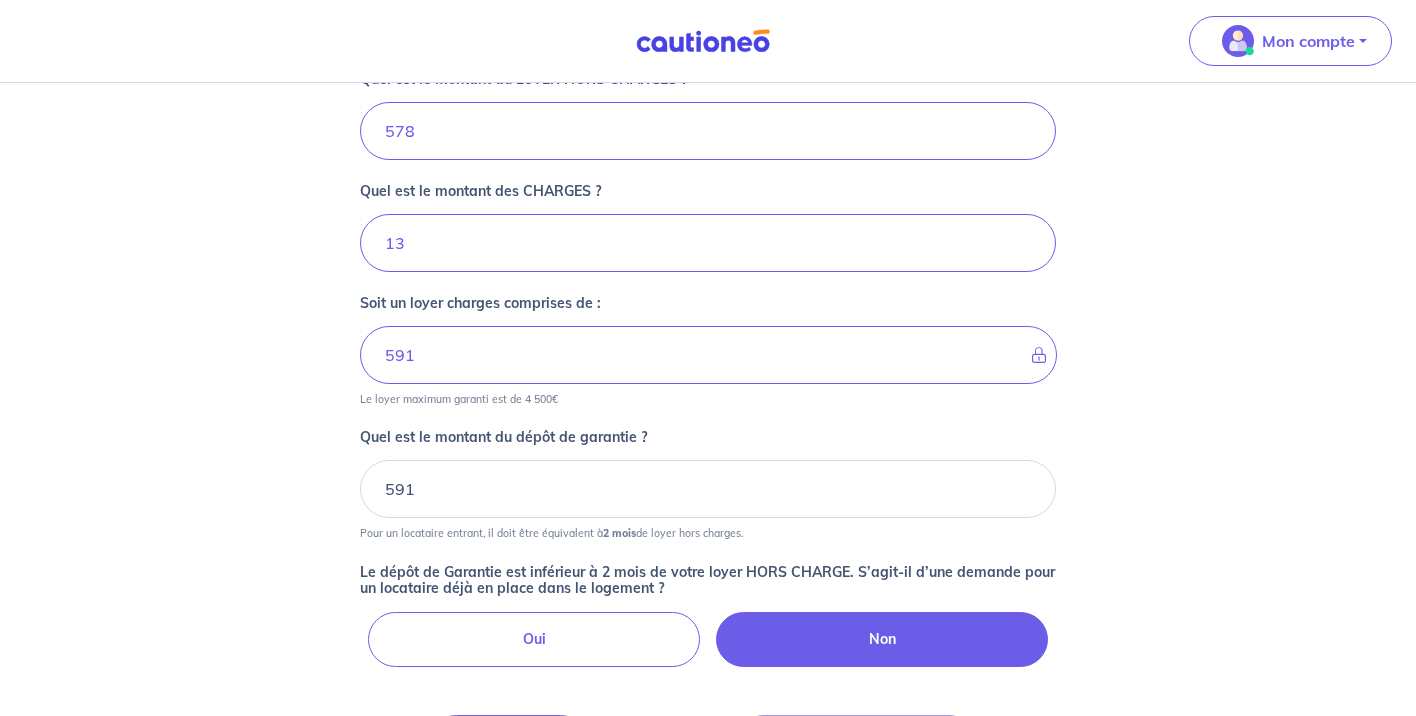radio on "true" 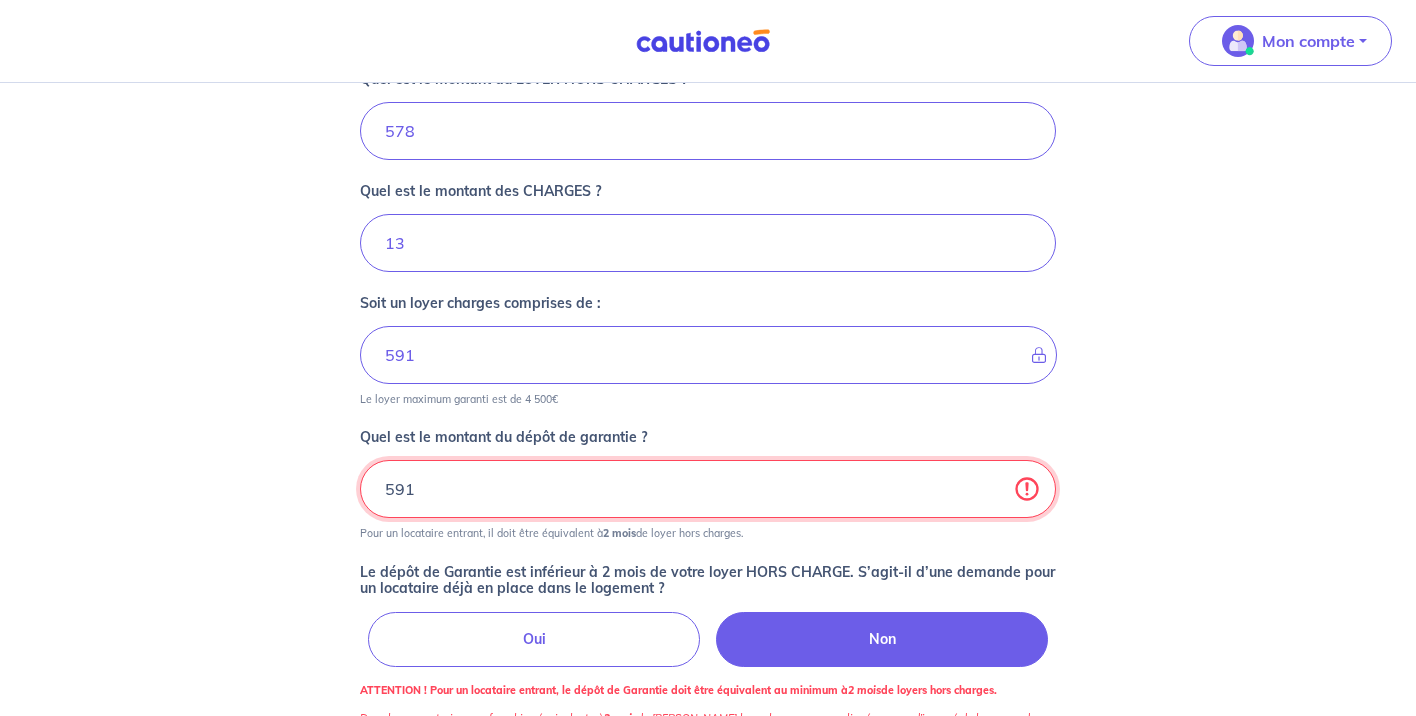 click on "591" at bounding box center [708, 489] 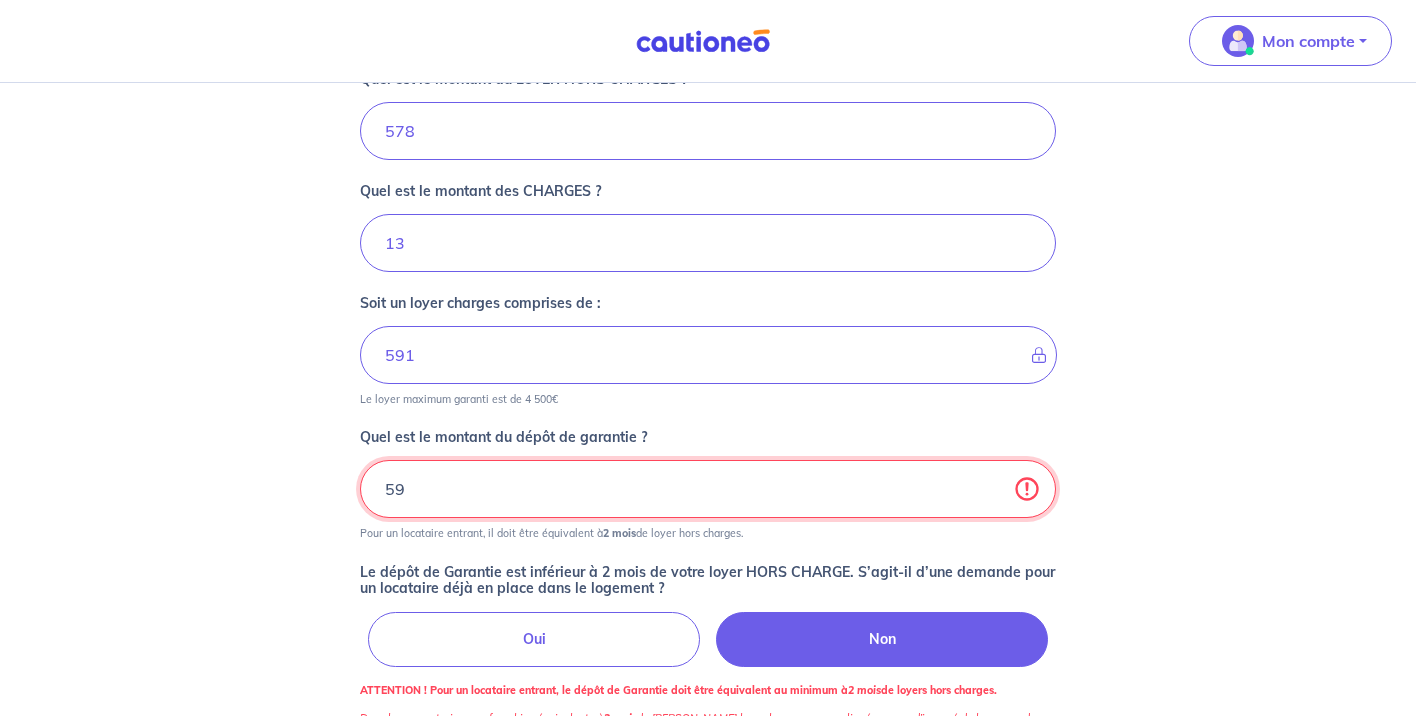 type on "5" 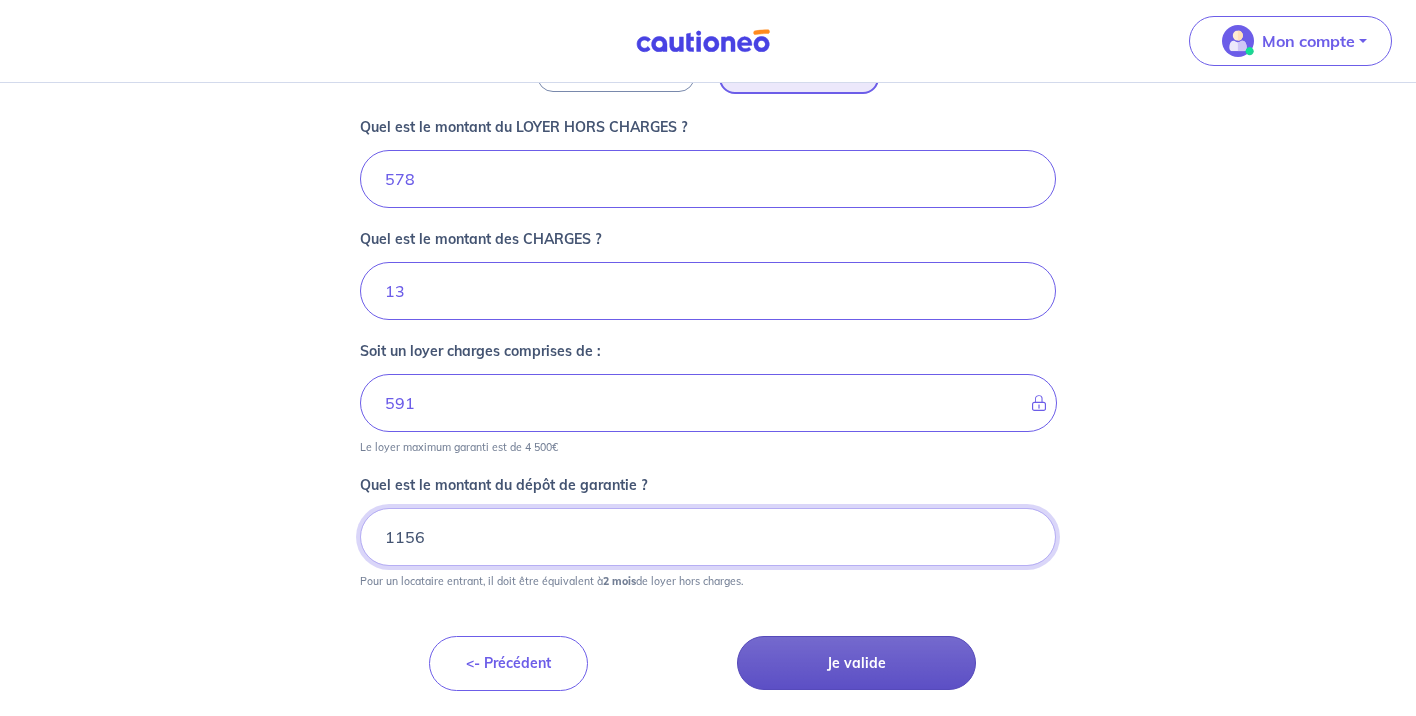 type on "1156" 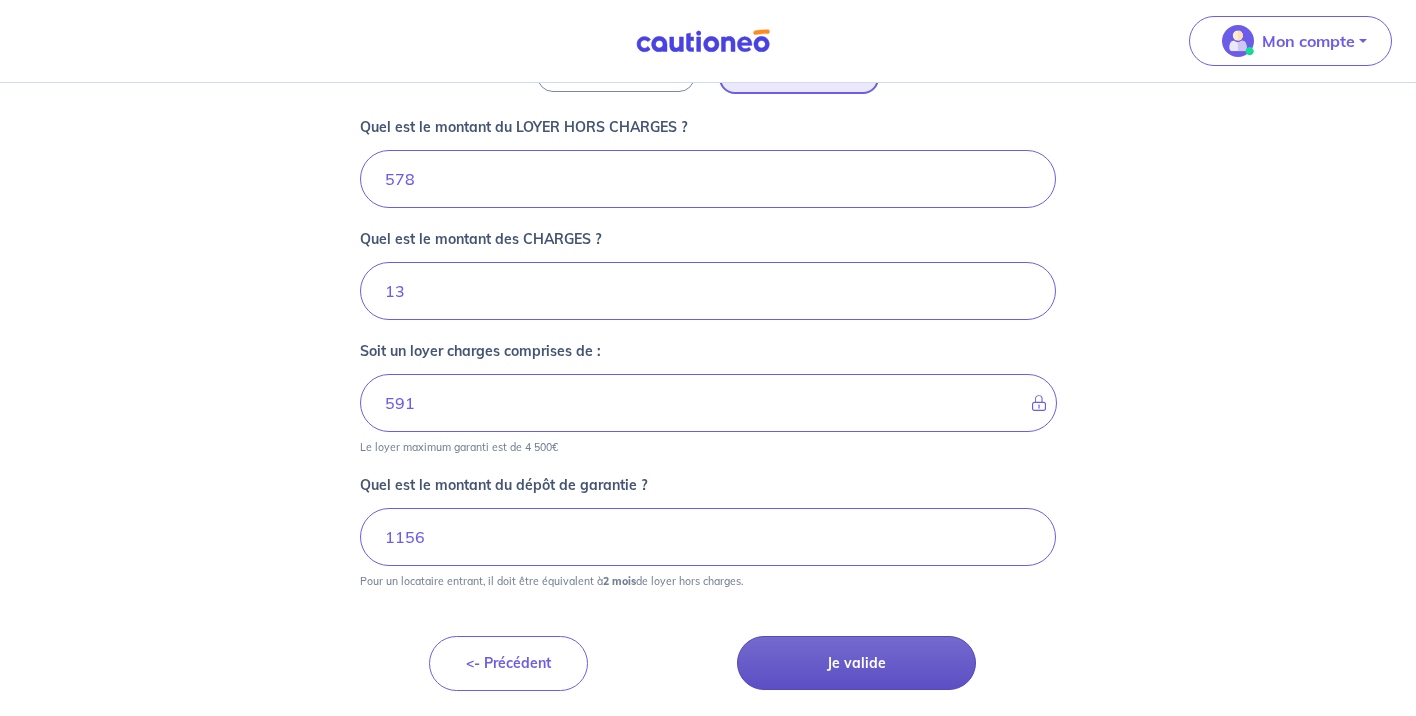 click on "Je valide" at bounding box center [856, 663] 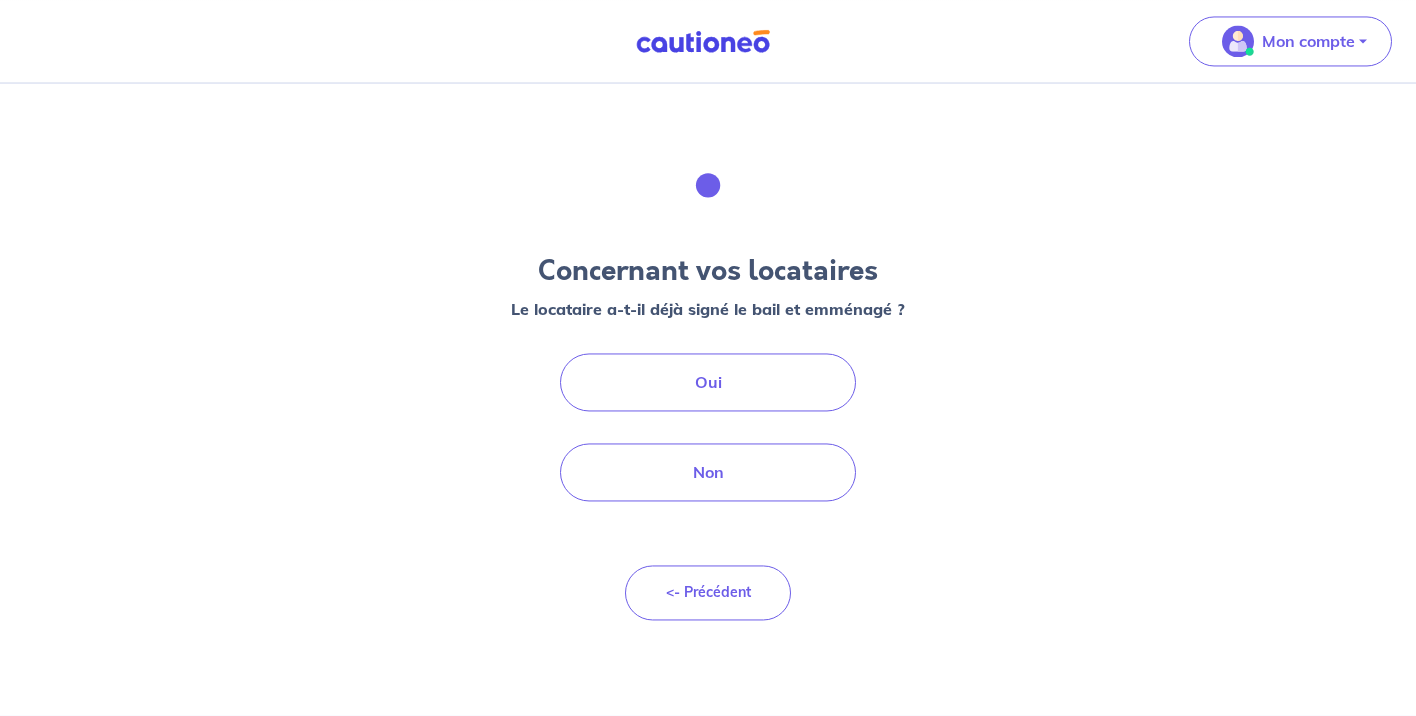 scroll, scrollTop: 0, scrollLeft: 0, axis: both 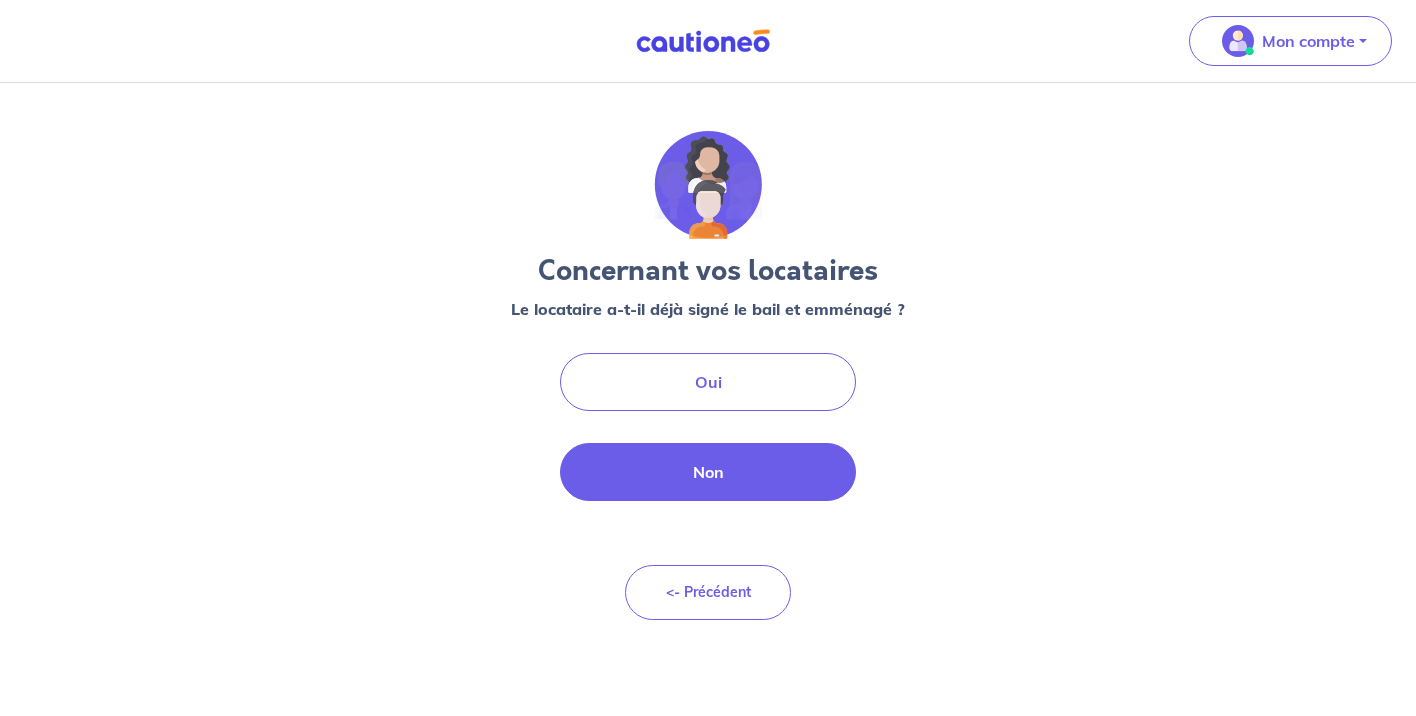 click on "Non" at bounding box center [708, 472] 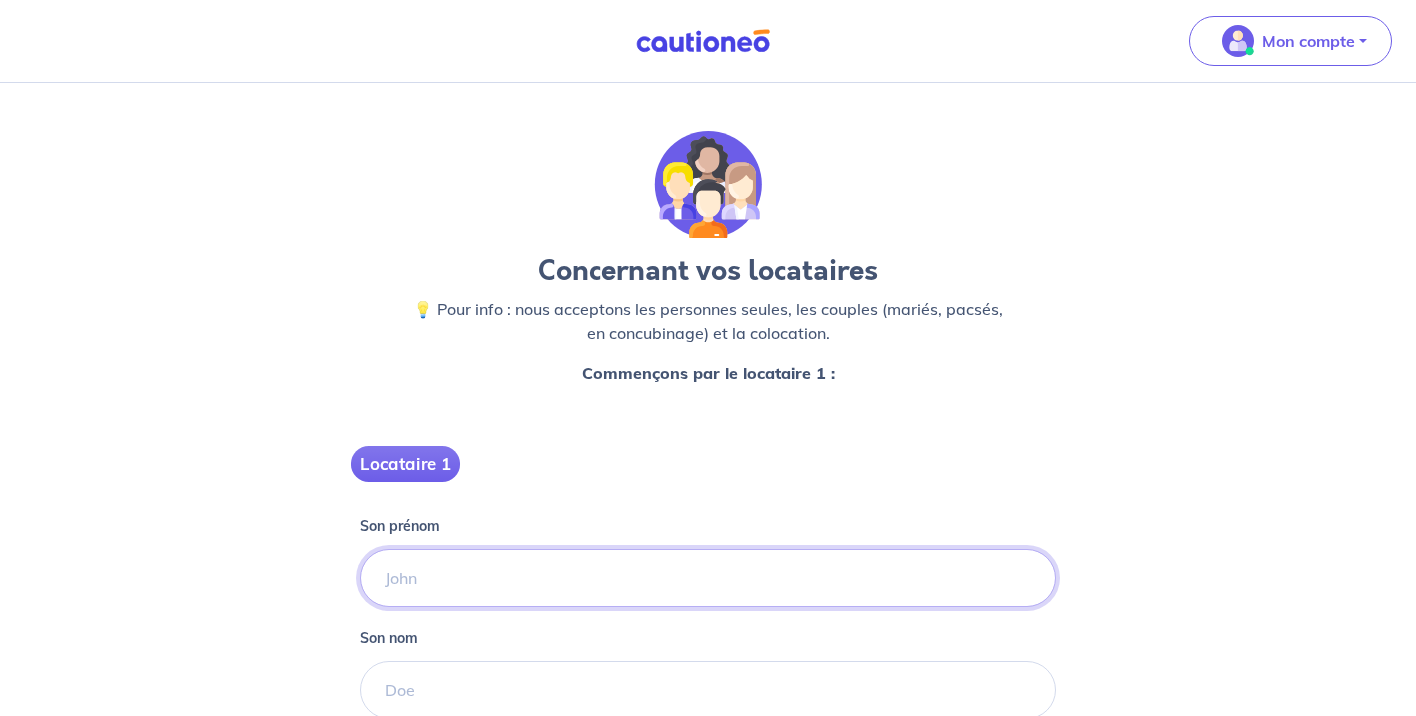click on "Son prénom" at bounding box center (708, 578) 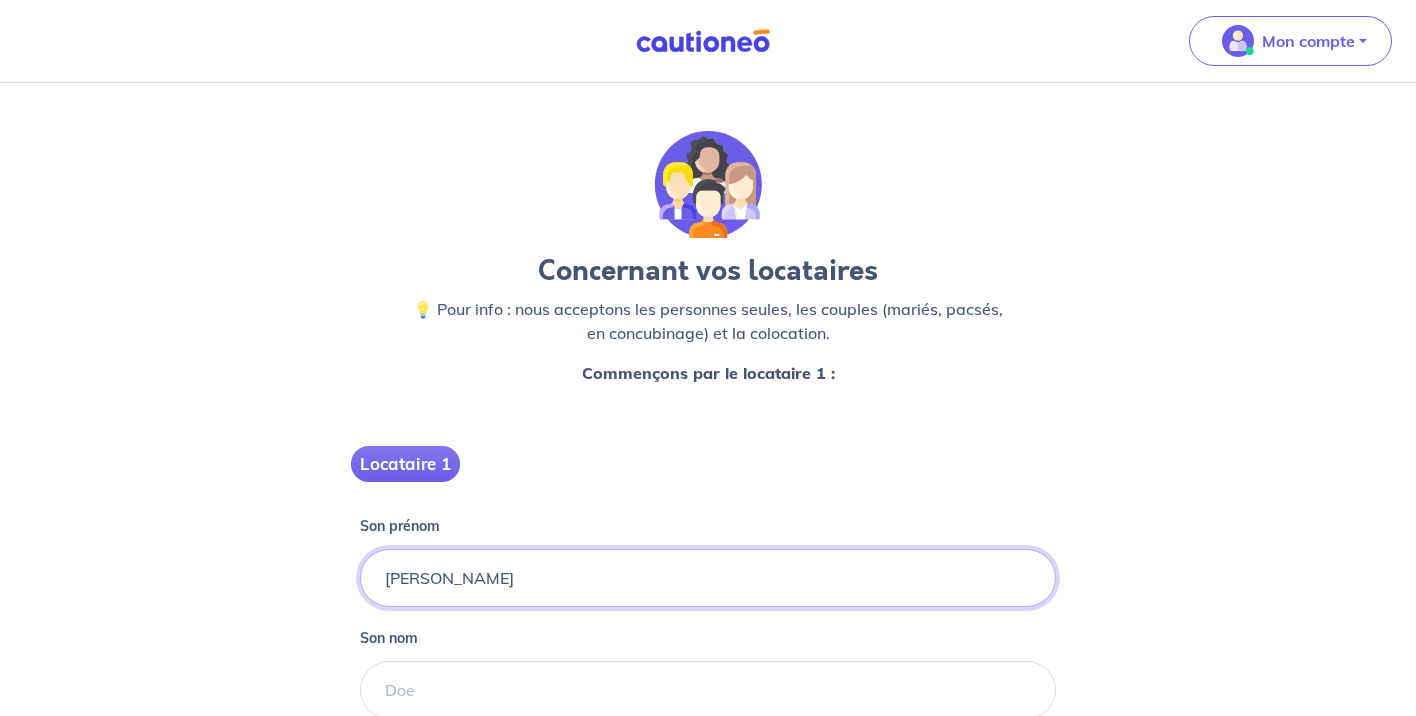 type on "julien" 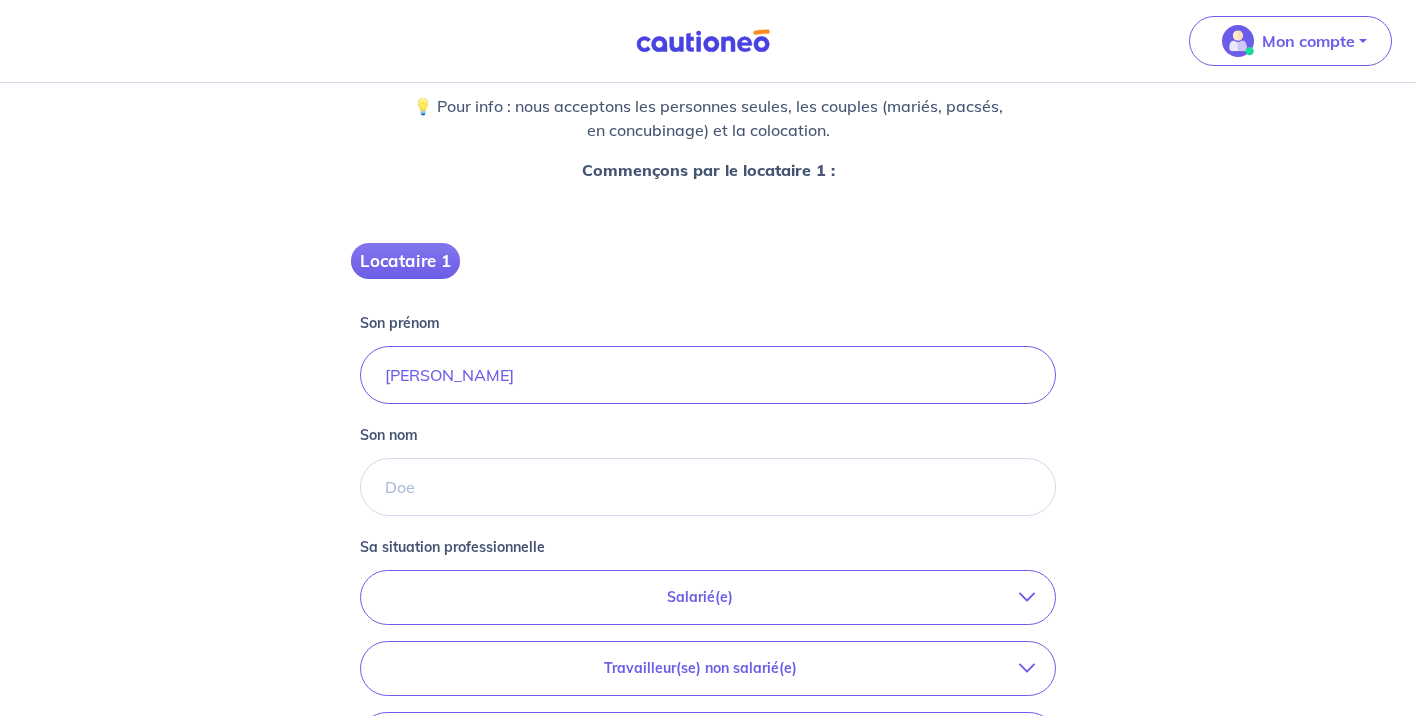 scroll, scrollTop: 204, scrollLeft: 0, axis: vertical 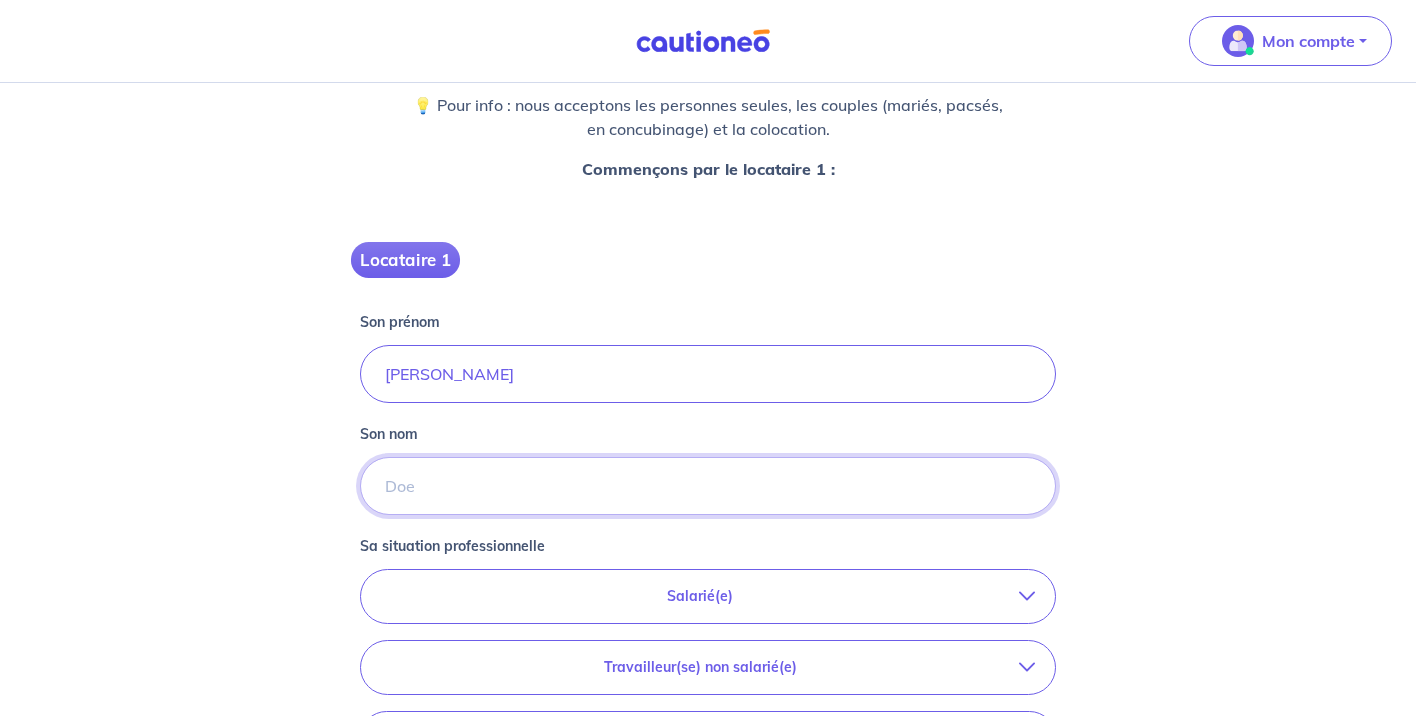 click on "Son nom" at bounding box center (708, 486) 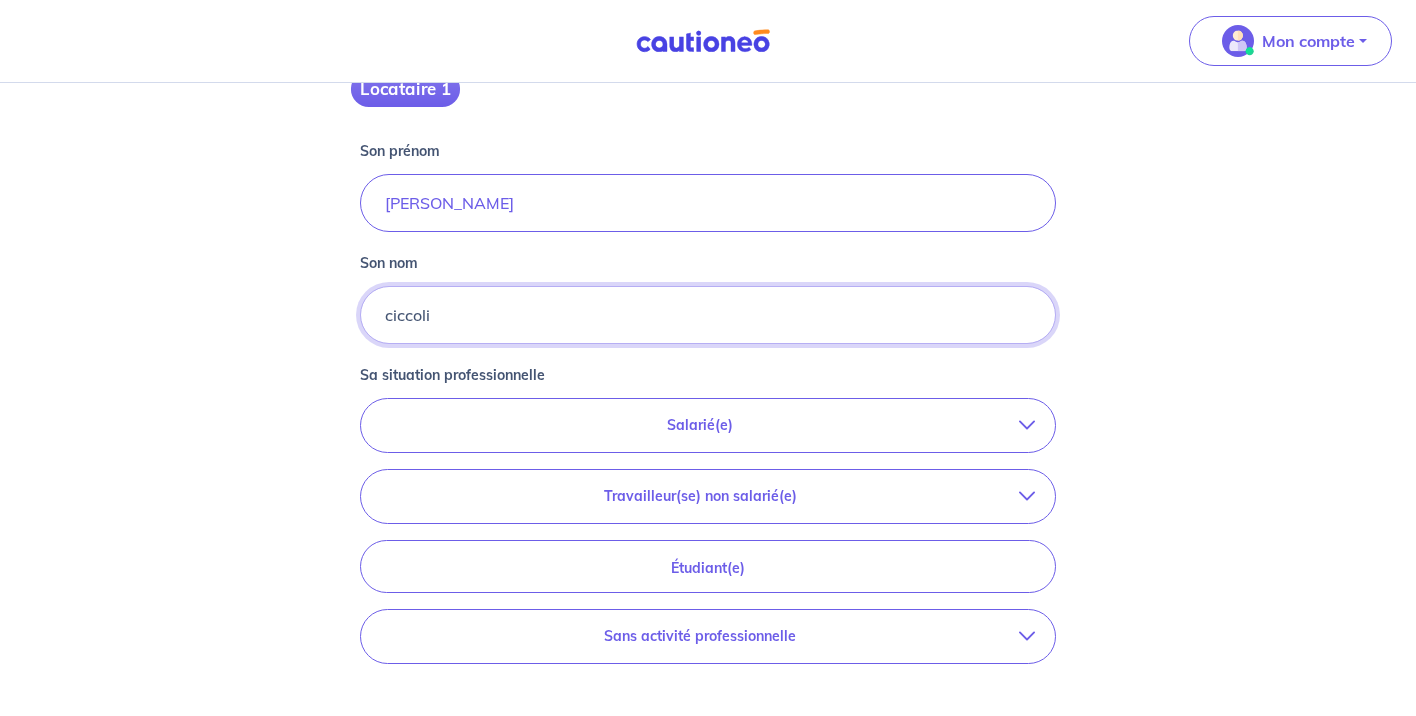 scroll, scrollTop: 510, scrollLeft: 0, axis: vertical 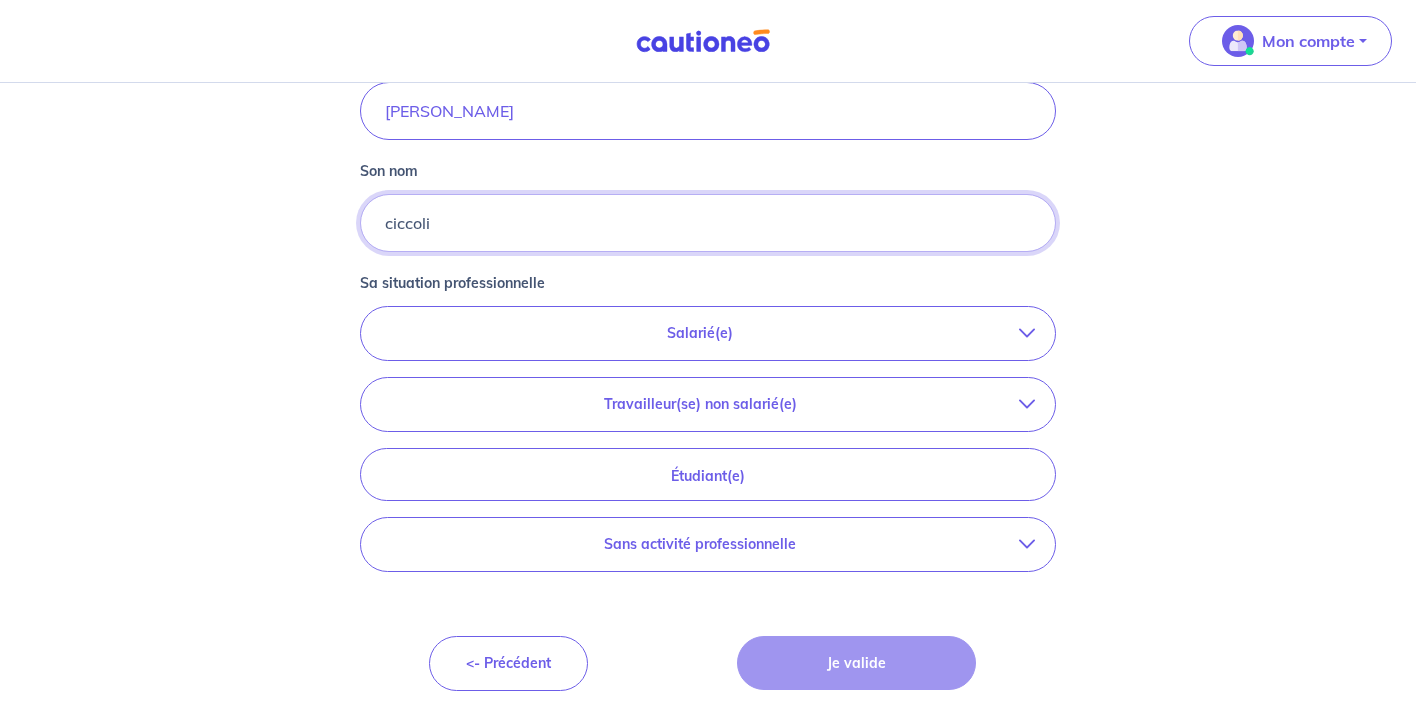 type on "ciccoli" 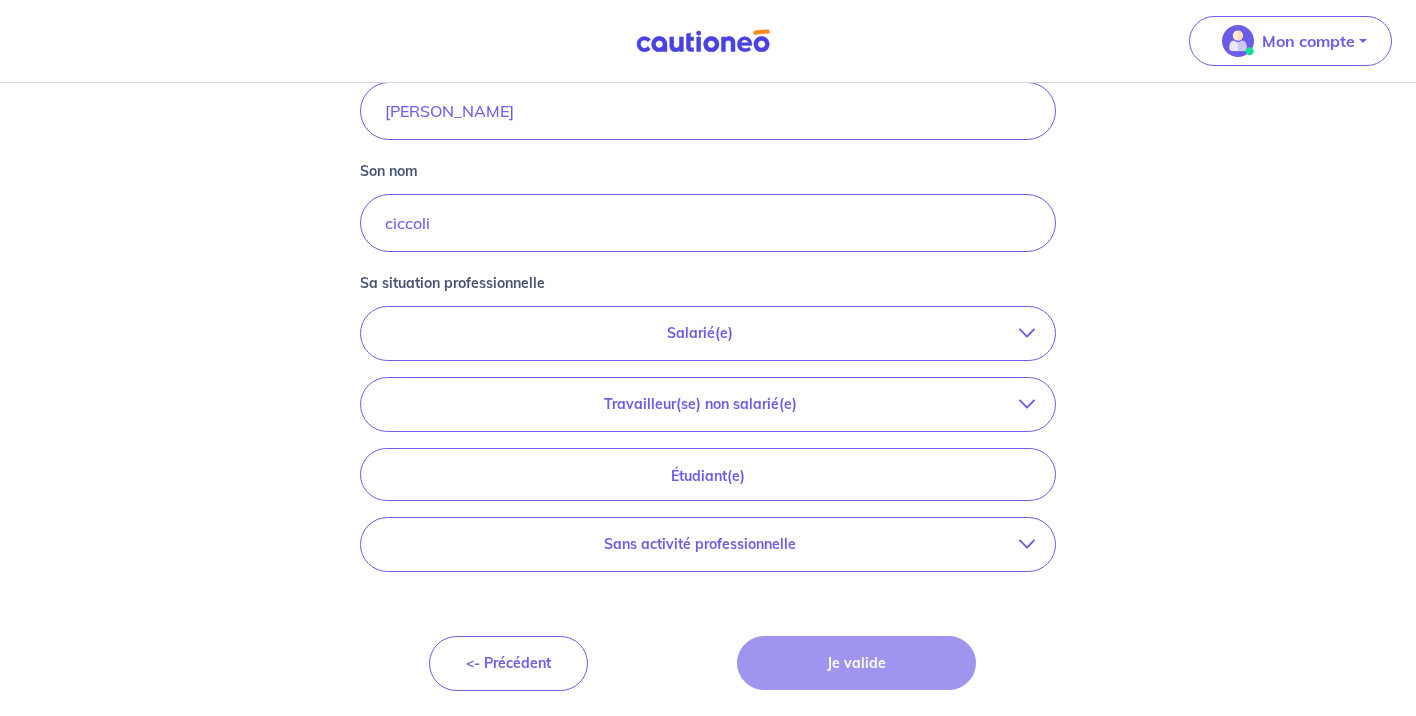 click at bounding box center [1027, 333] 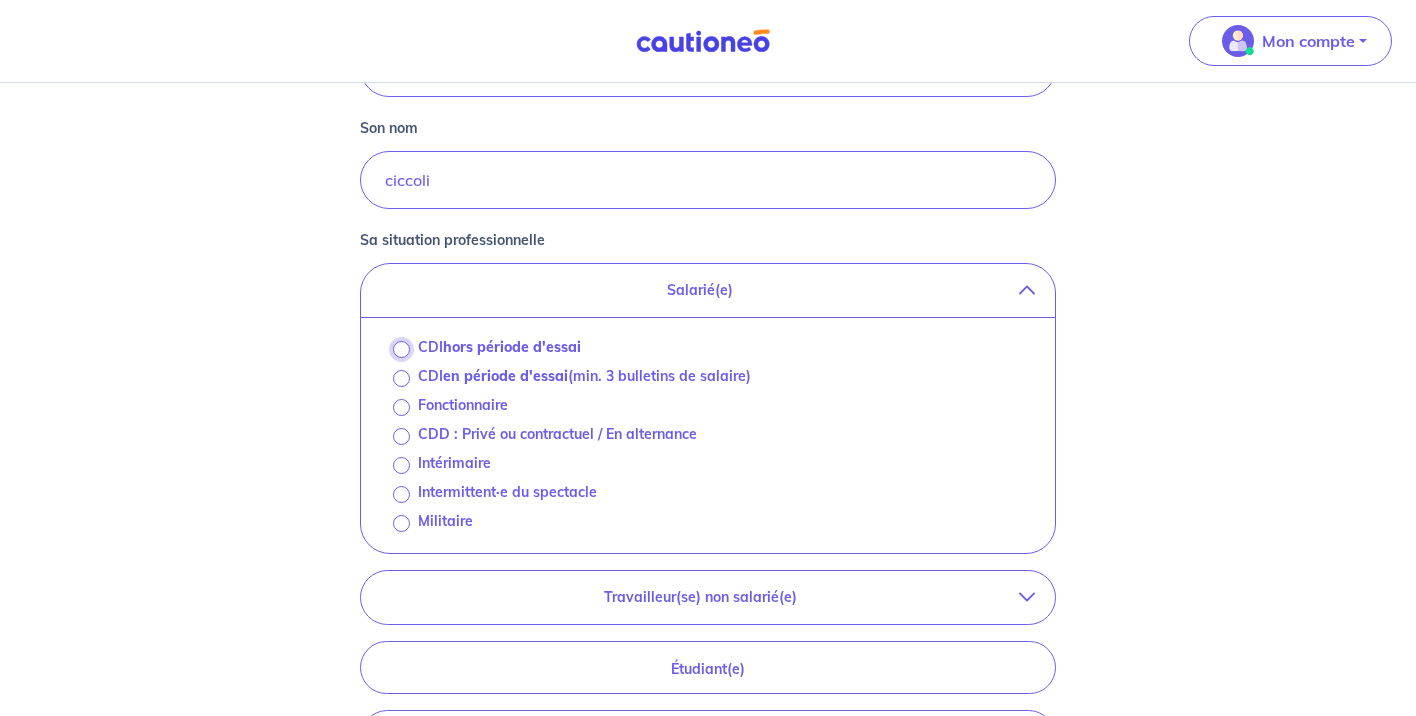 click on "CDI  hors période d'essai" at bounding box center (401, 349) 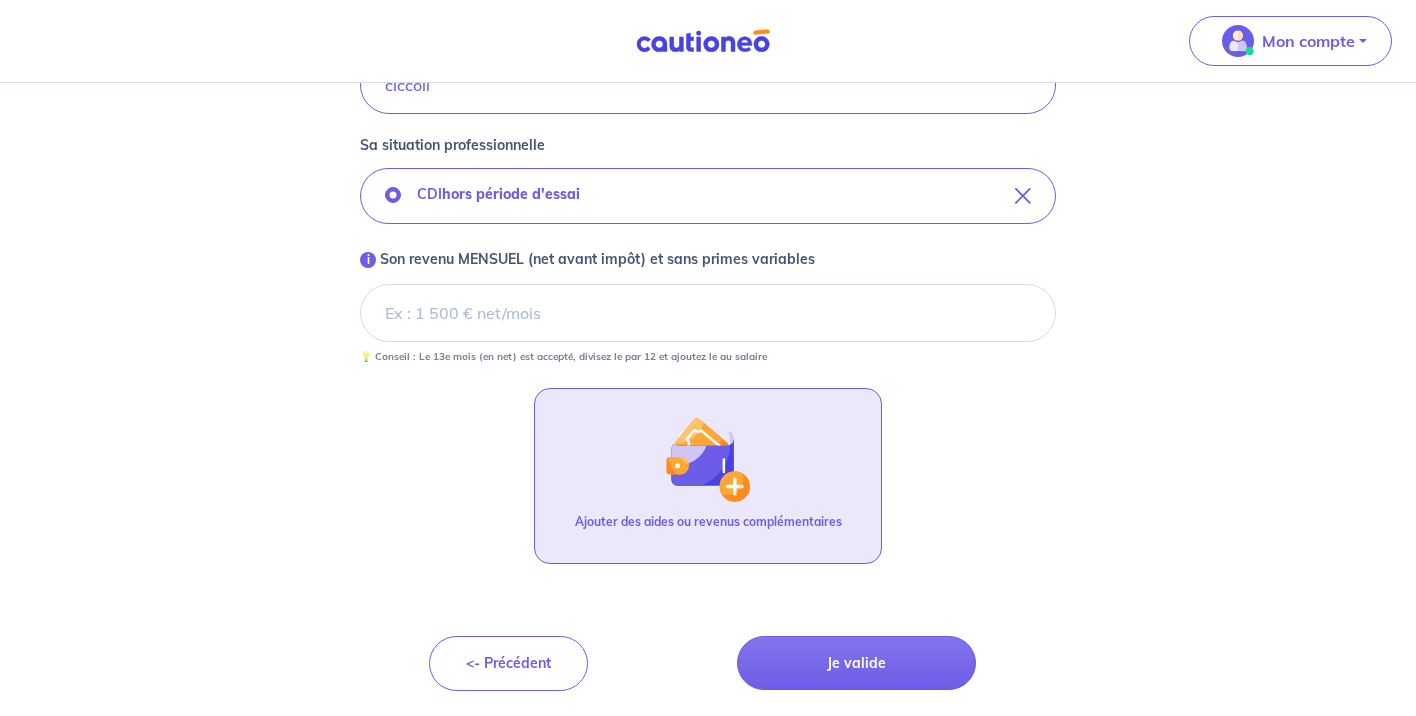 scroll, scrollTop: 653, scrollLeft: 0, axis: vertical 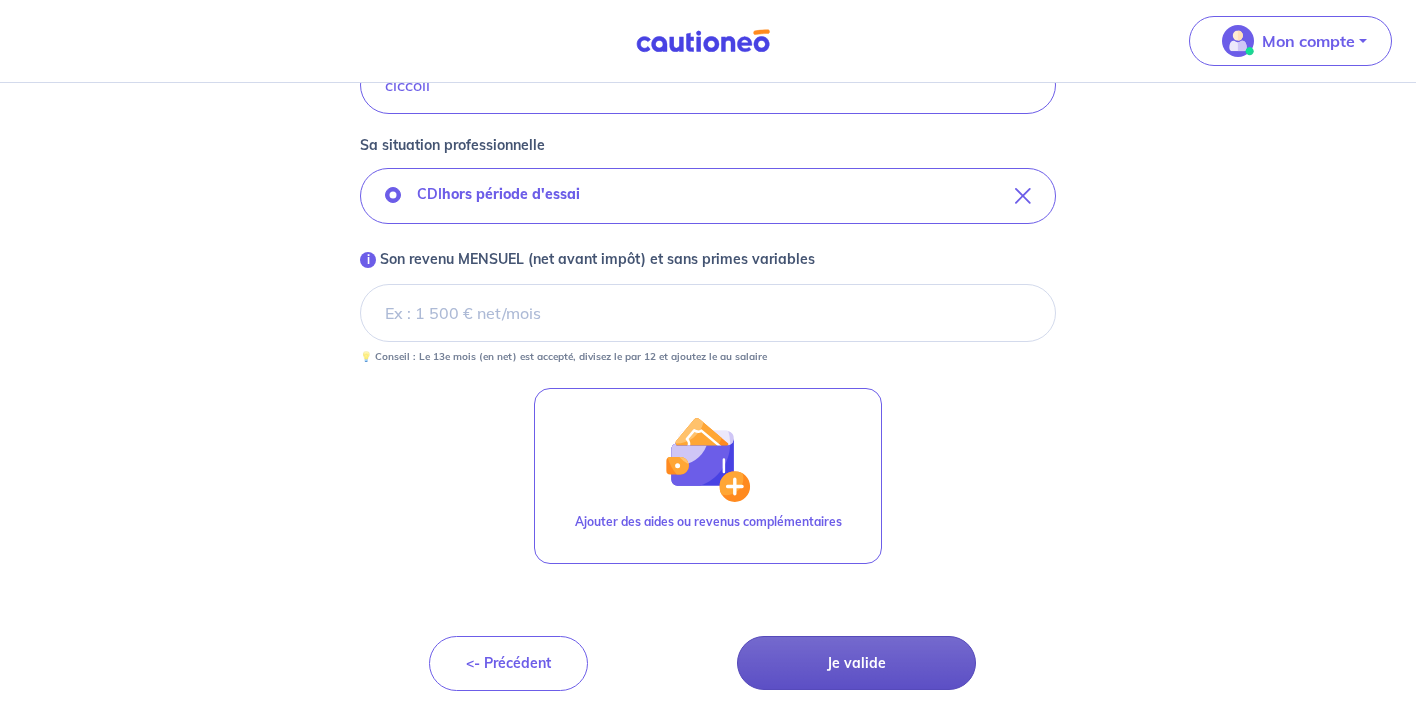 click on "Je valide" at bounding box center (856, 663) 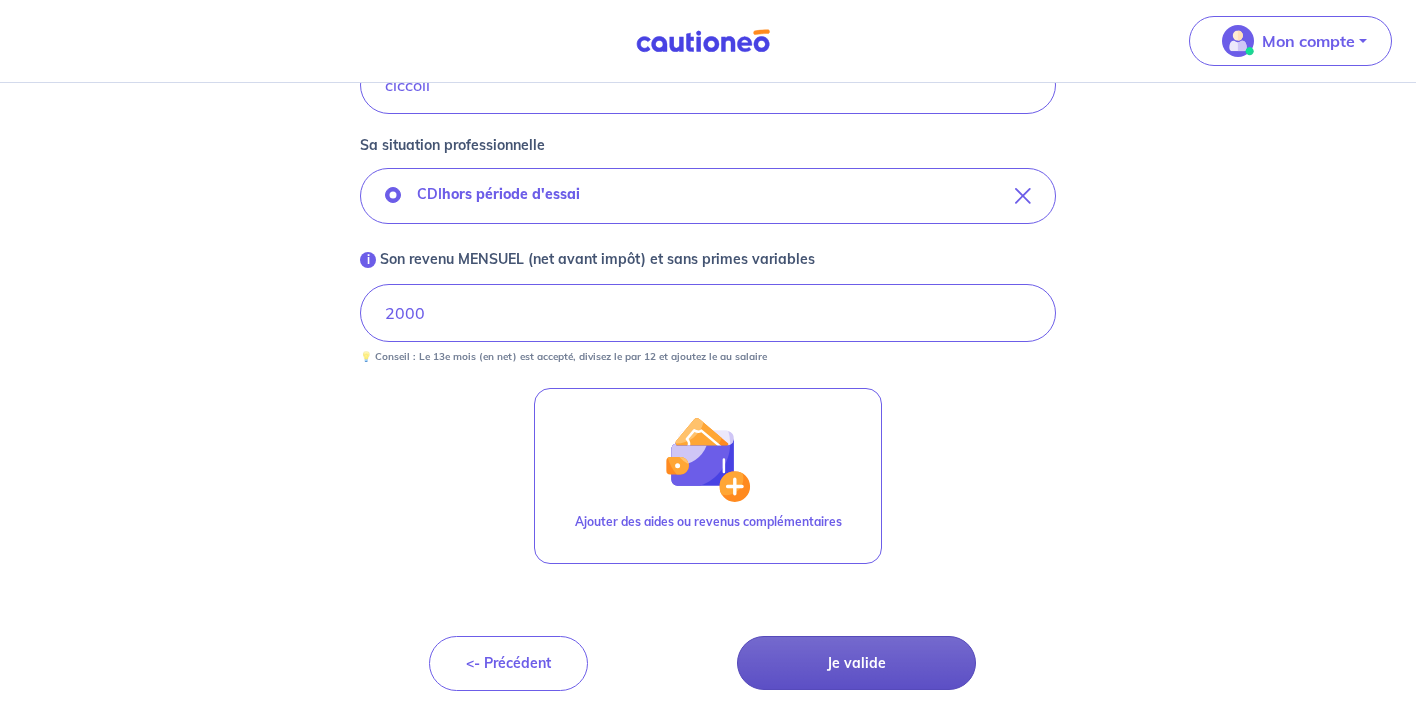 click on "Je valide" at bounding box center (856, 663) 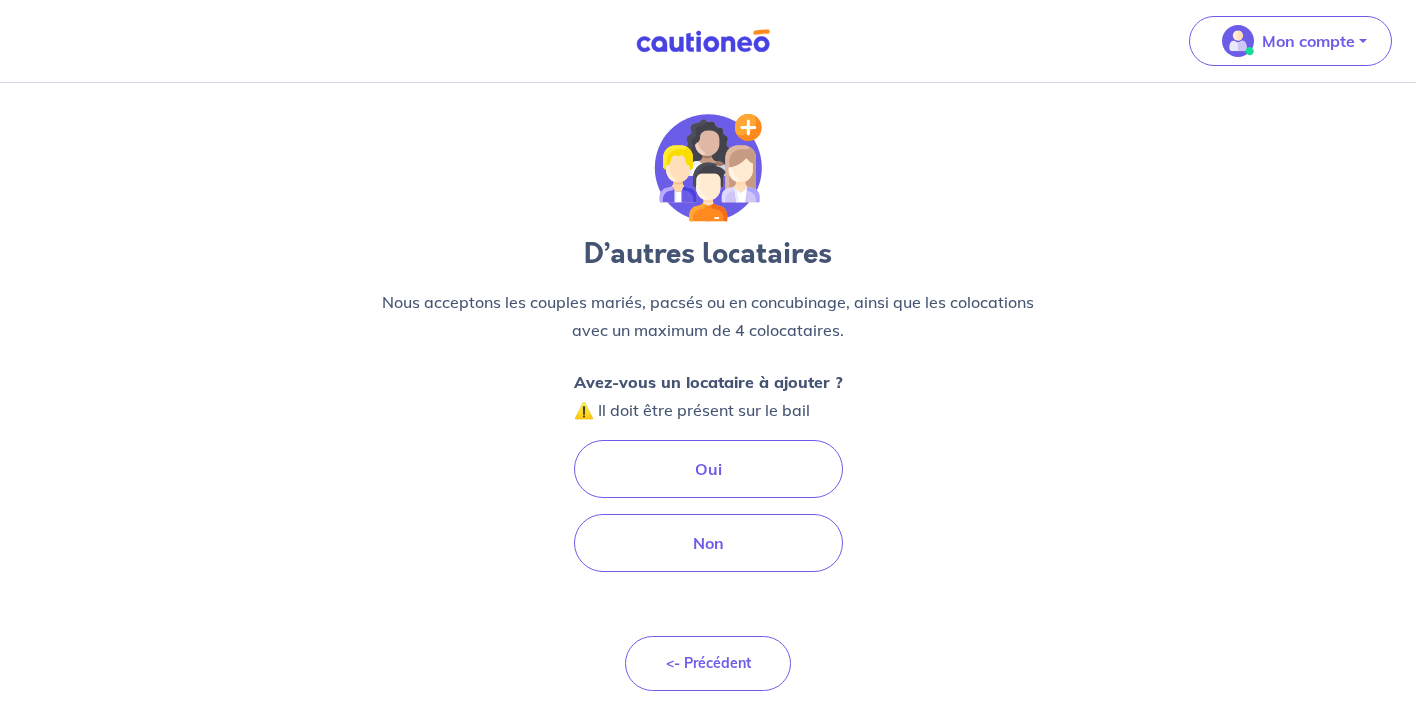scroll, scrollTop: 0, scrollLeft: 0, axis: both 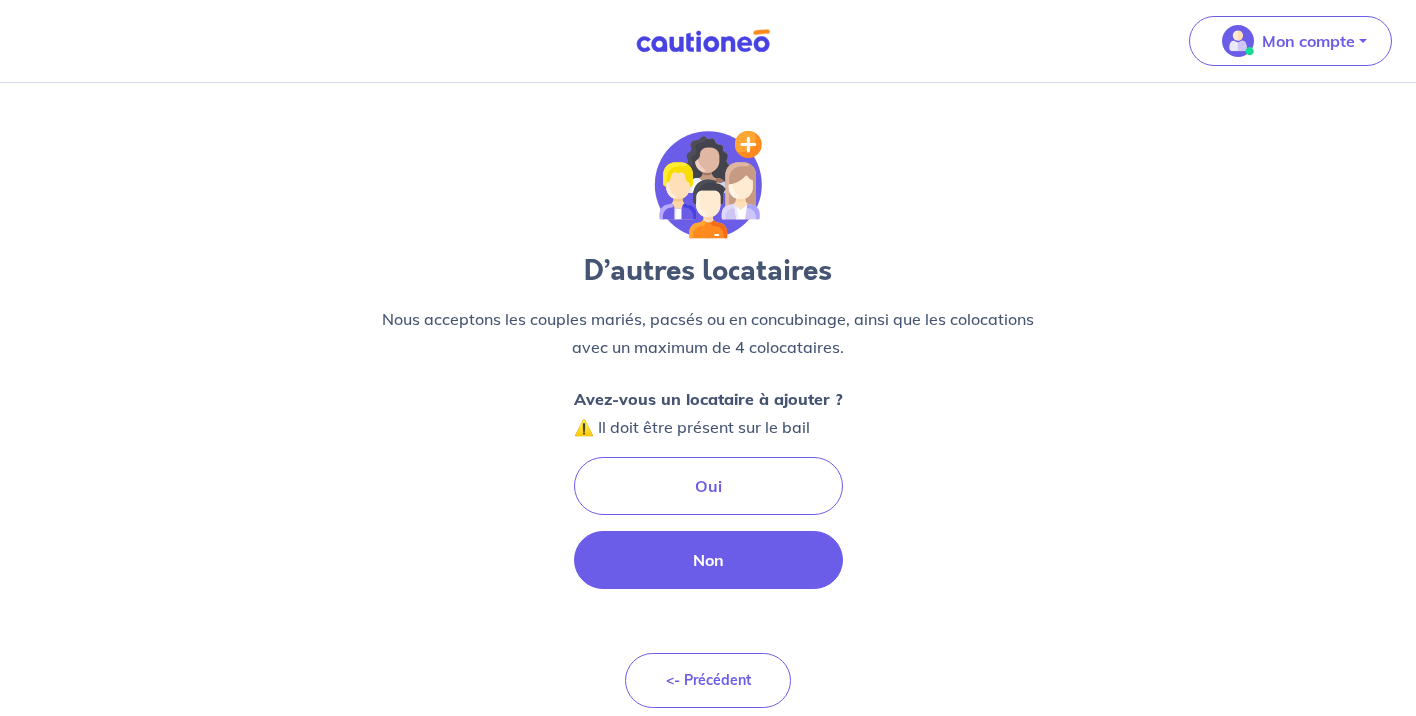 click on "Non" at bounding box center (708, 560) 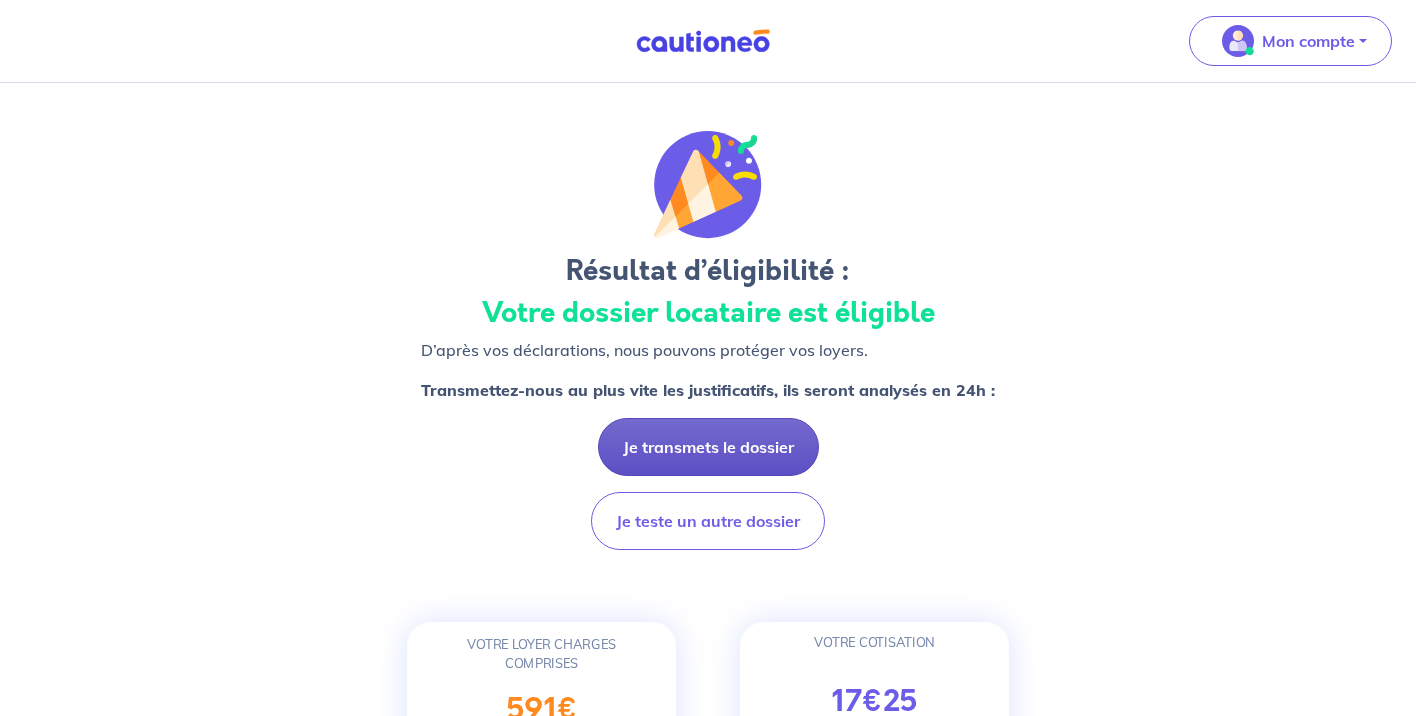 click on "Je transmets le dossier" at bounding box center (708, 447) 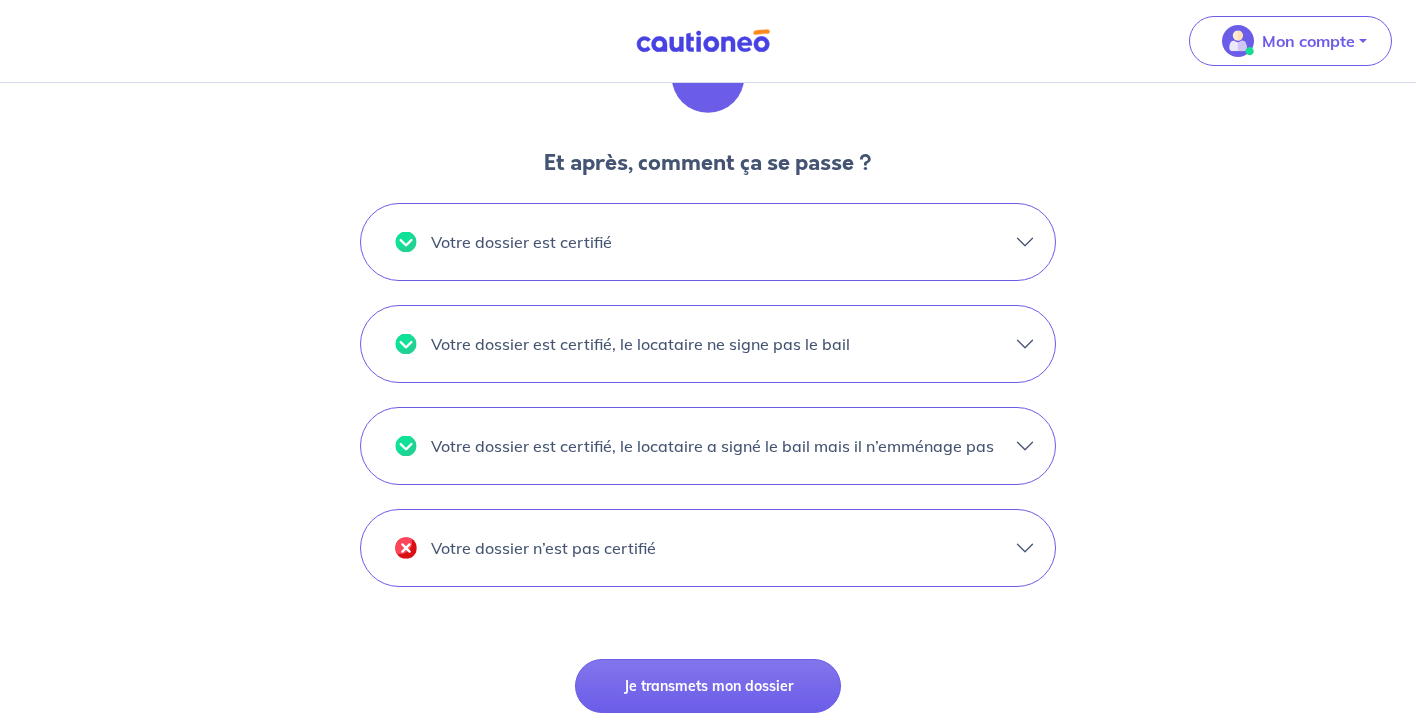 scroll, scrollTop: 1682, scrollLeft: 0, axis: vertical 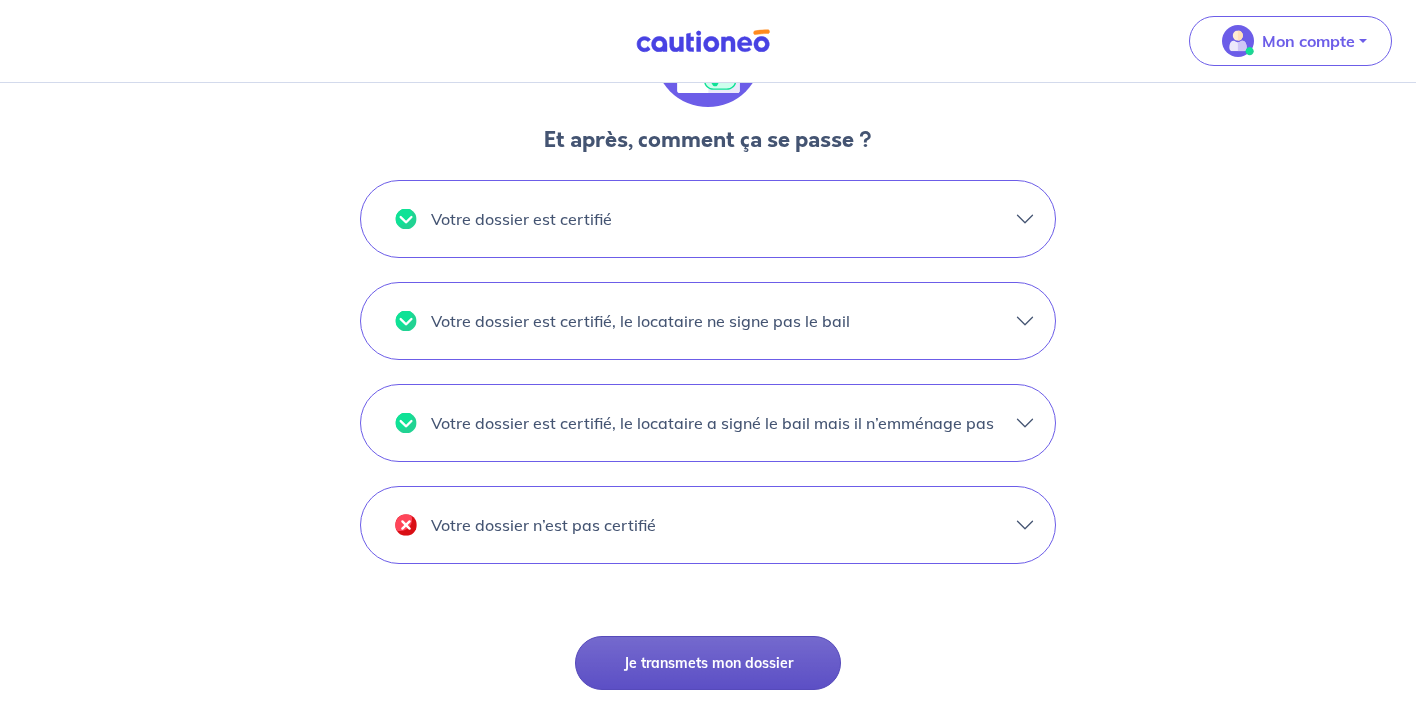 click on "Je transmets mon dossier" at bounding box center [708, 663] 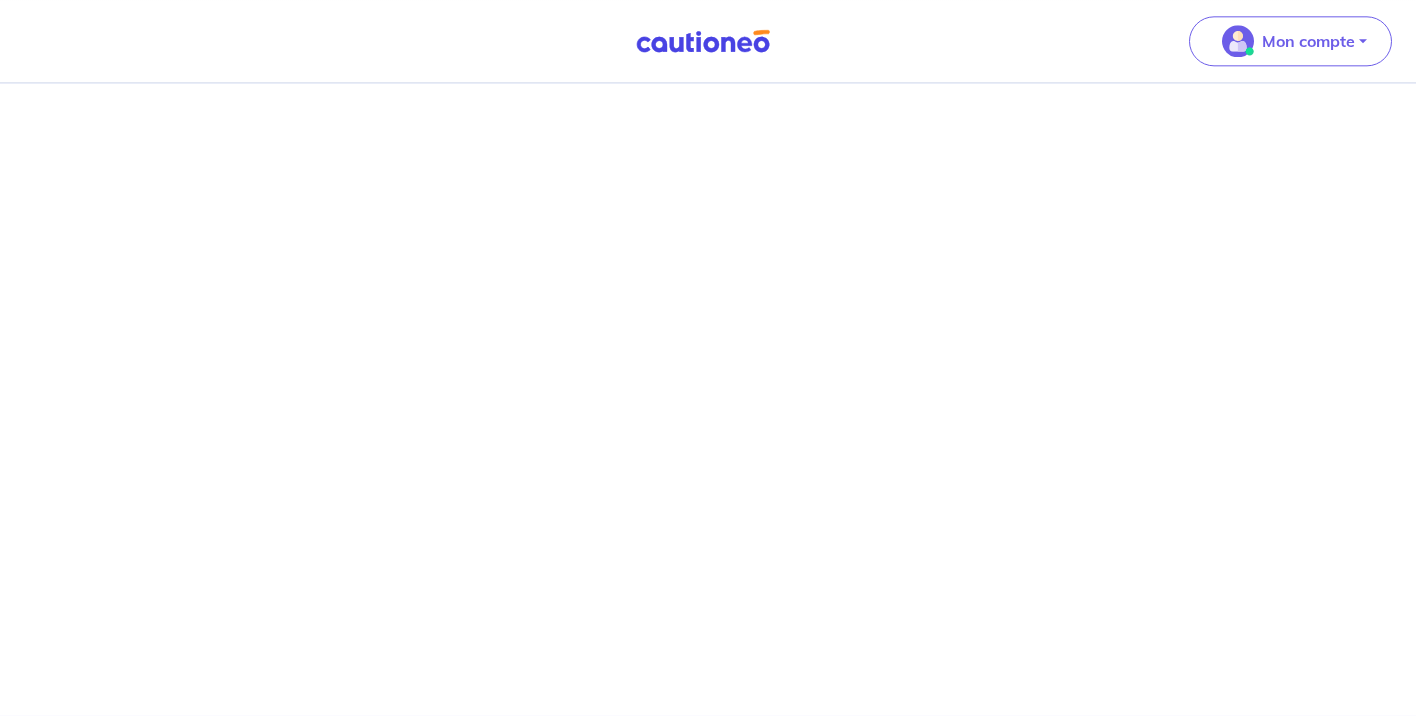 scroll, scrollTop: 0, scrollLeft: 0, axis: both 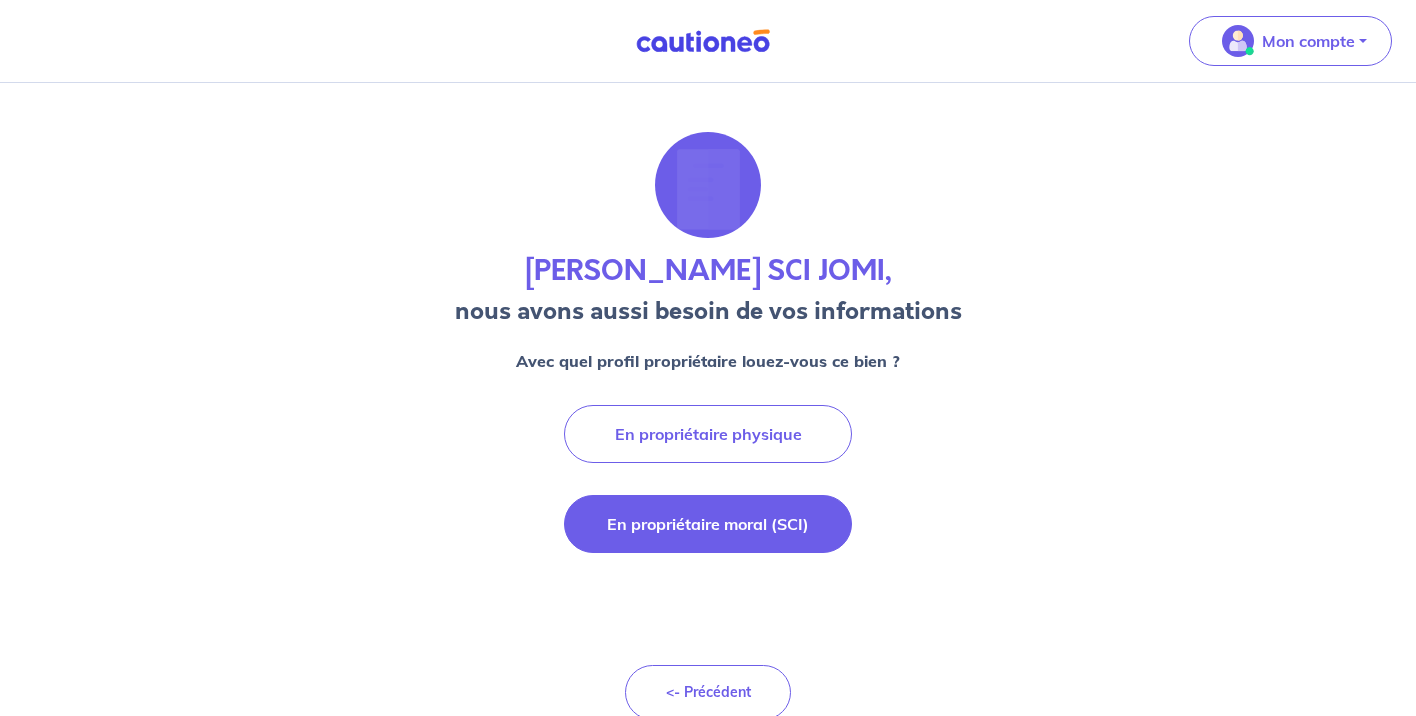 click on "En propriétaire moral (SCI)" at bounding box center (708, 524) 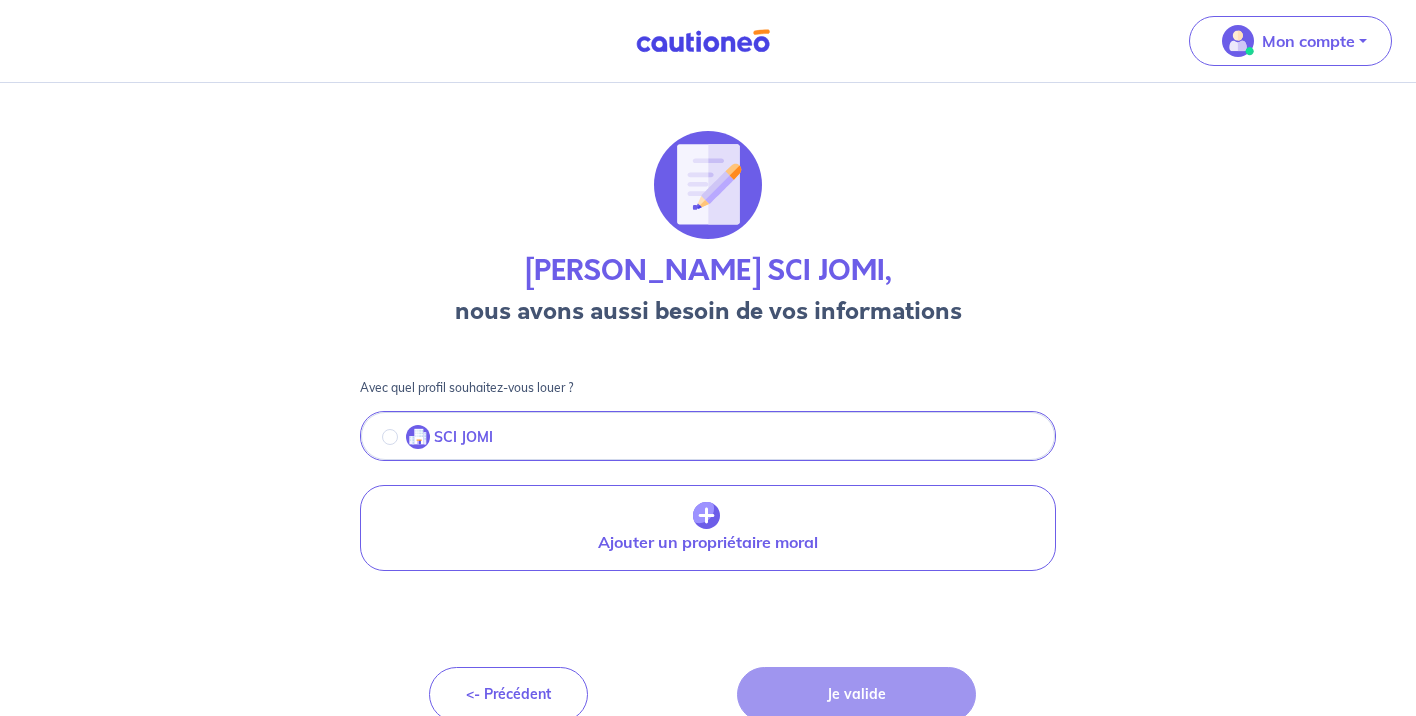 scroll, scrollTop: 79, scrollLeft: 0, axis: vertical 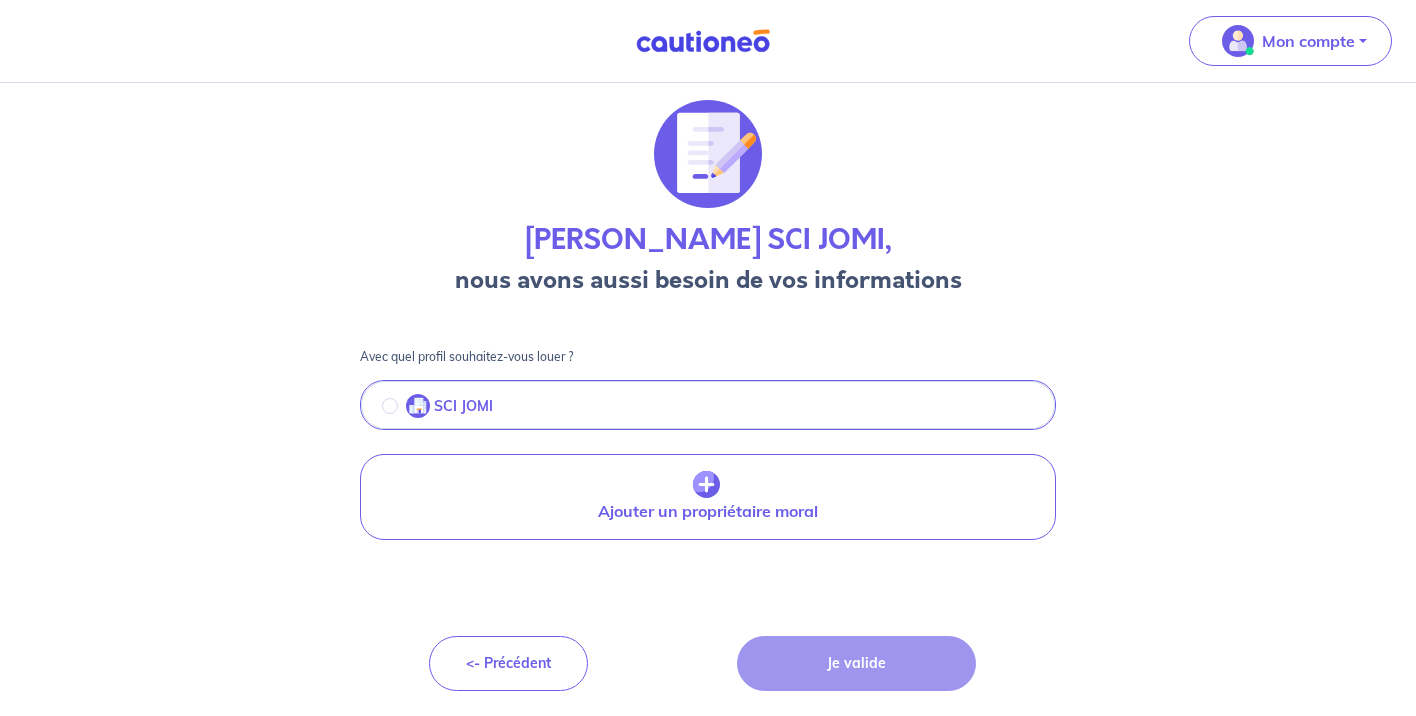 click on "Josiane Cuccaro SCI JOMI,
nous avons aussi besoin de vos informations Avec quel profil souhaitez-vous louer ? SCI JOMI landlord-id BAh7CEkiCGdpZAY6BkVUSSJXZ2lkOi8vY2F1dGlvbmVvLWNvcmUvTW9yYWxMYW5kbG9yZC9kNjAzOTk3ZS04NmYwLTQyMmQtYWE0OC01NTIxNGUyNWZiYjQ_ZXhwaXJlc19pbgY7AFRJIgxwdXJwb3NlBjsAVEkiDGRlZmF1bHQGOwBUSSIPZXhwaXJlc19hdAY7AFQw--e4a942e184c1a492cd8d5eb6cd1262fa9678bce2 Nom de L'entreprise : SCI JOMI SIRET : 41182797500011 Nom du Gérant : Cuccaro SCI JOMI Prénom du Gérant : Josiane Mail du Gérant : cuccaro.josiane@outlook.com Mobile du Gérant : +33609517054 Date de naissance du Gérant : 01/09/1948 Lieu de naissance du Gérant : Marseille Adresse du Gérant : 26 RUE PIERRE DOIZE, 13010 MARSEILLE Modifier les informations Ajouter un propriétaire moral <- Précédent Je valide" at bounding box center (708, 384) 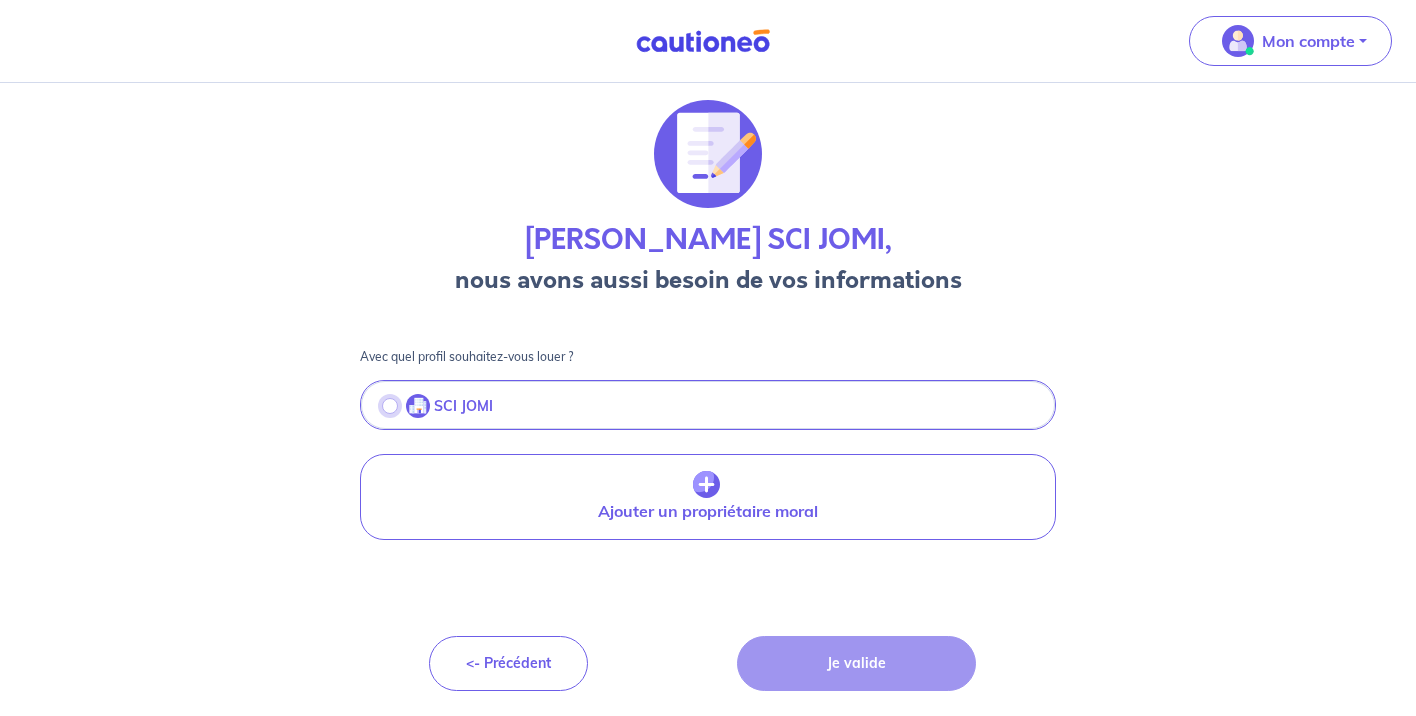 click at bounding box center [390, 406] 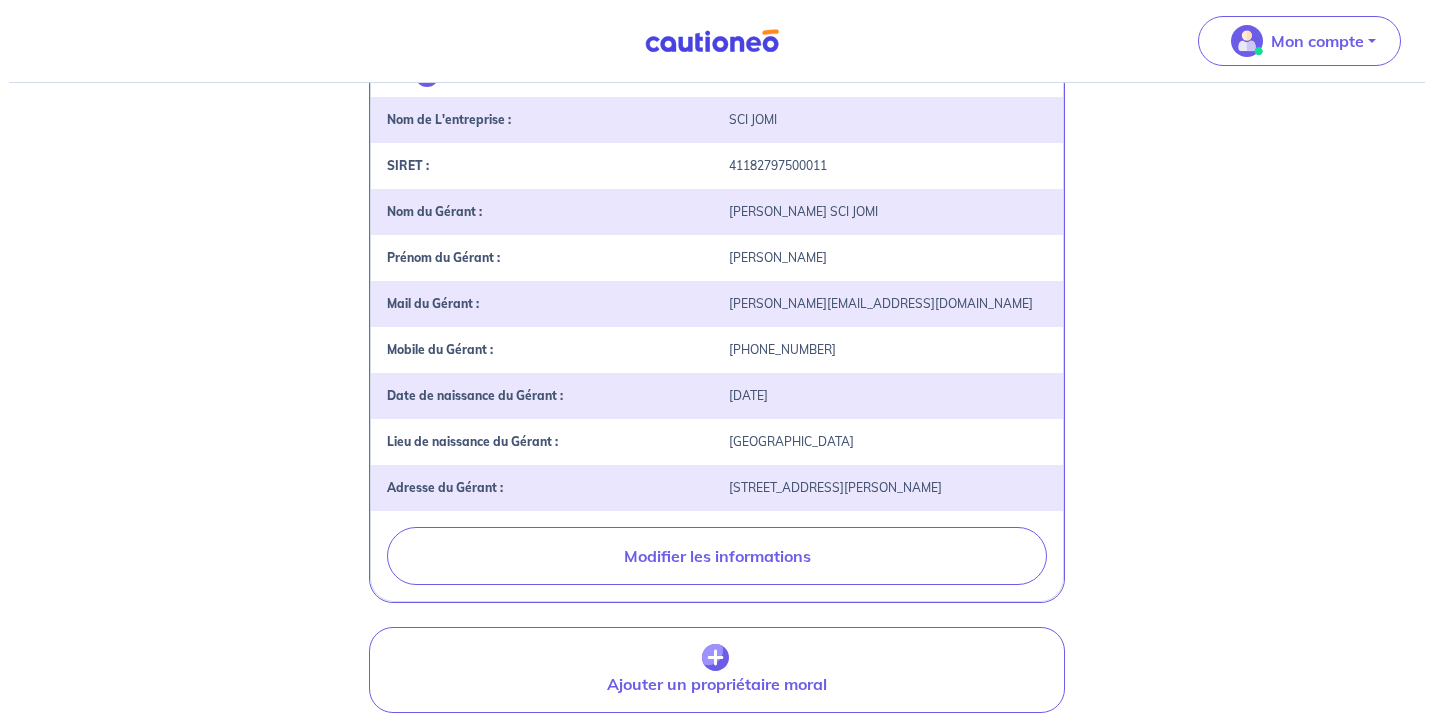 scroll, scrollTop: 487, scrollLeft: 0, axis: vertical 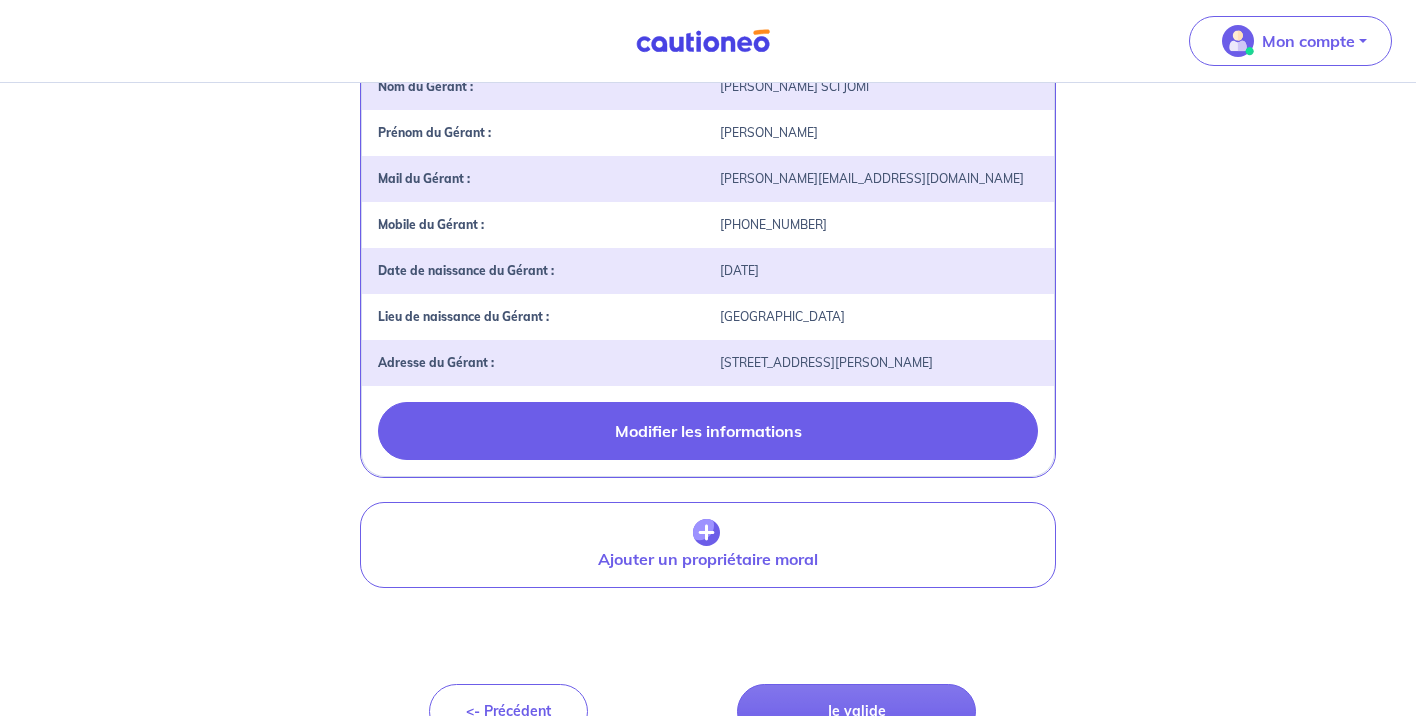 click on "Modifier les informations" at bounding box center (708, 431) 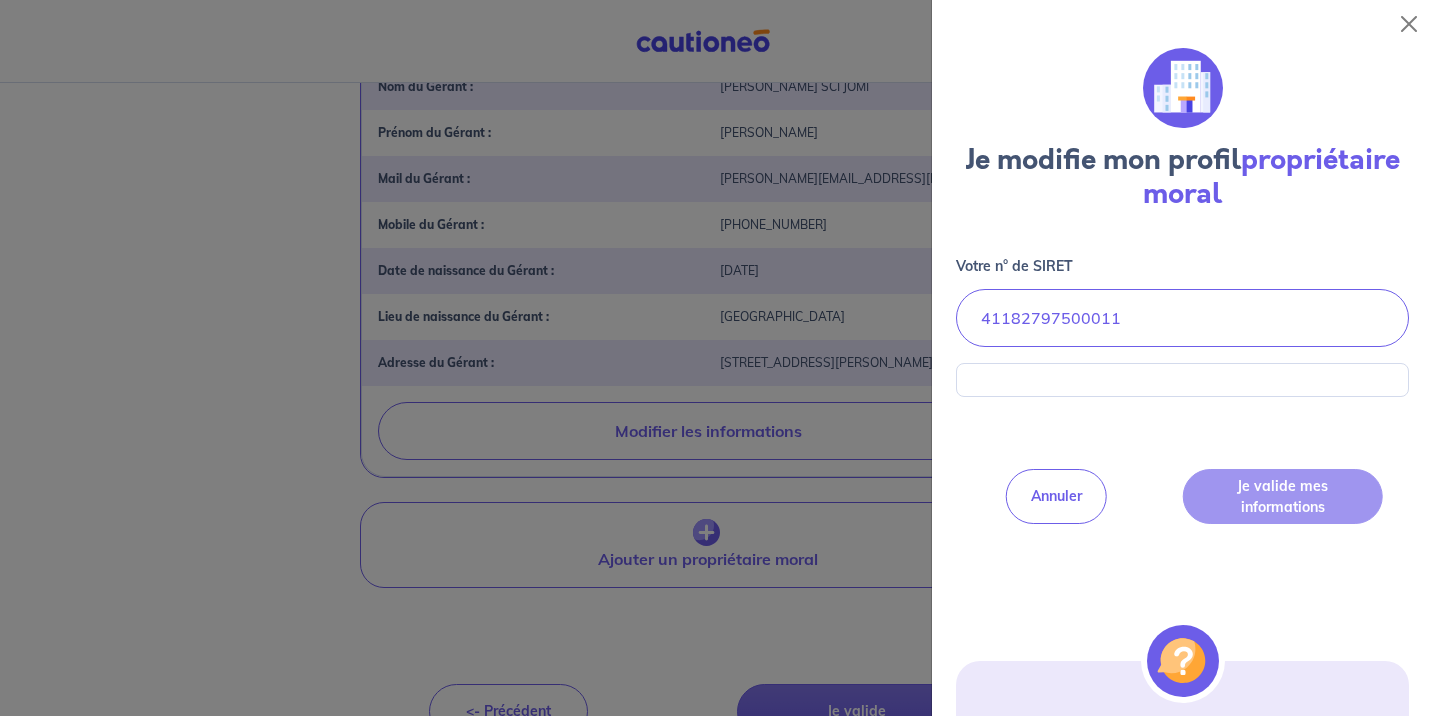 select on "FR" 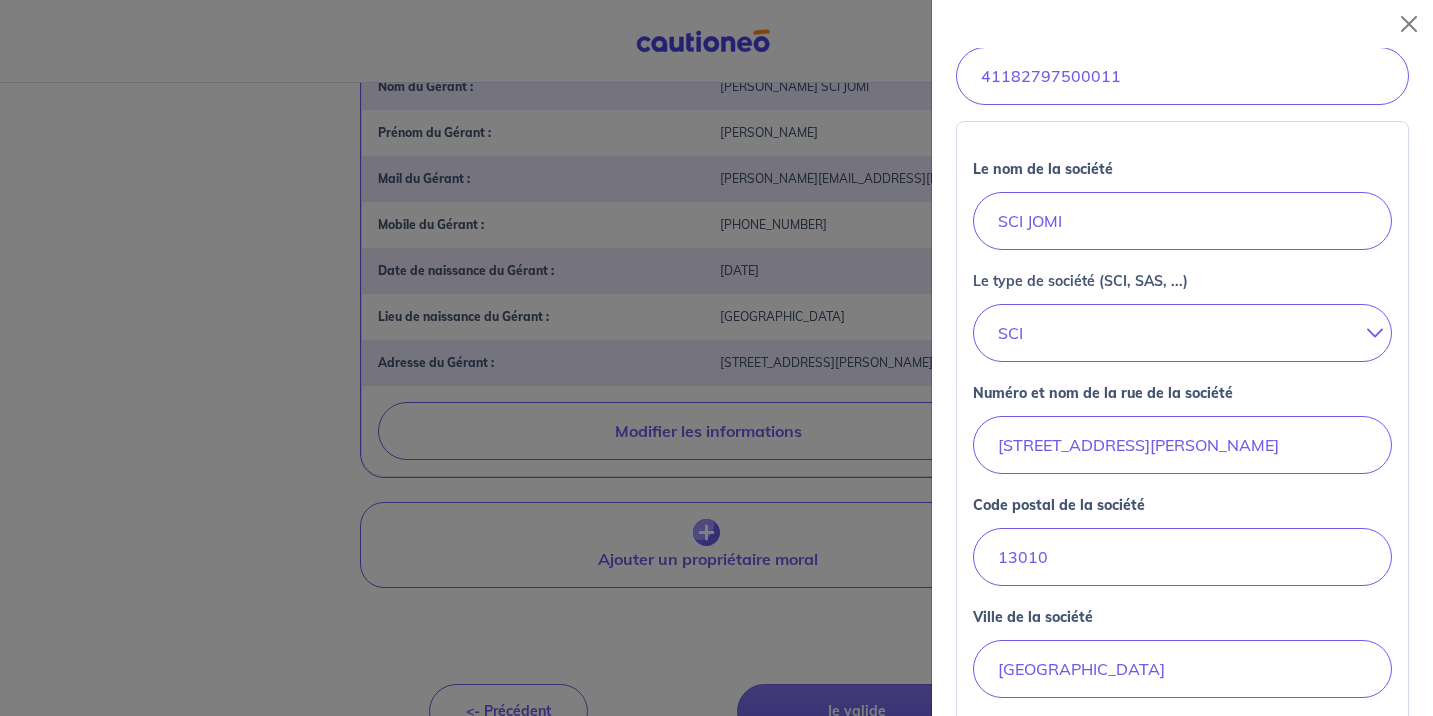 scroll, scrollTop: 360, scrollLeft: 0, axis: vertical 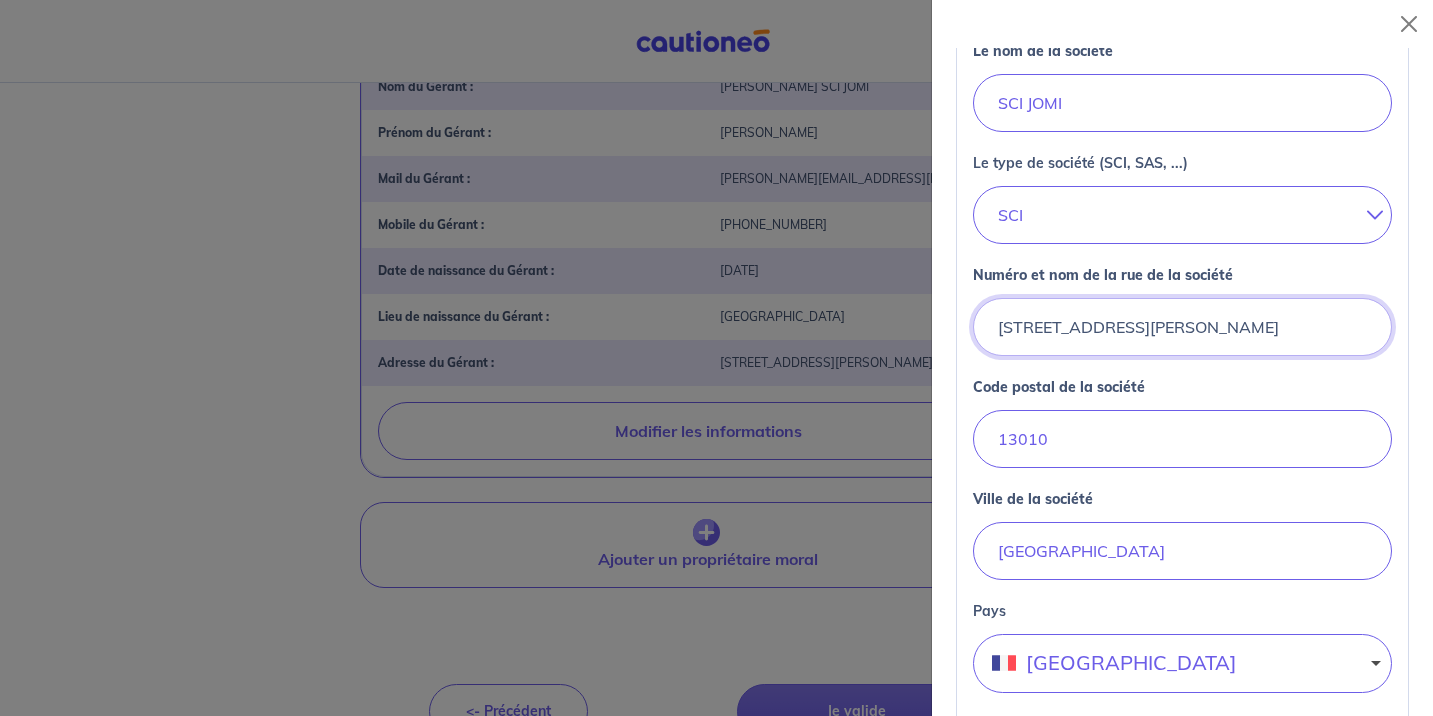click on "26 RUE PIERRE DOIZE" at bounding box center [1182, 327] 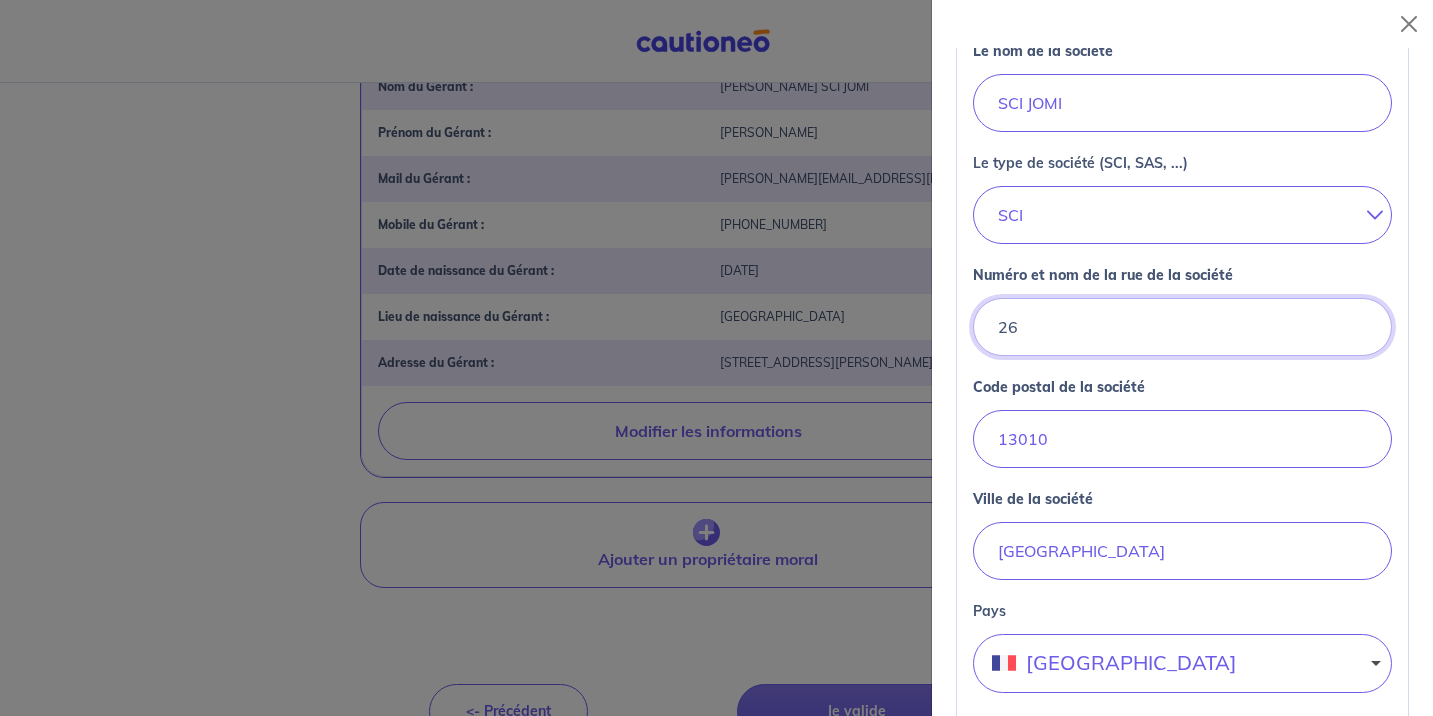 type on "2" 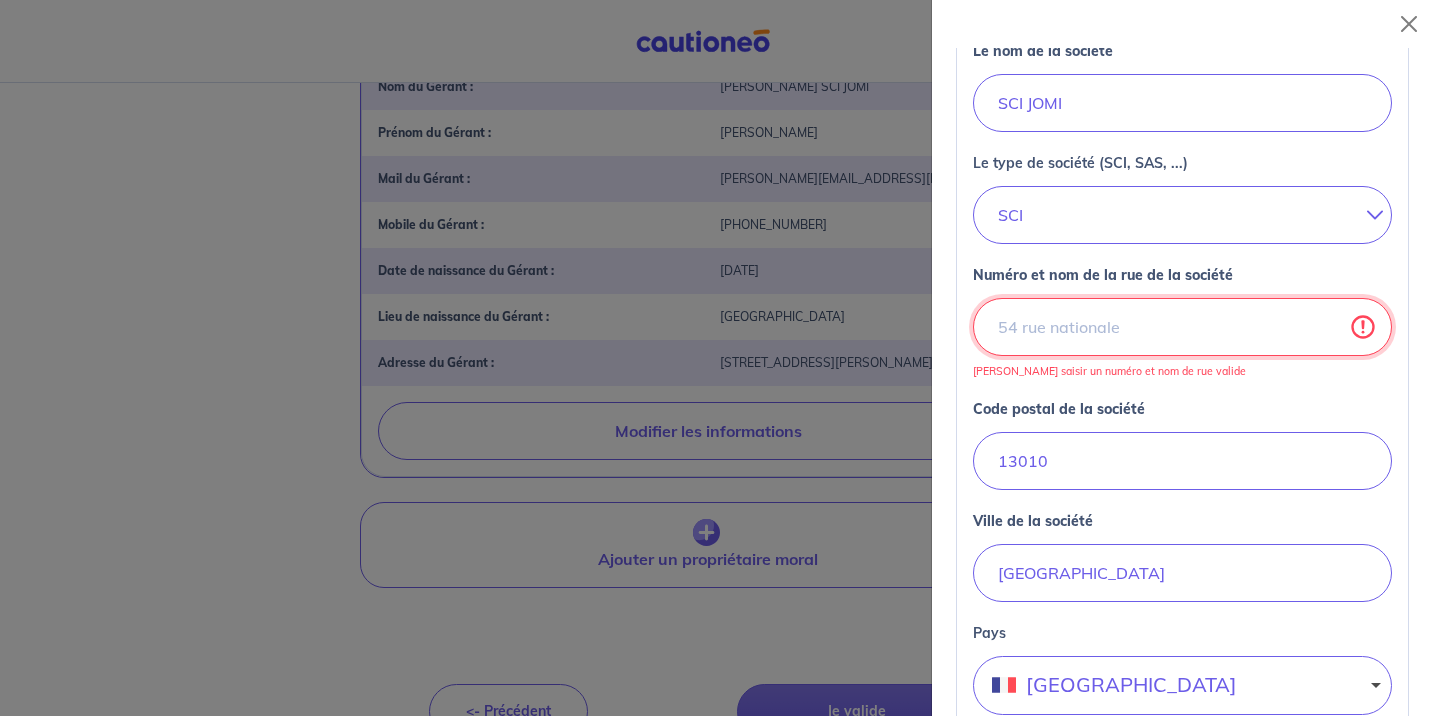 type on "4" 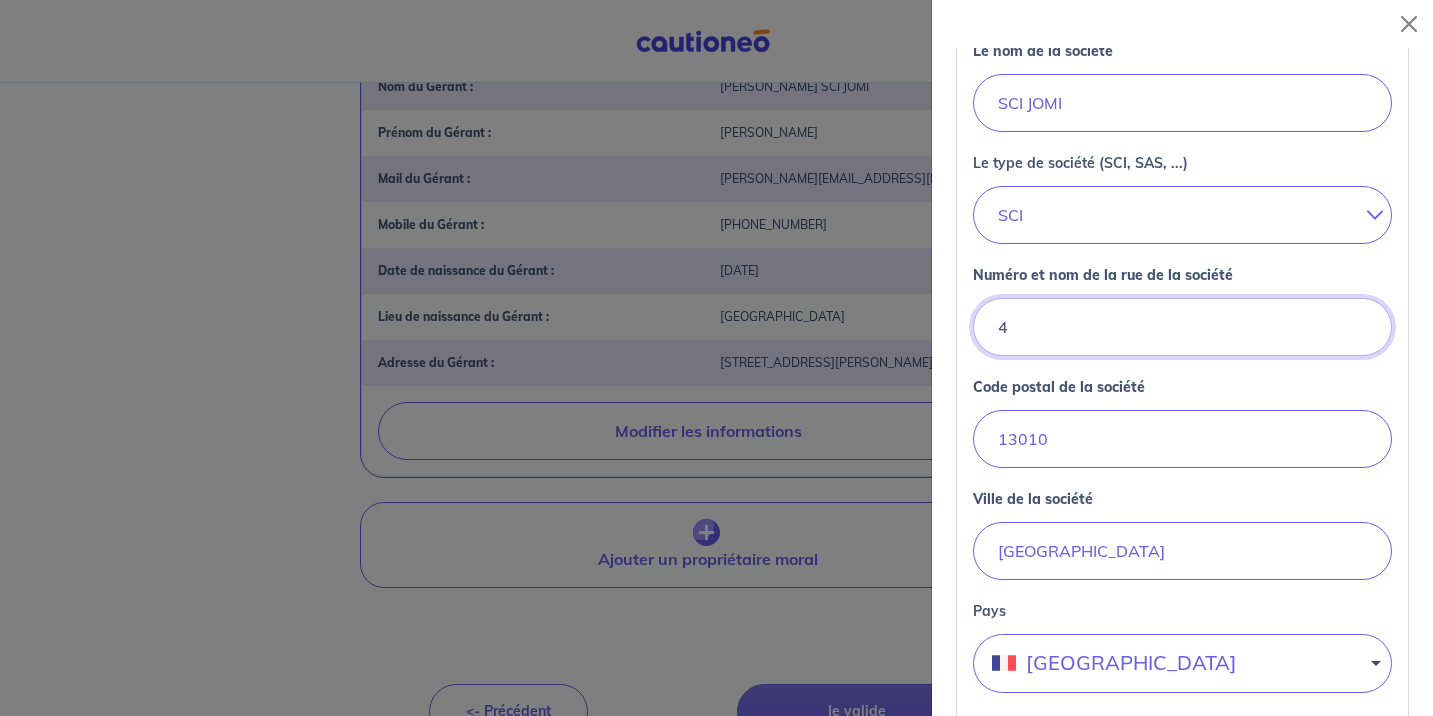 select on "FR" 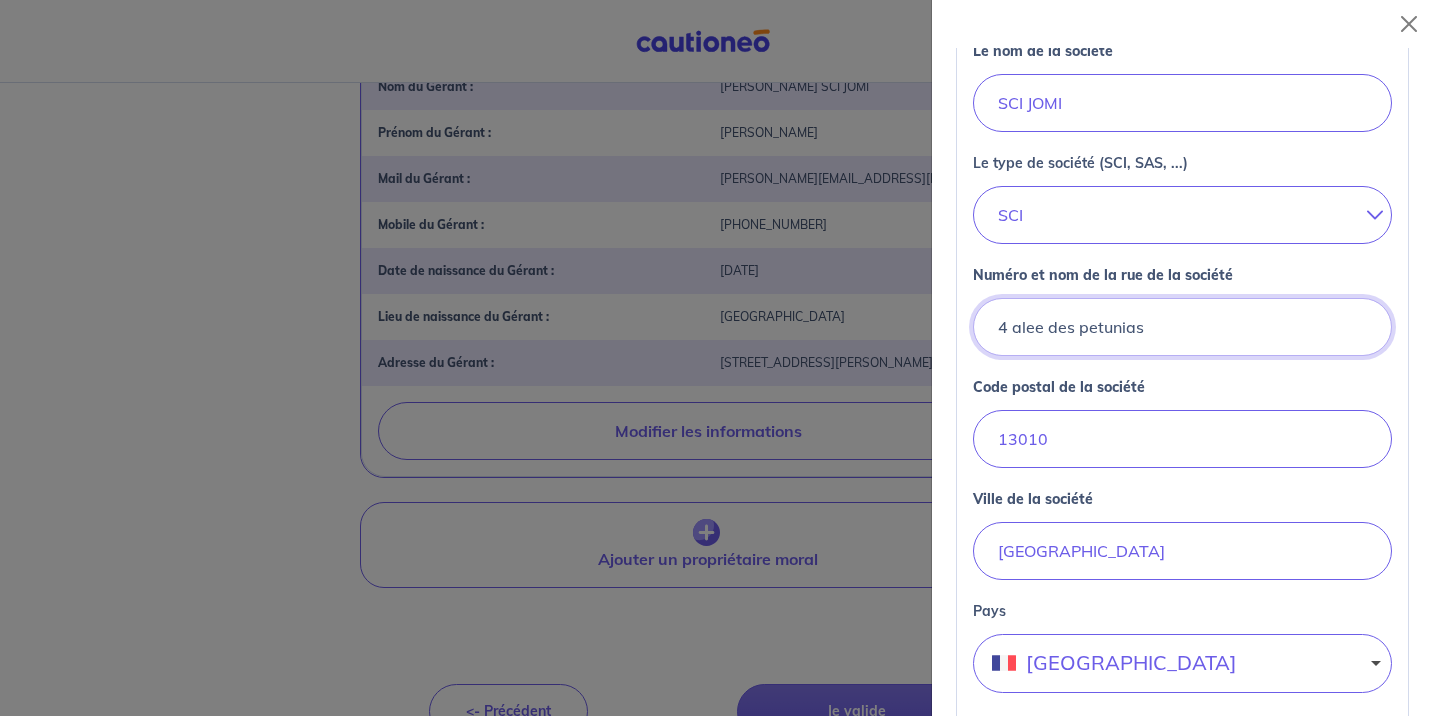 type on "4 alee des petunias" 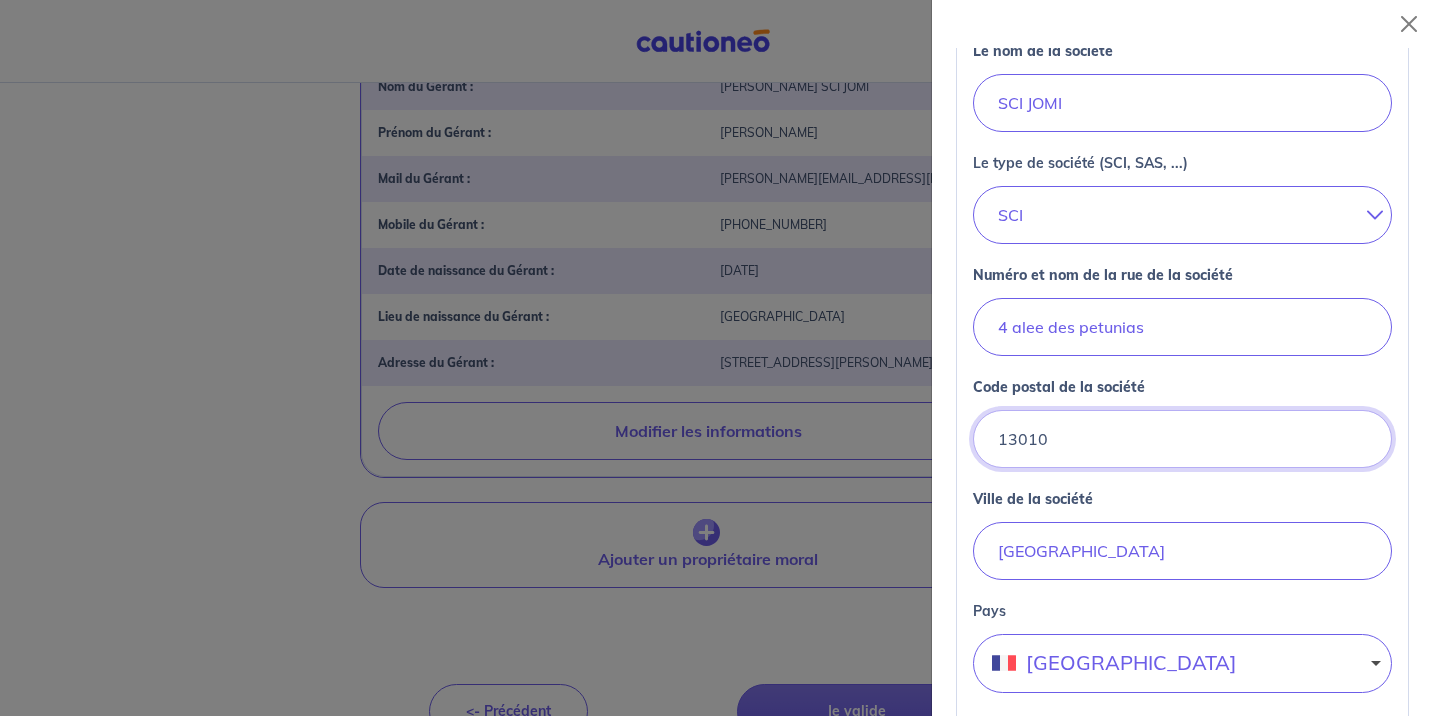 click on "13010" at bounding box center [1182, 439] 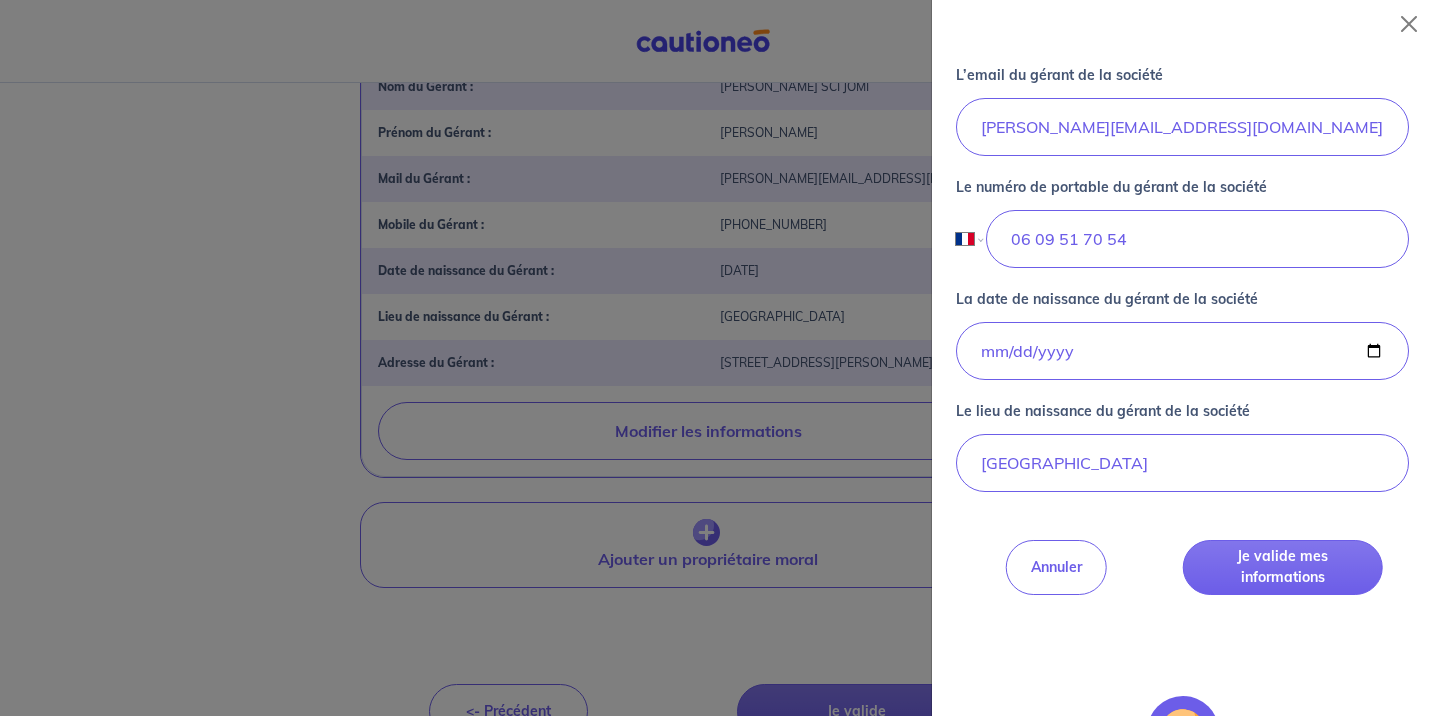 scroll, scrollTop: 1320, scrollLeft: 0, axis: vertical 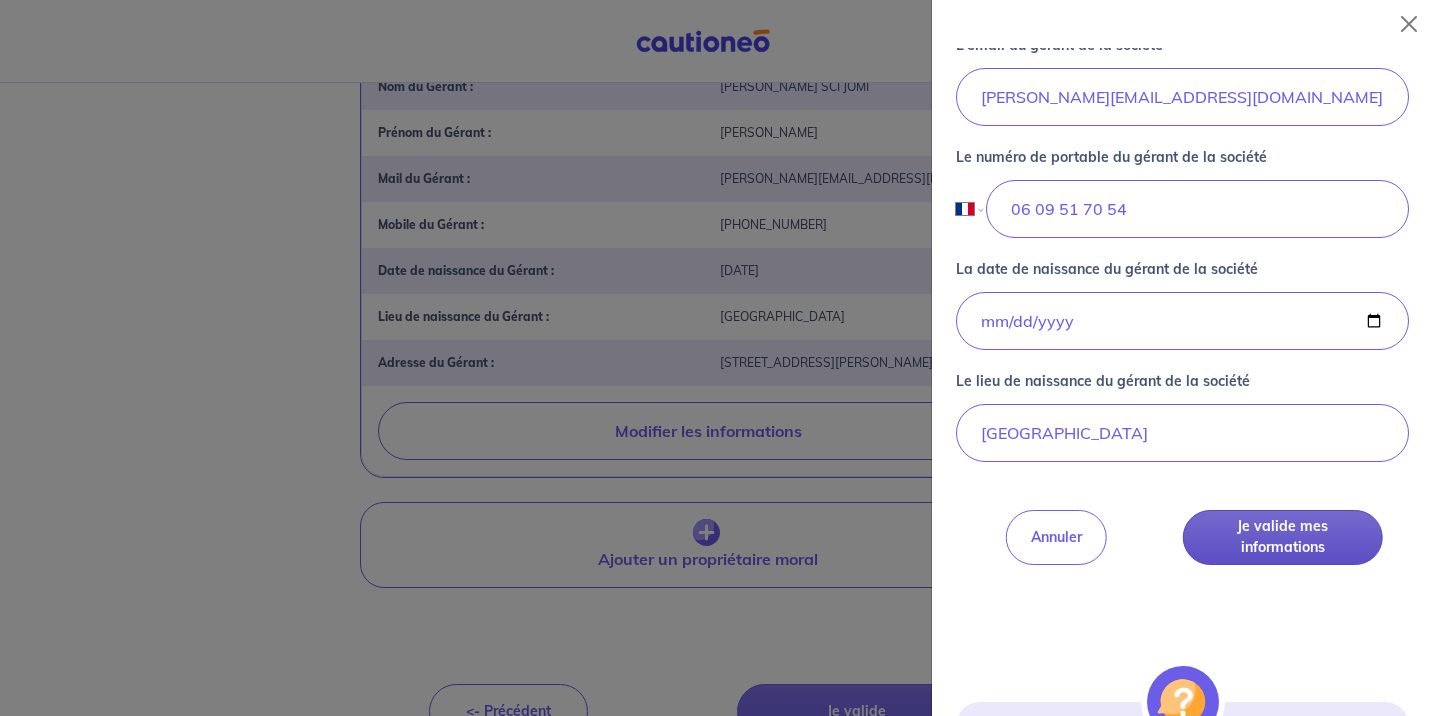 type on "13011" 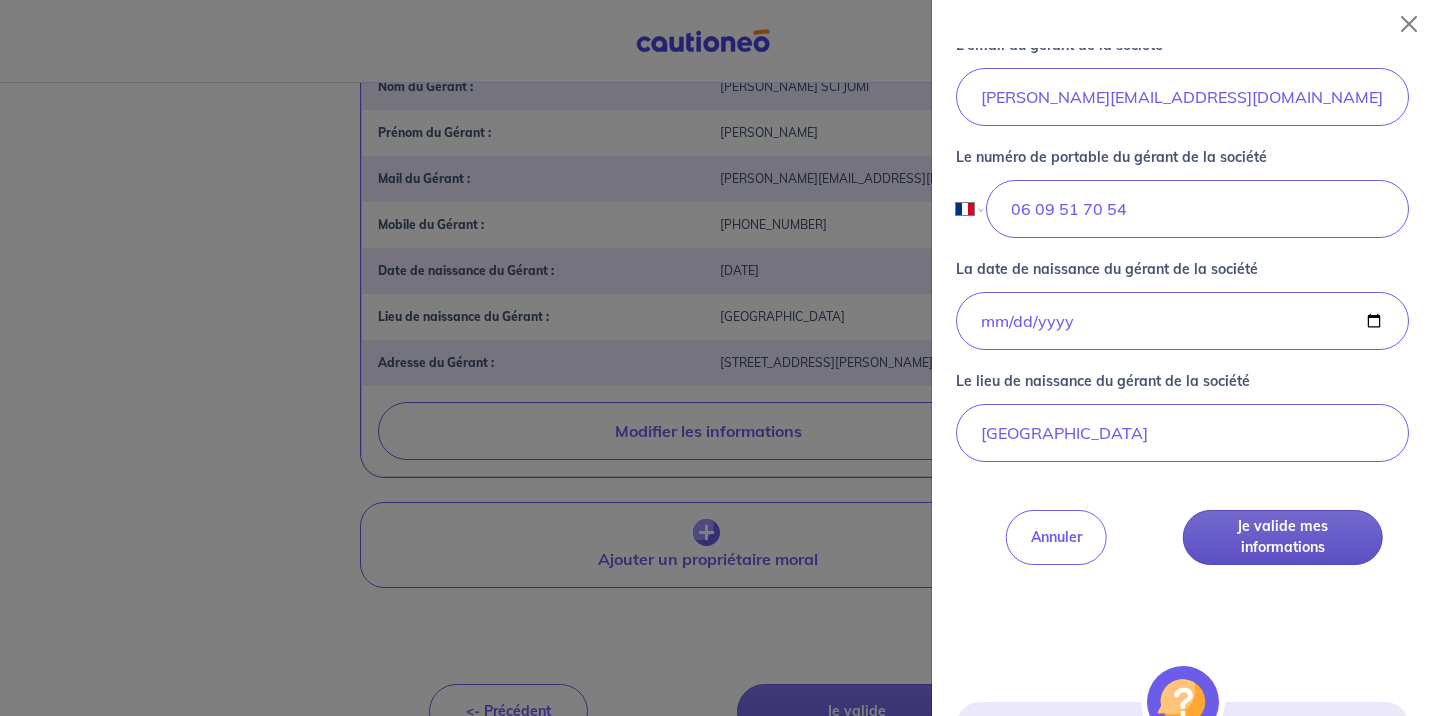click on "Je valide mes informations" at bounding box center [1283, 537] 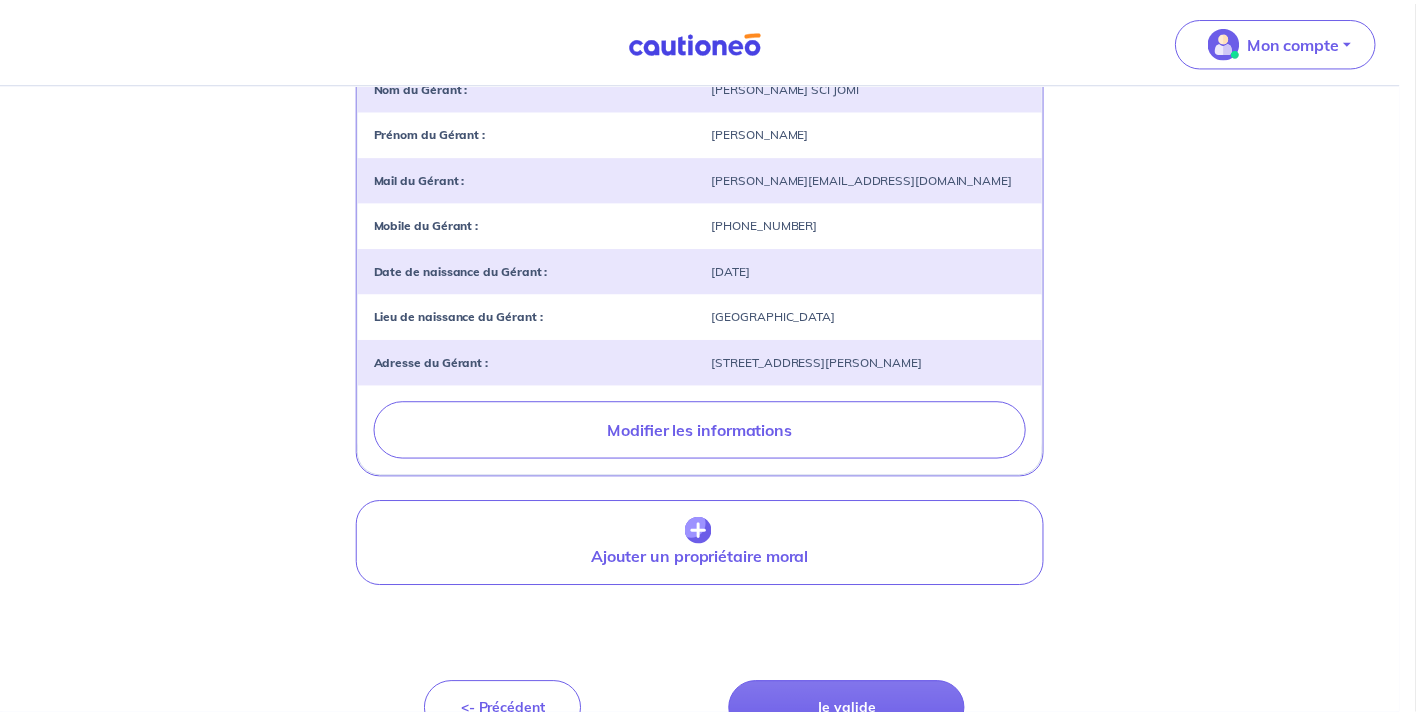 scroll, scrollTop: 0, scrollLeft: 0, axis: both 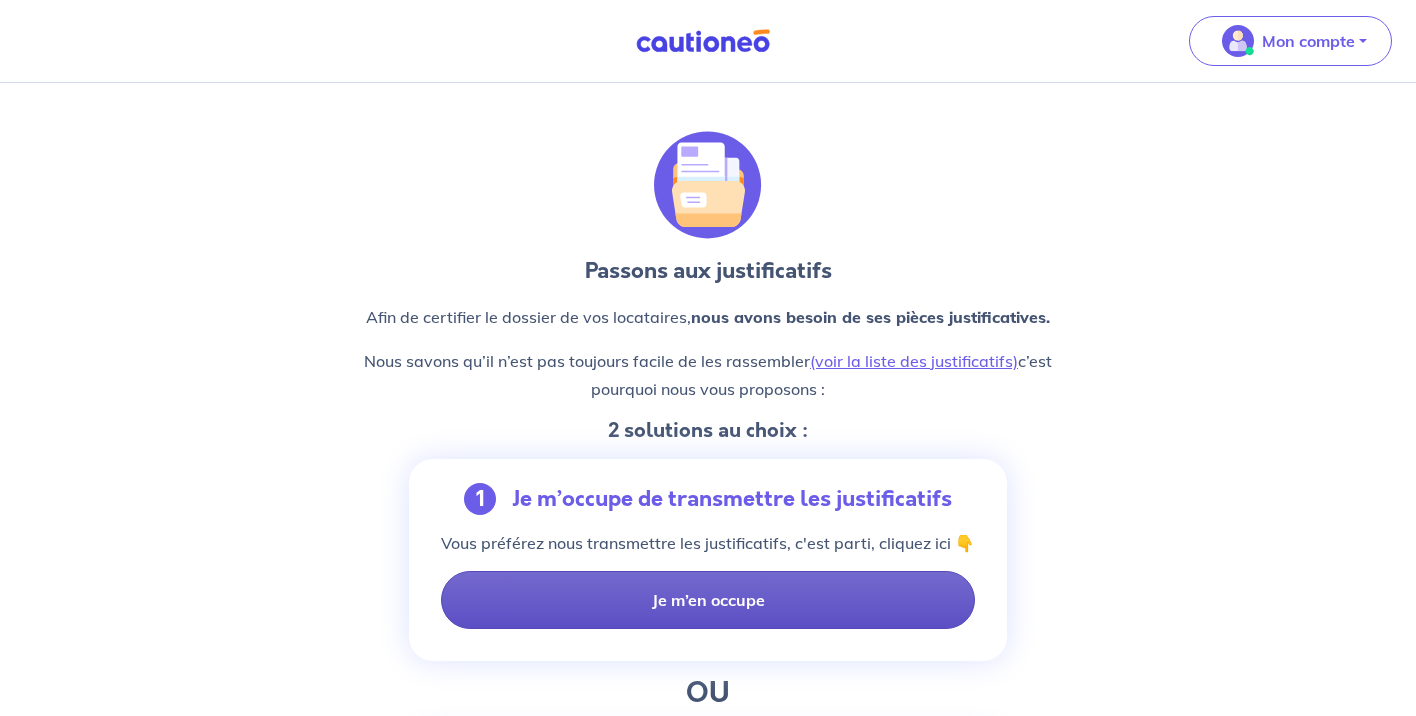 click on "Je m’en occupe" at bounding box center (708, 600) 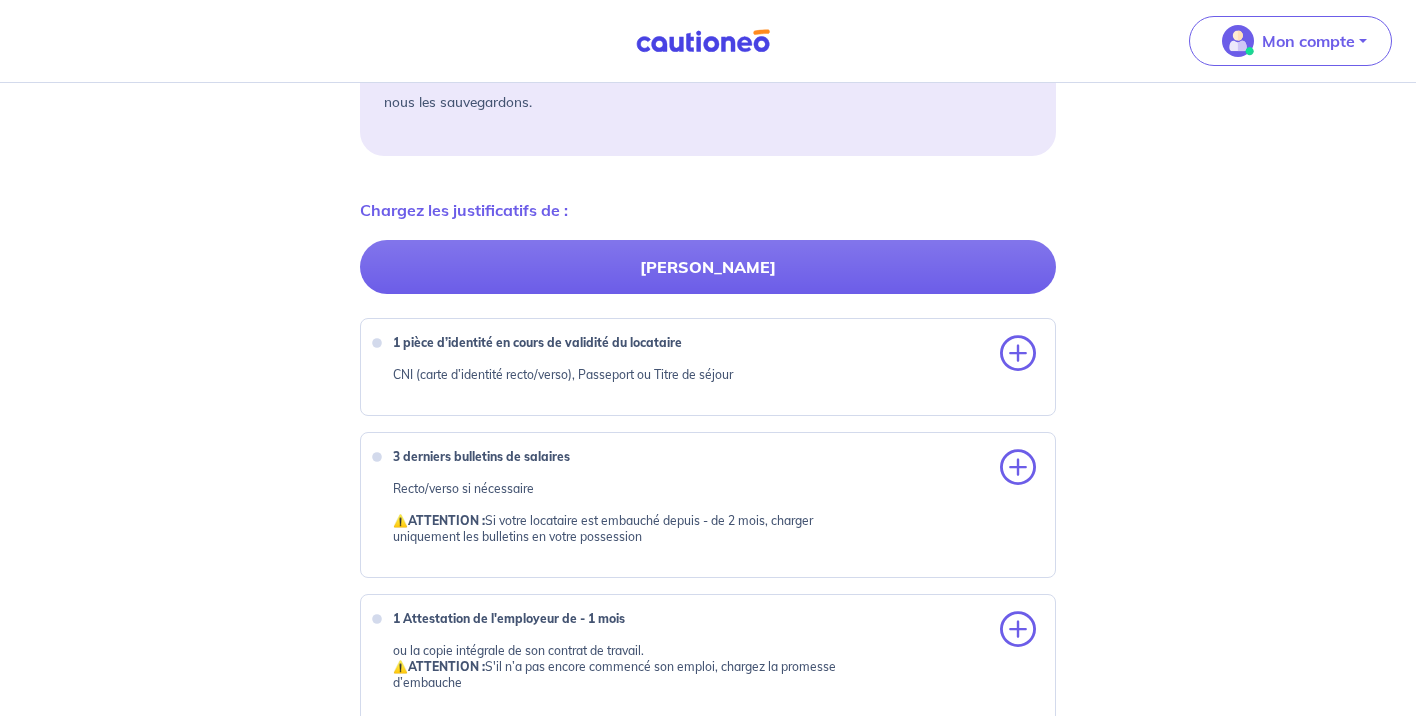 scroll, scrollTop: 510, scrollLeft: 0, axis: vertical 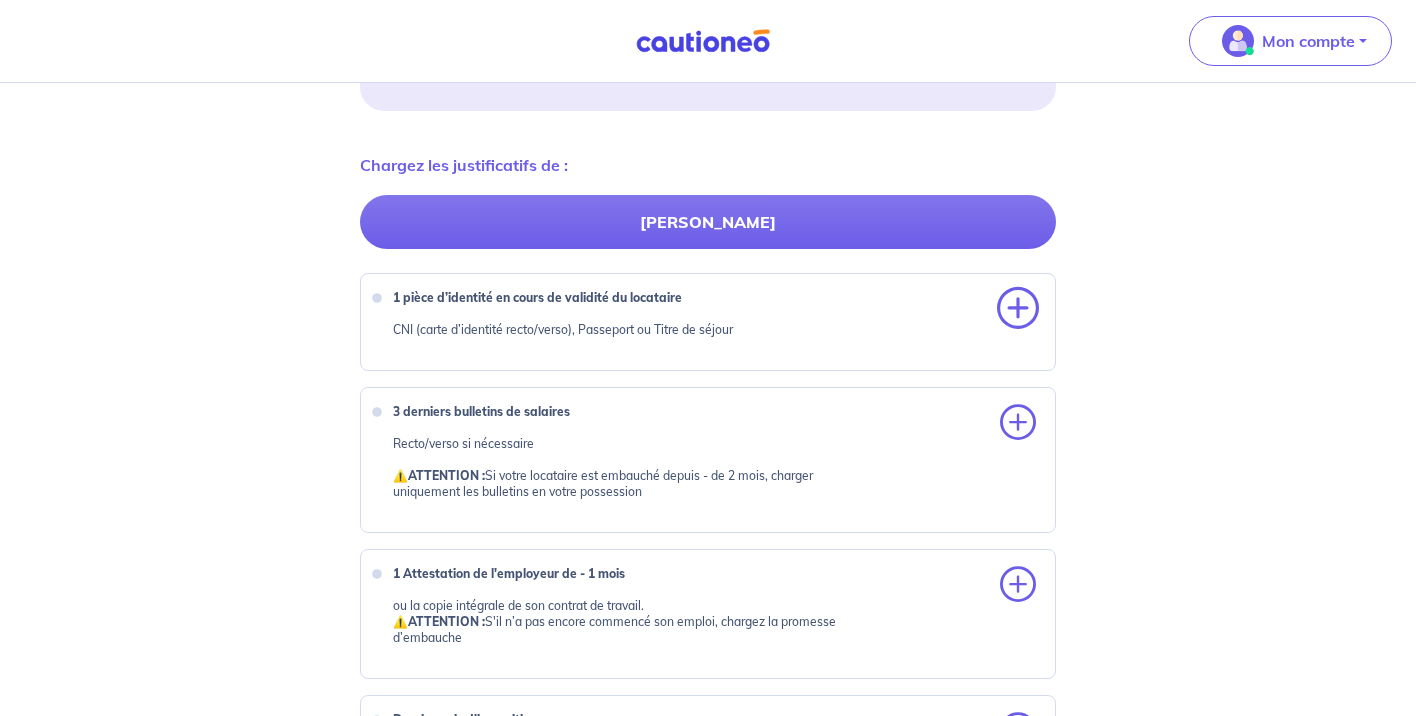click at bounding box center [1018, 309] 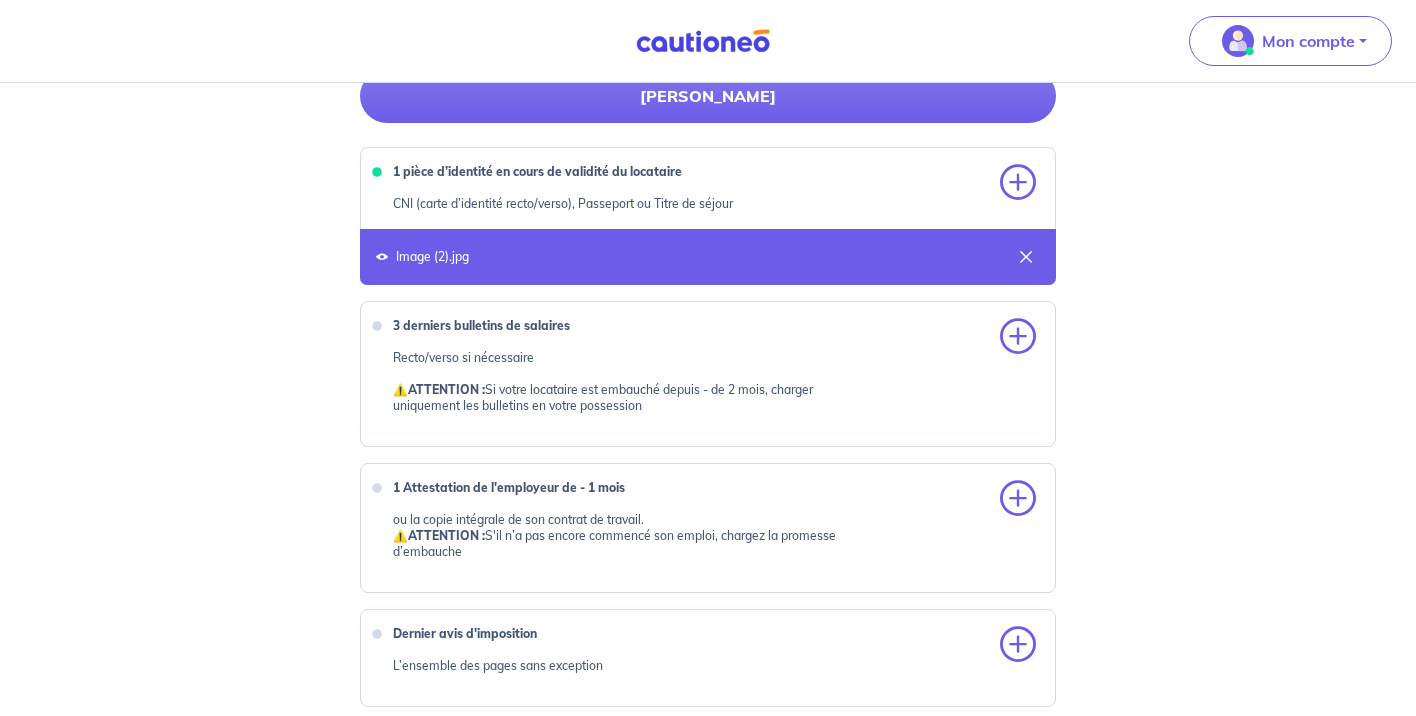 scroll, scrollTop: 612, scrollLeft: 0, axis: vertical 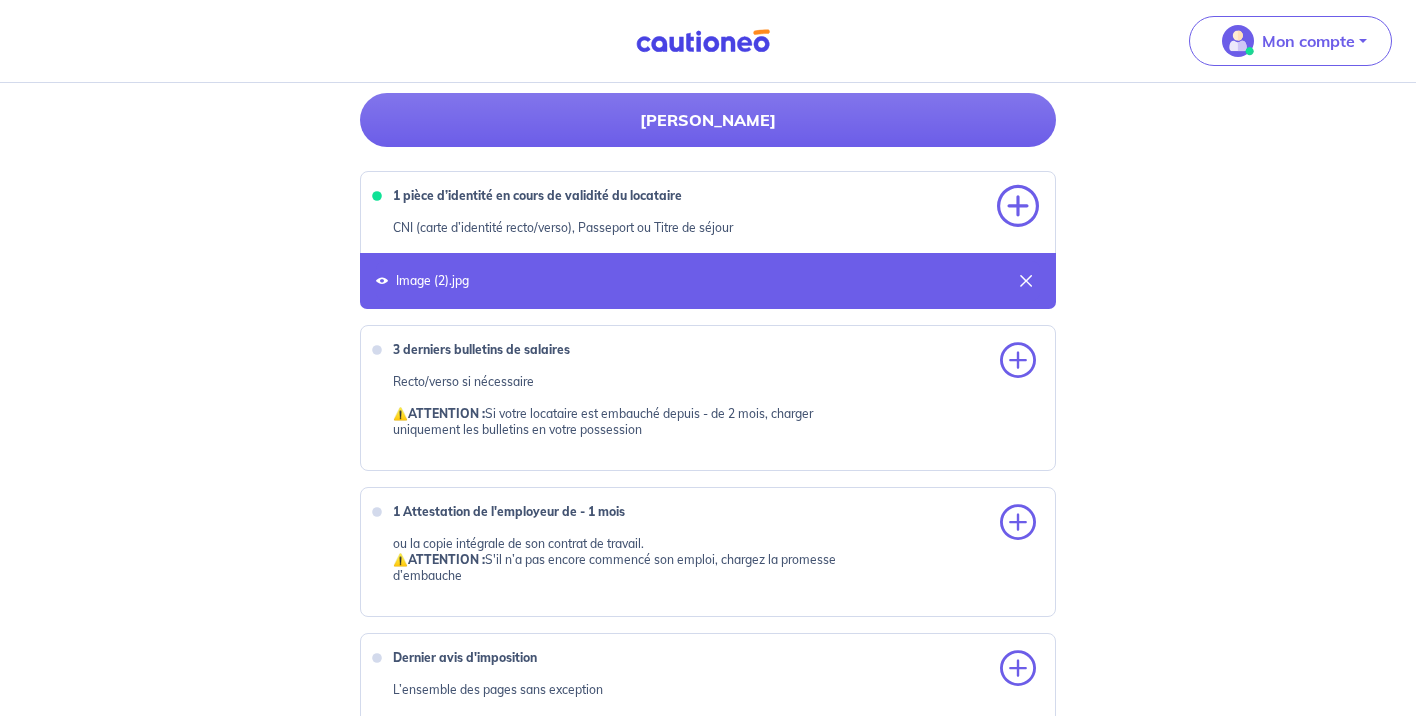 click at bounding box center [1018, 207] 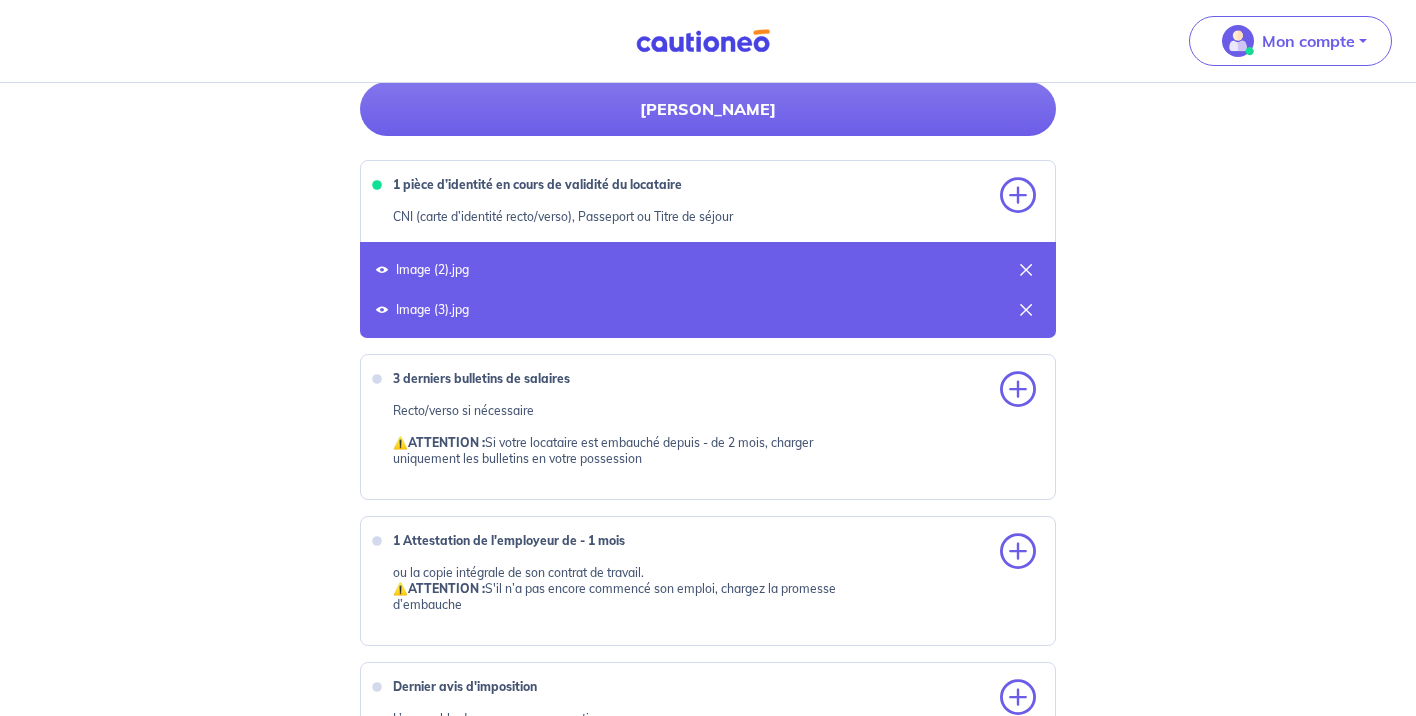 scroll, scrollTop: 714, scrollLeft: 0, axis: vertical 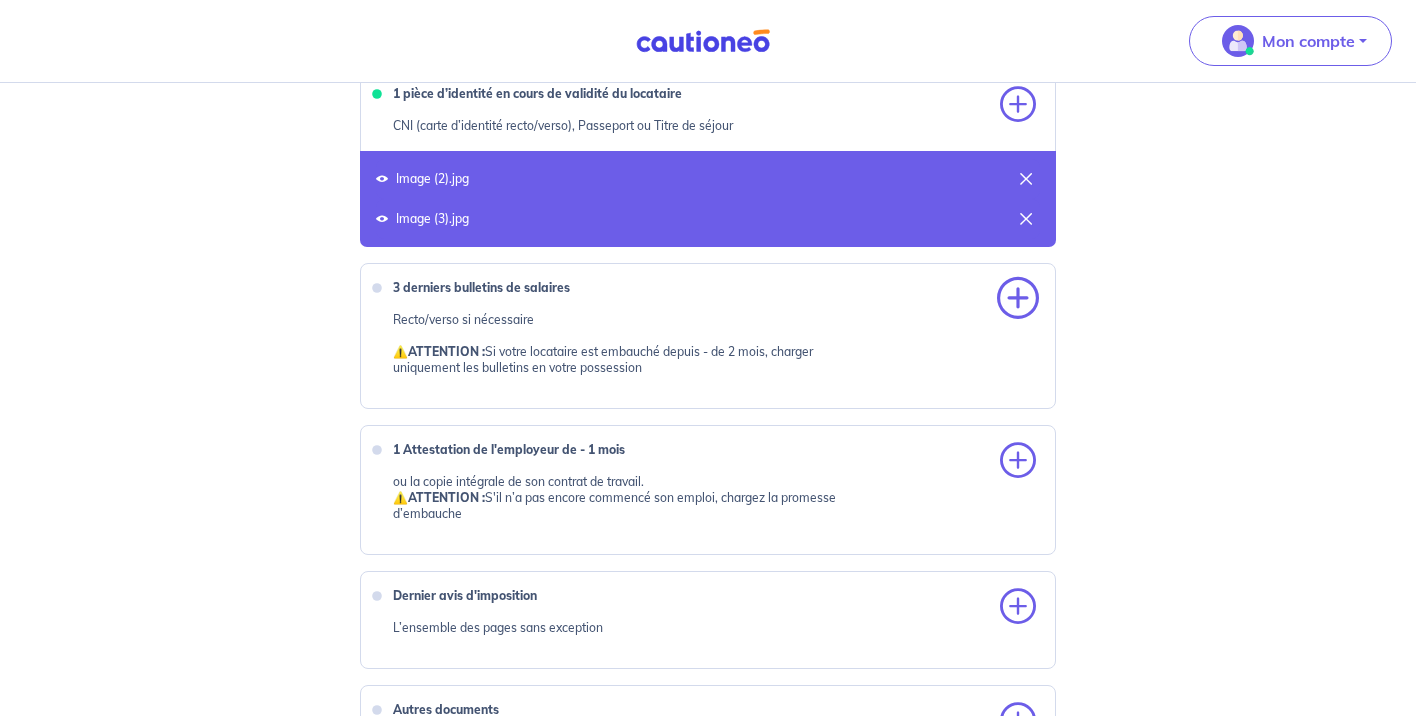 click at bounding box center [1018, 299] 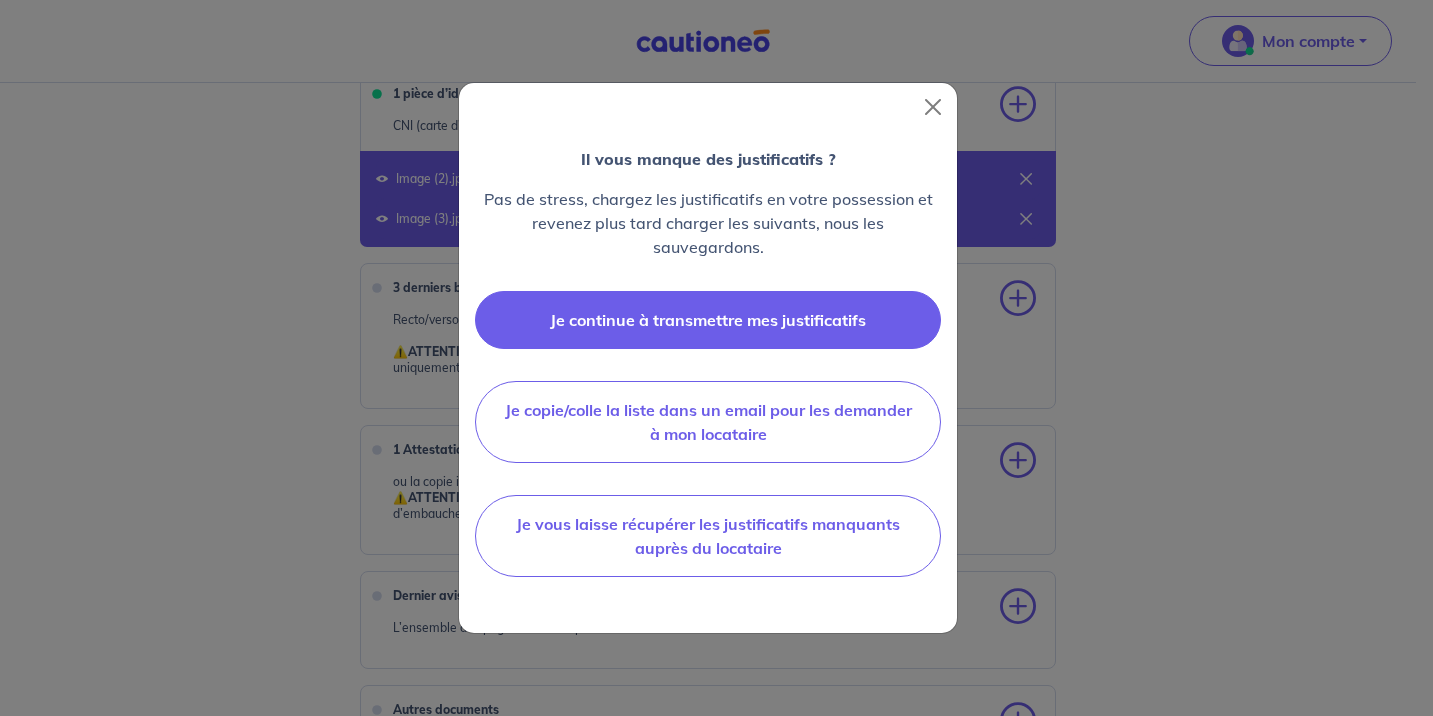 click on "Je continue à transmettre mes justificatifs" at bounding box center (708, 320) 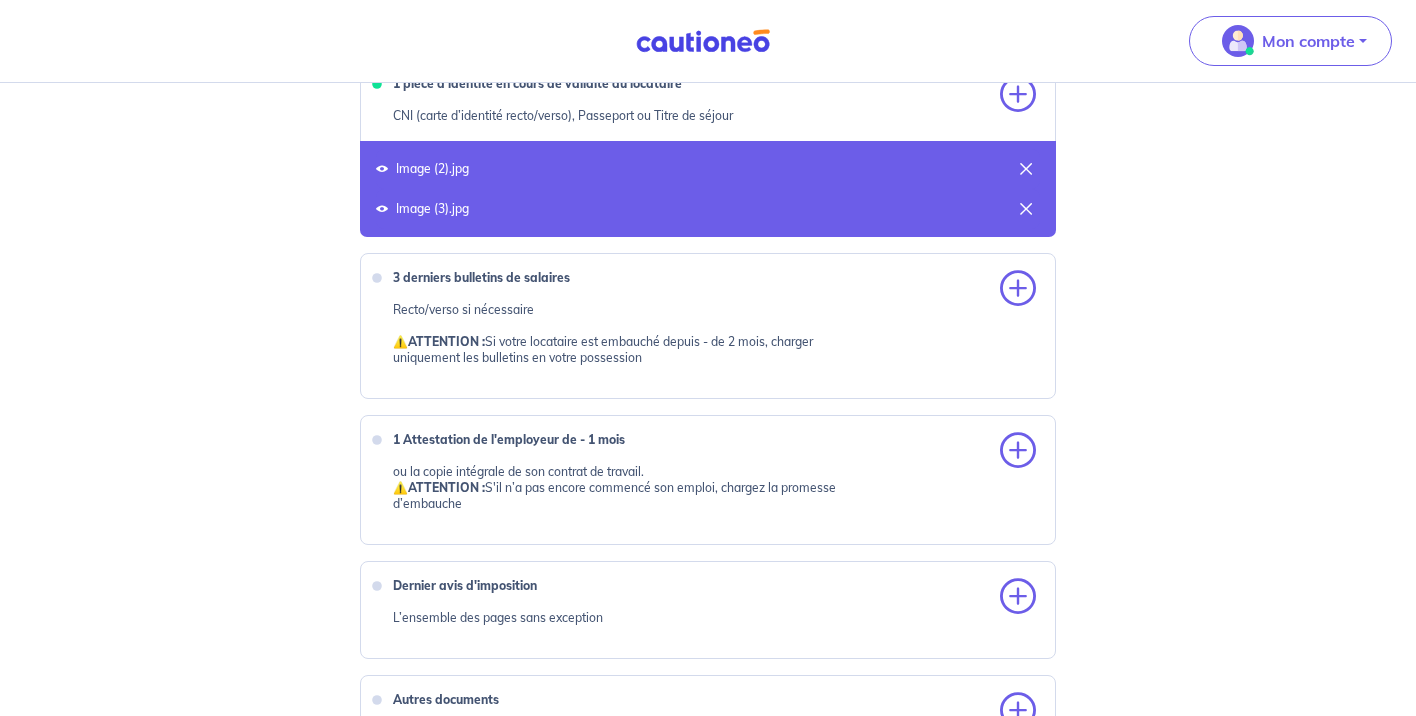 scroll, scrollTop: 714, scrollLeft: 0, axis: vertical 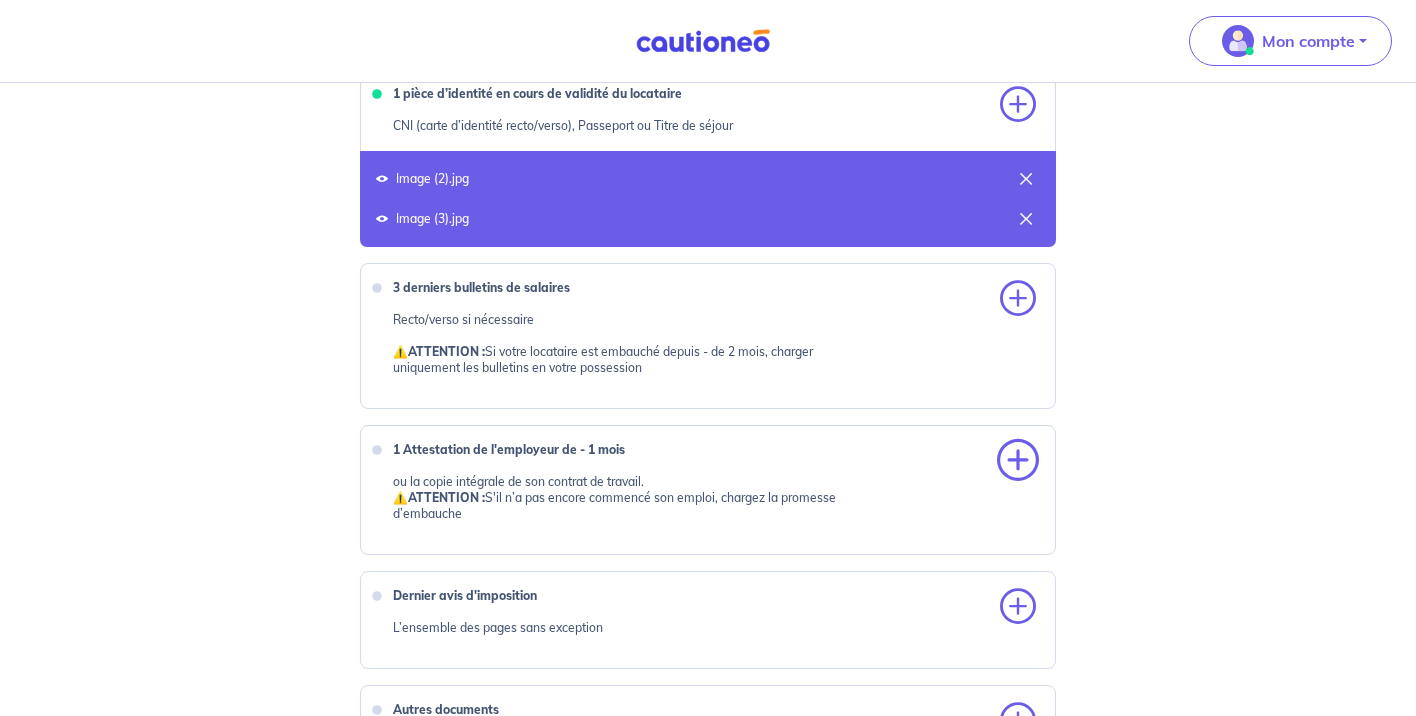 click at bounding box center (1018, 461) 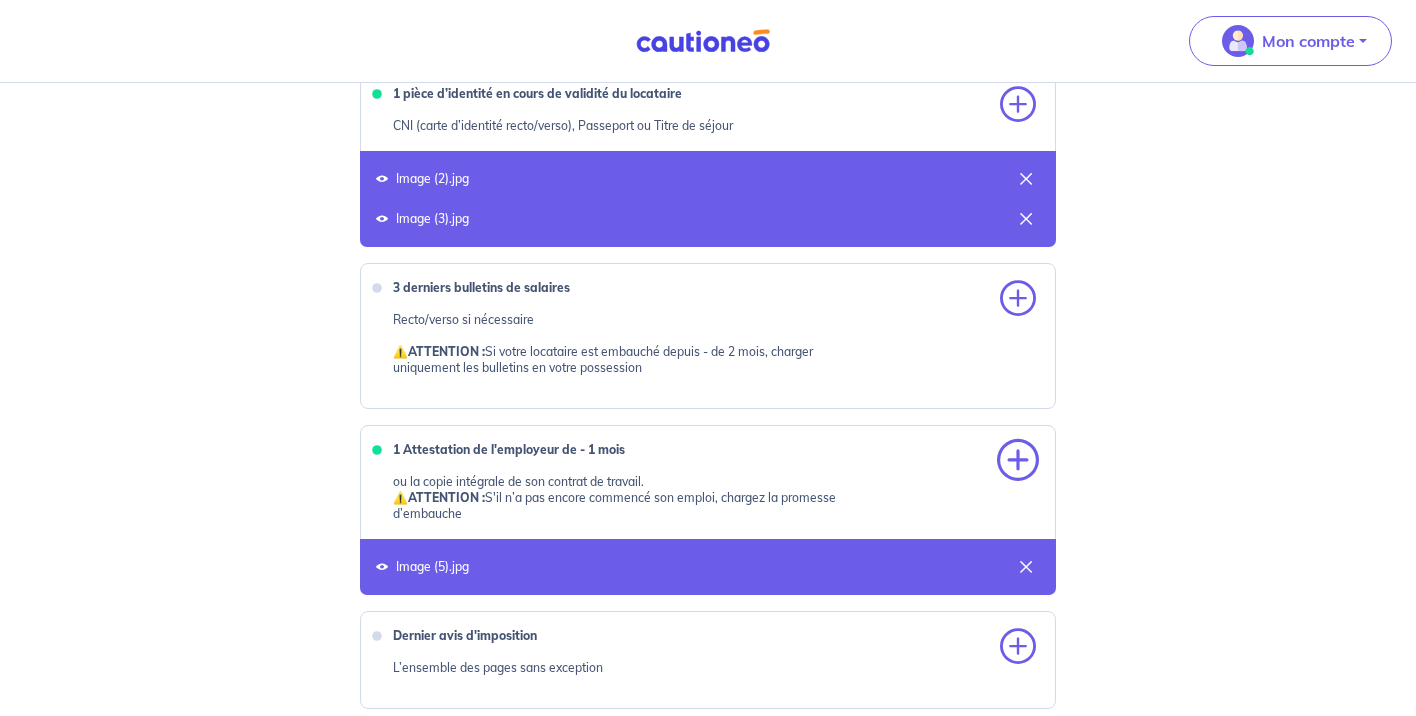 click at bounding box center (1018, 461) 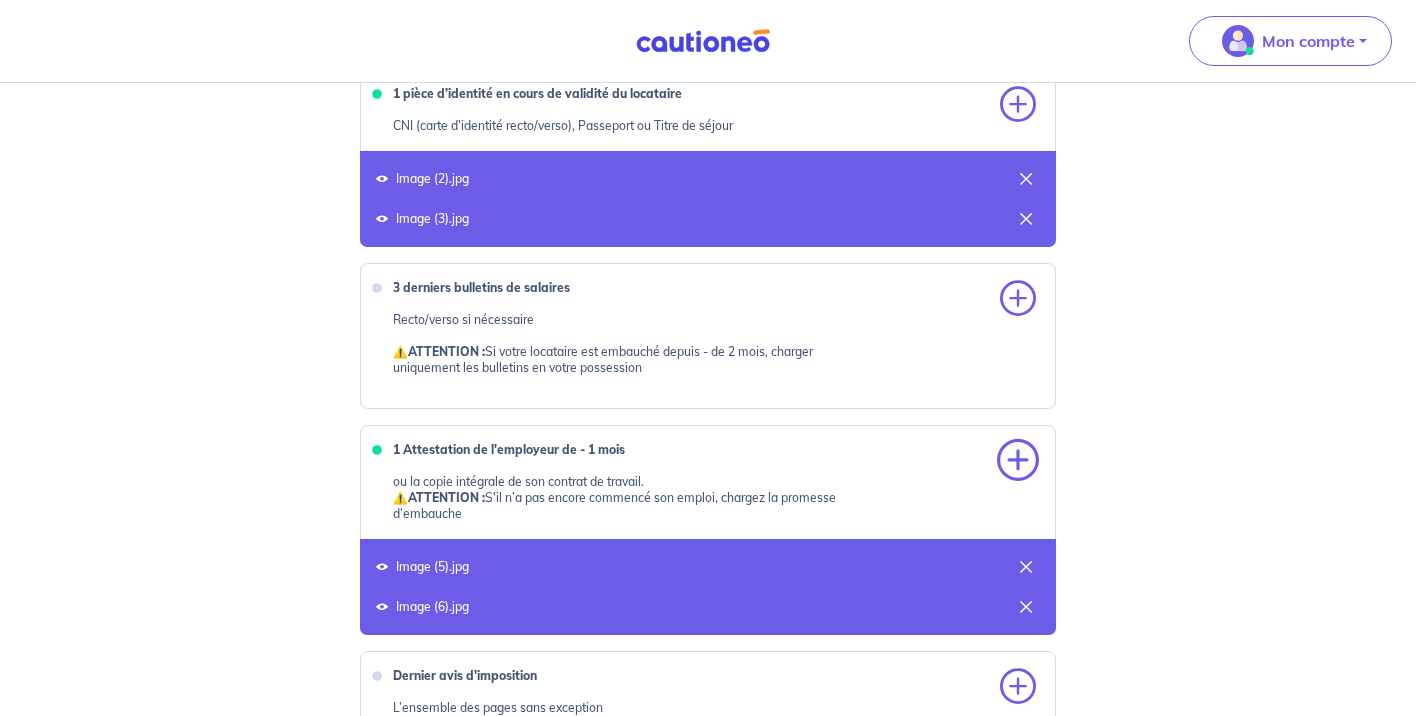 click at bounding box center (1018, 461) 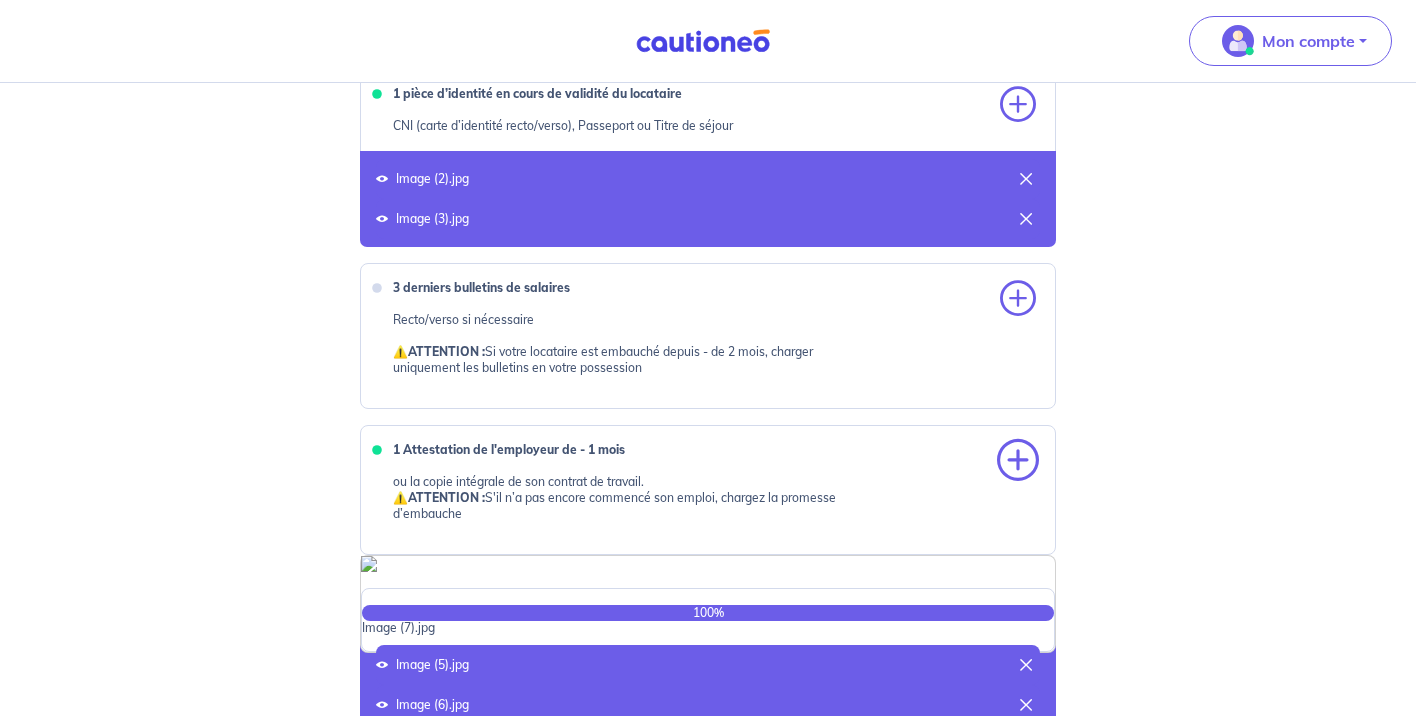 click at bounding box center [1018, 461] 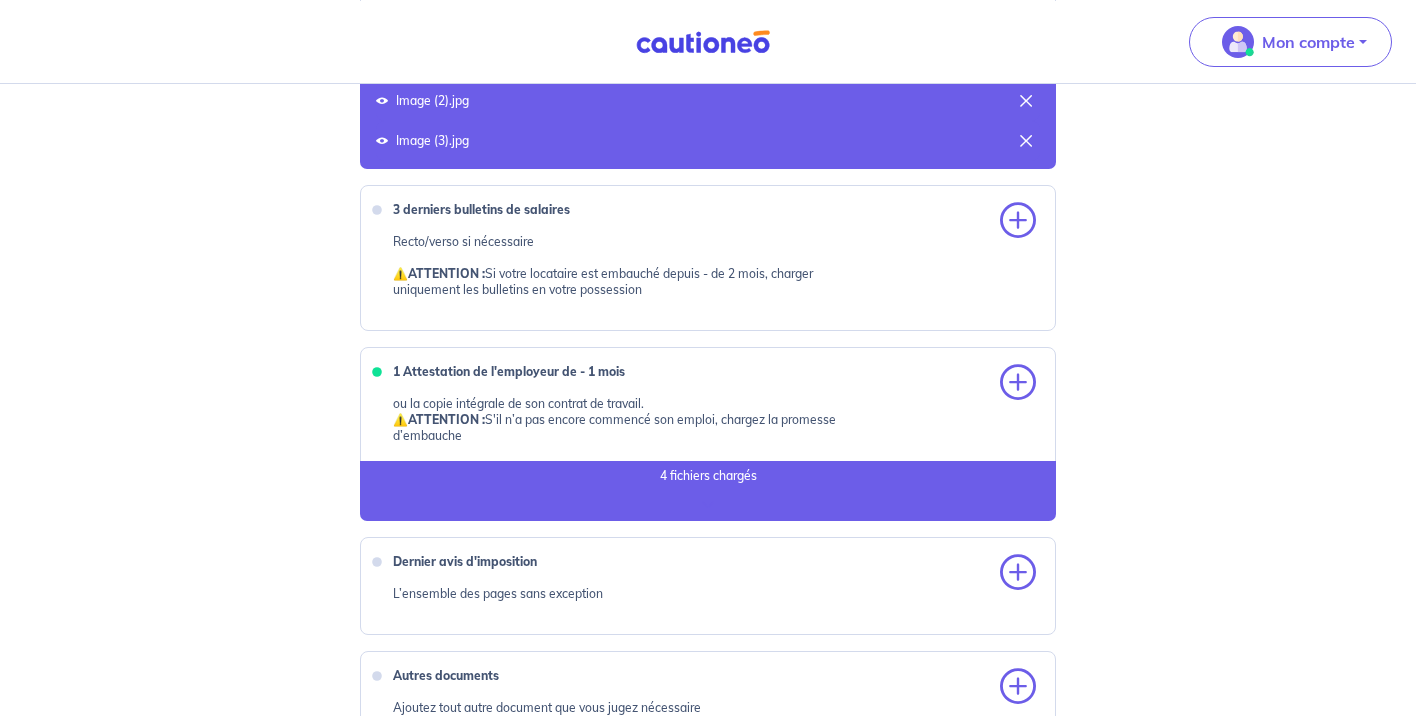 scroll, scrollTop: 816, scrollLeft: 0, axis: vertical 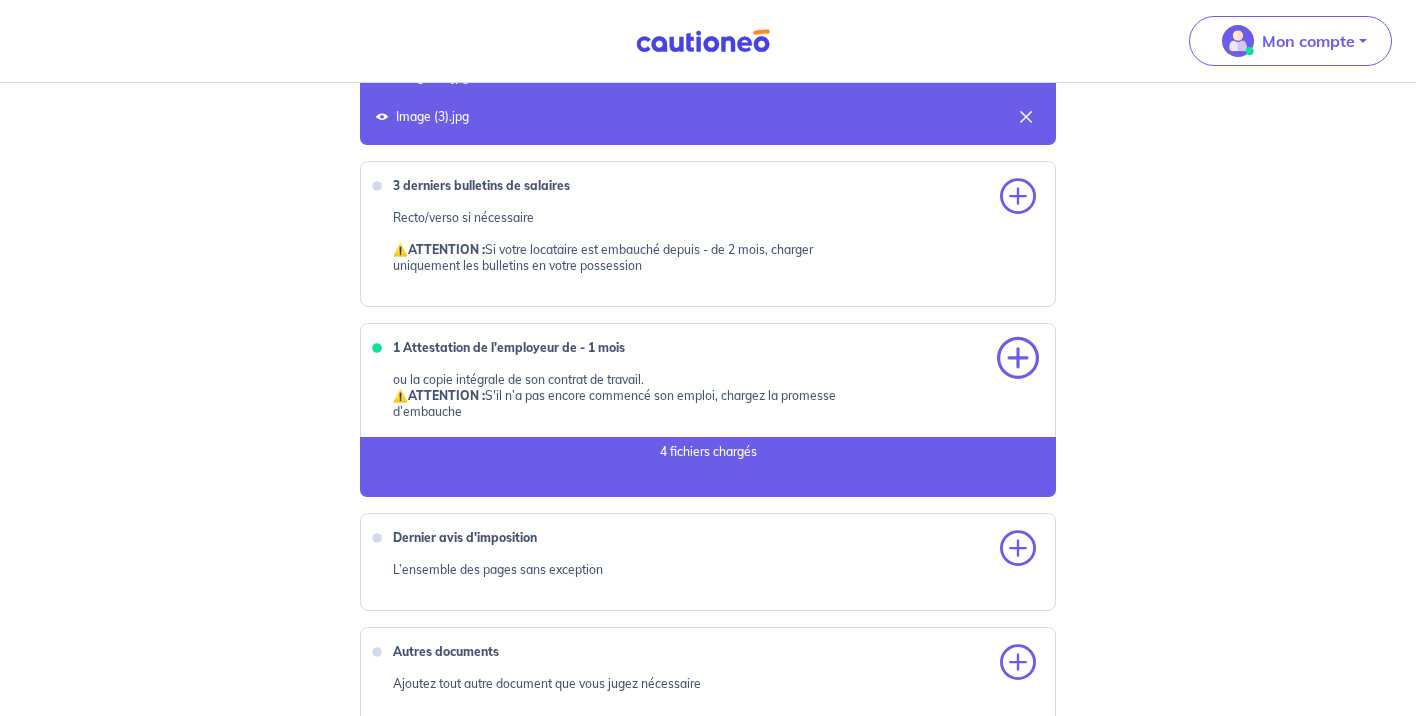 click at bounding box center [1018, 359] 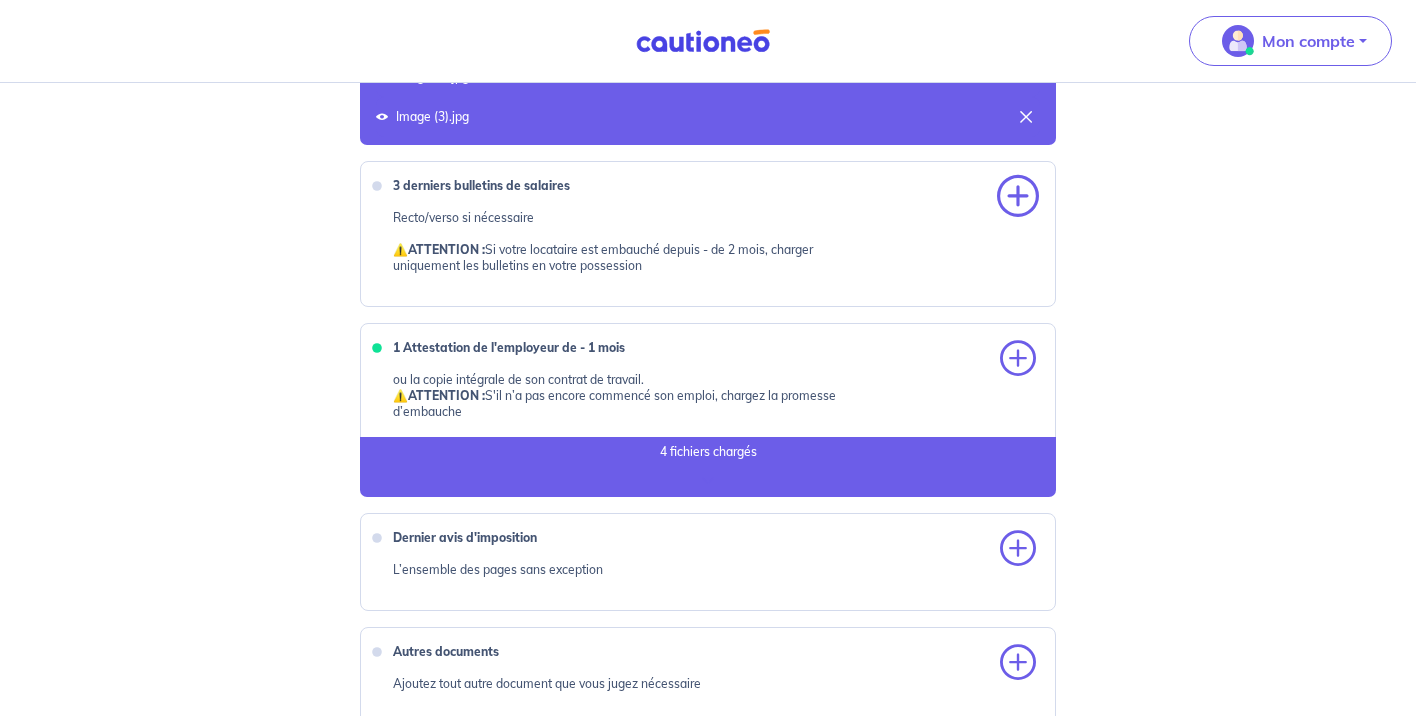 click at bounding box center [1018, 197] 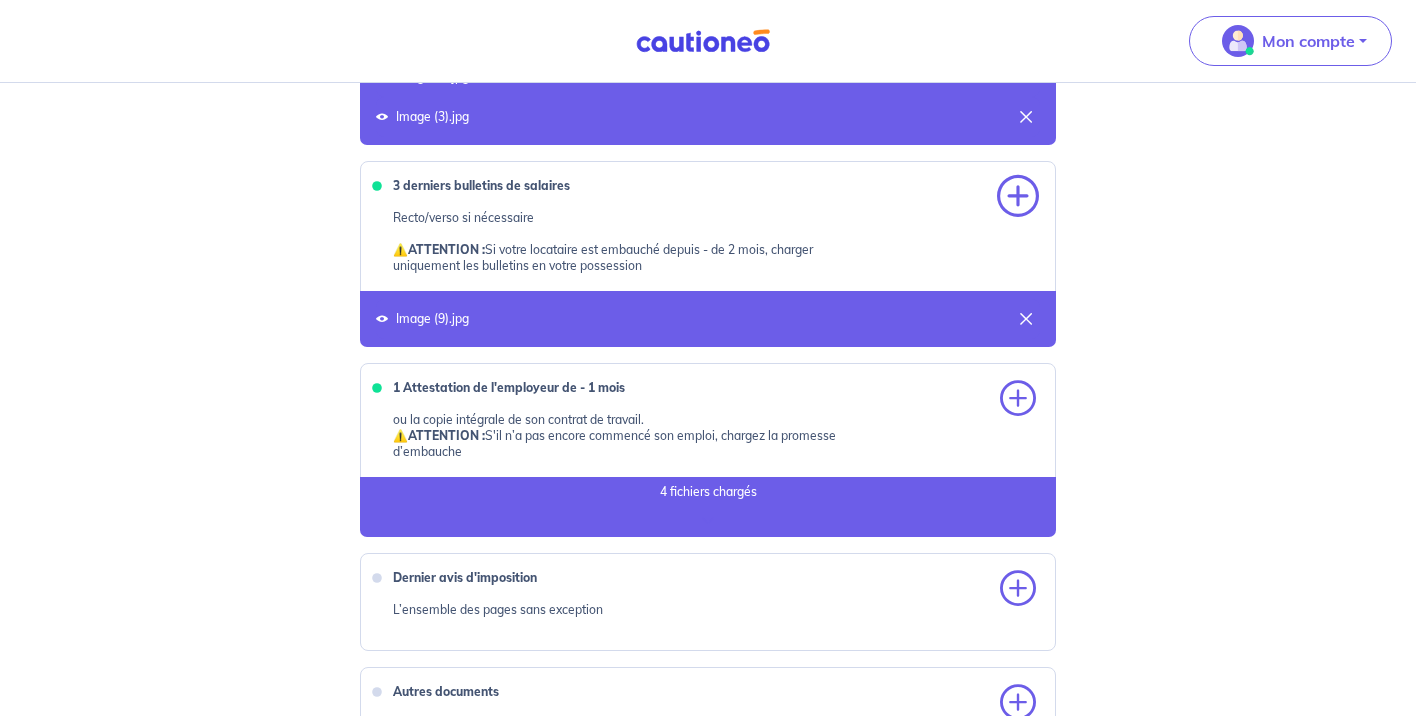 click at bounding box center (1018, 197) 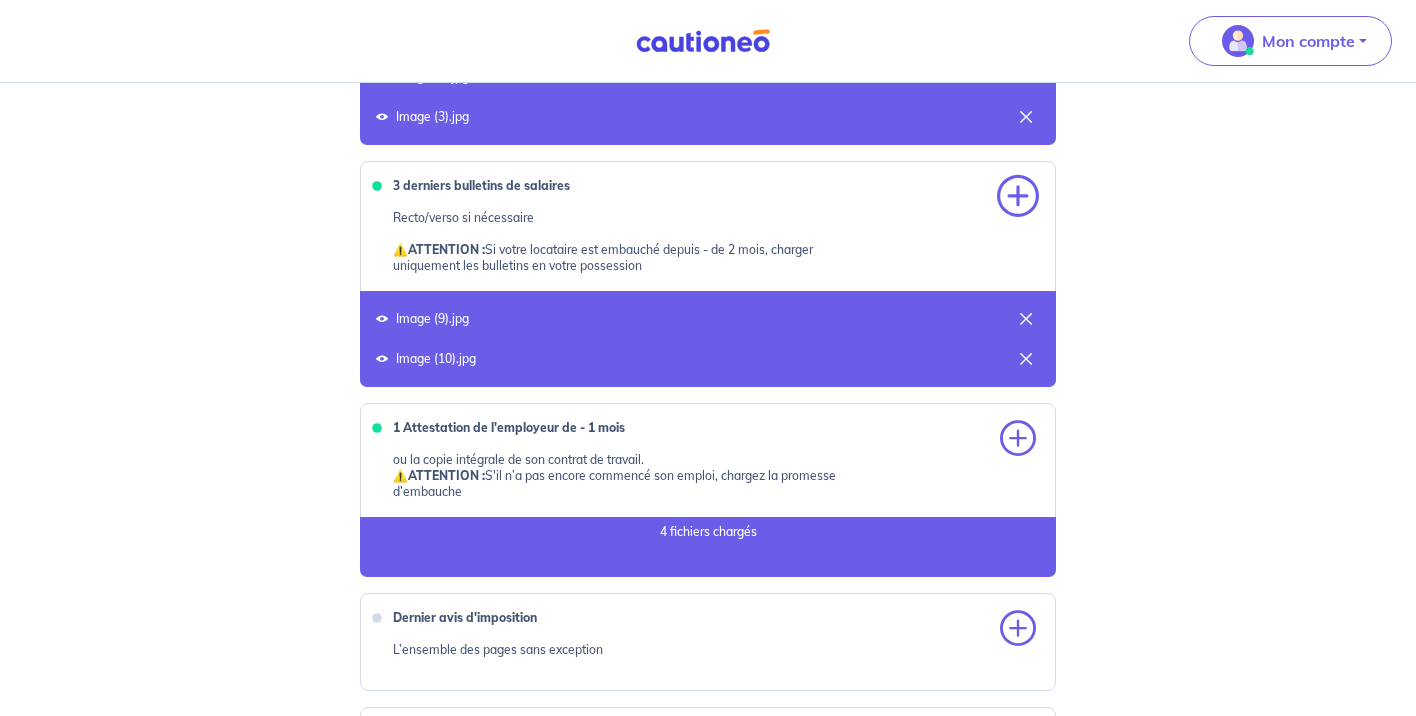 click at bounding box center [1018, 197] 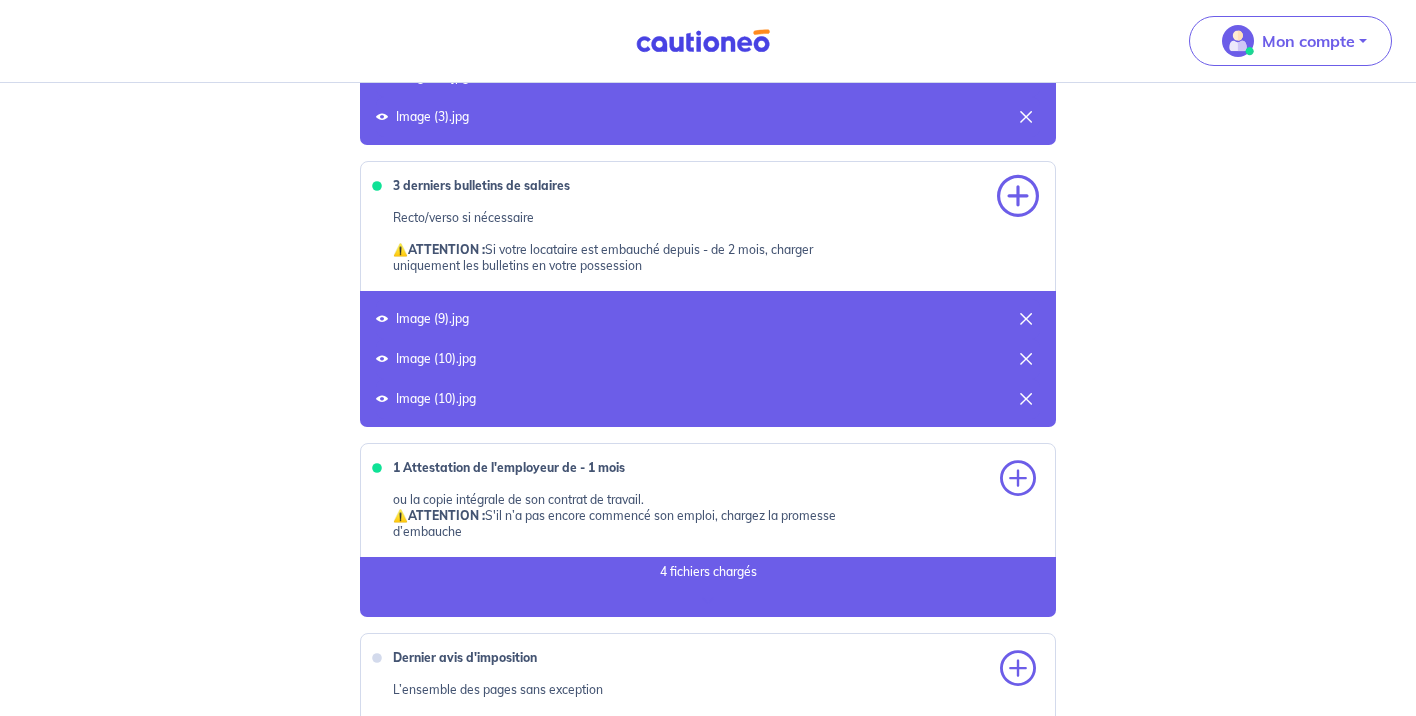 click at bounding box center (1018, 197) 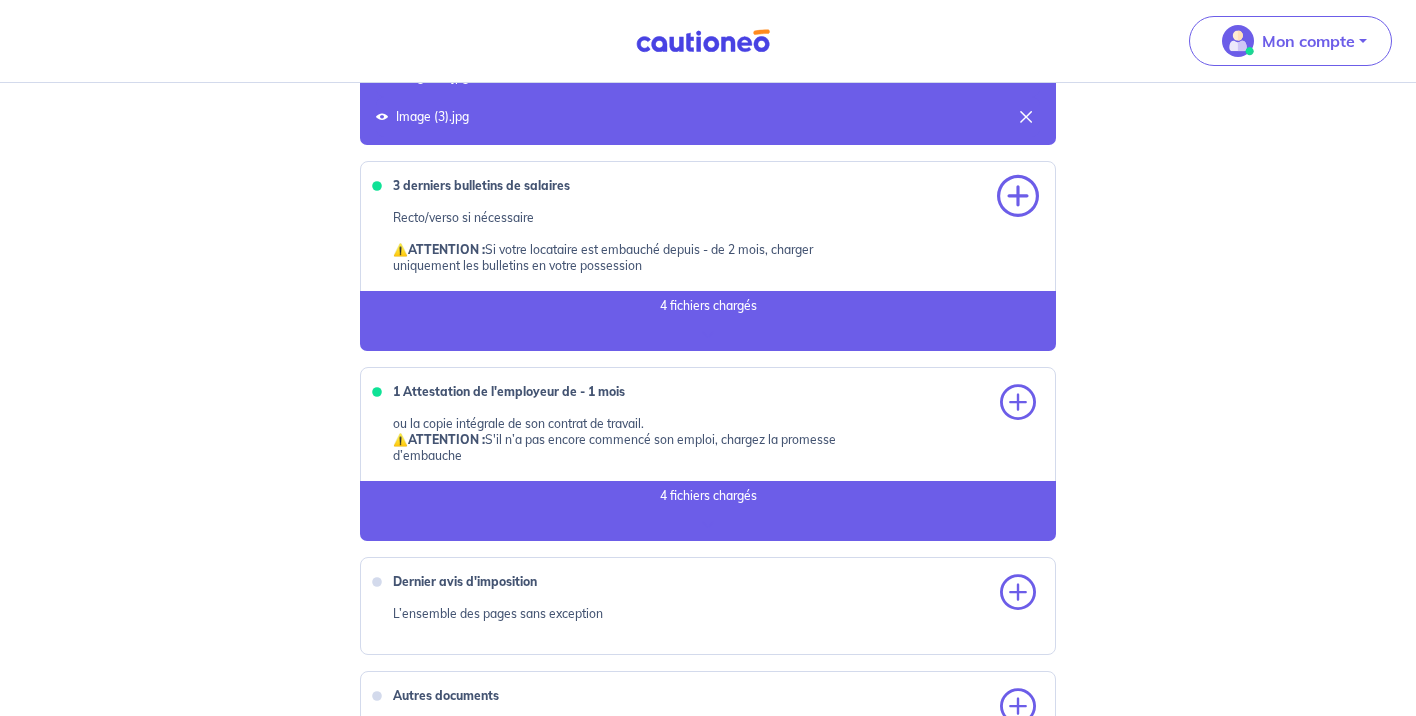 click at bounding box center [1018, 197] 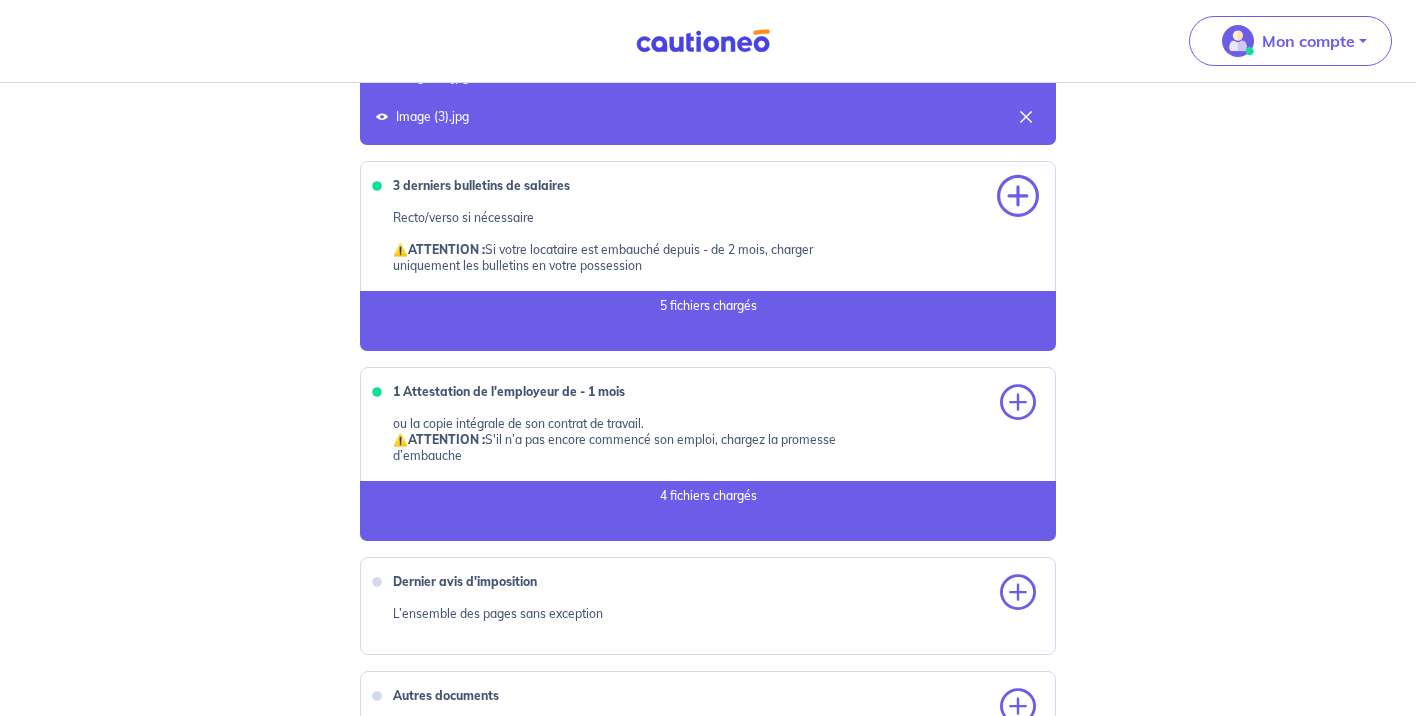 click at bounding box center (1018, 197) 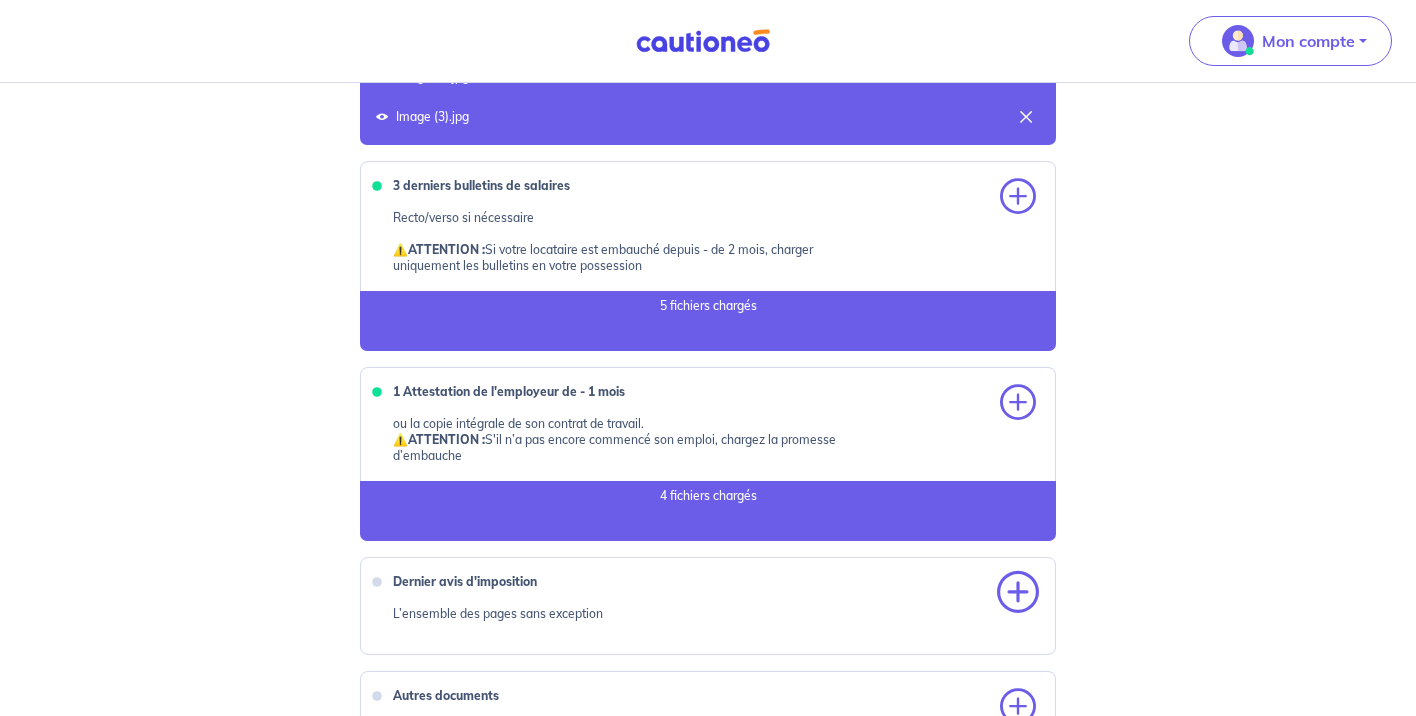 click at bounding box center [1018, 593] 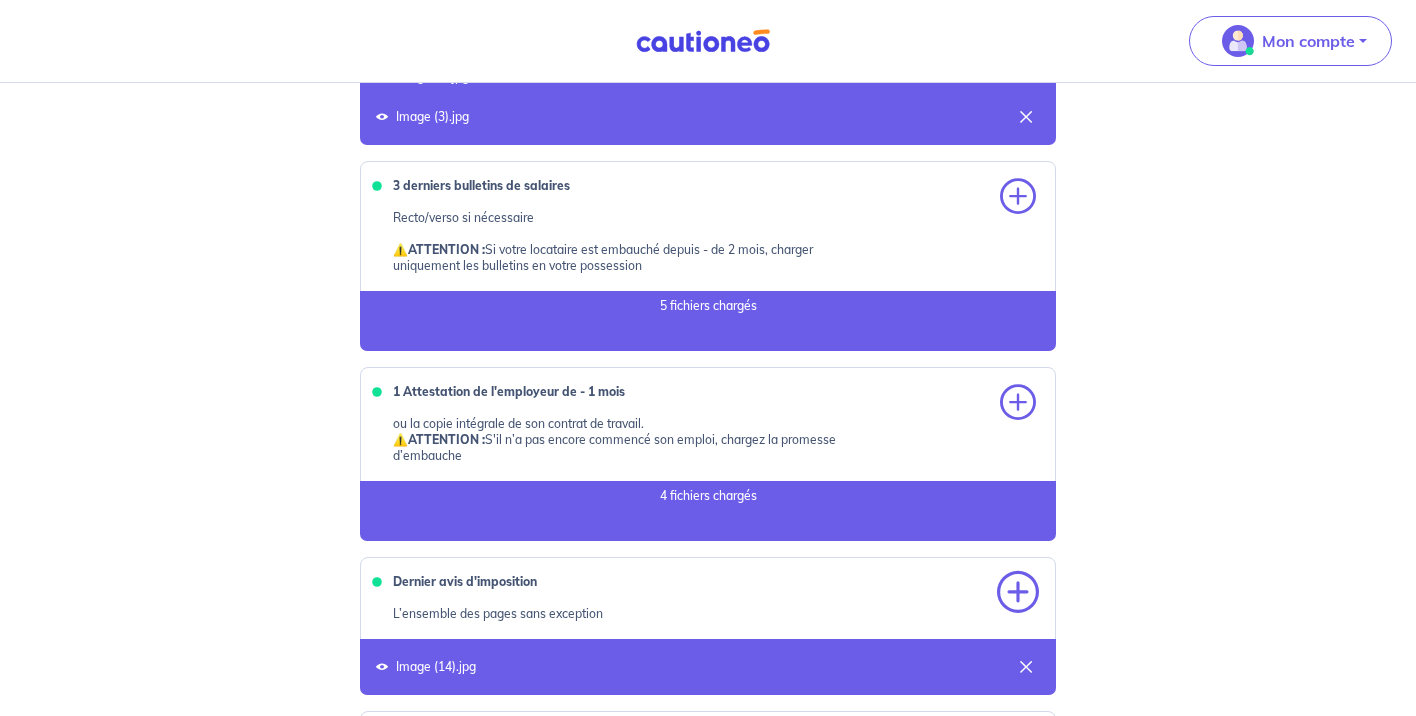 click at bounding box center [1018, 593] 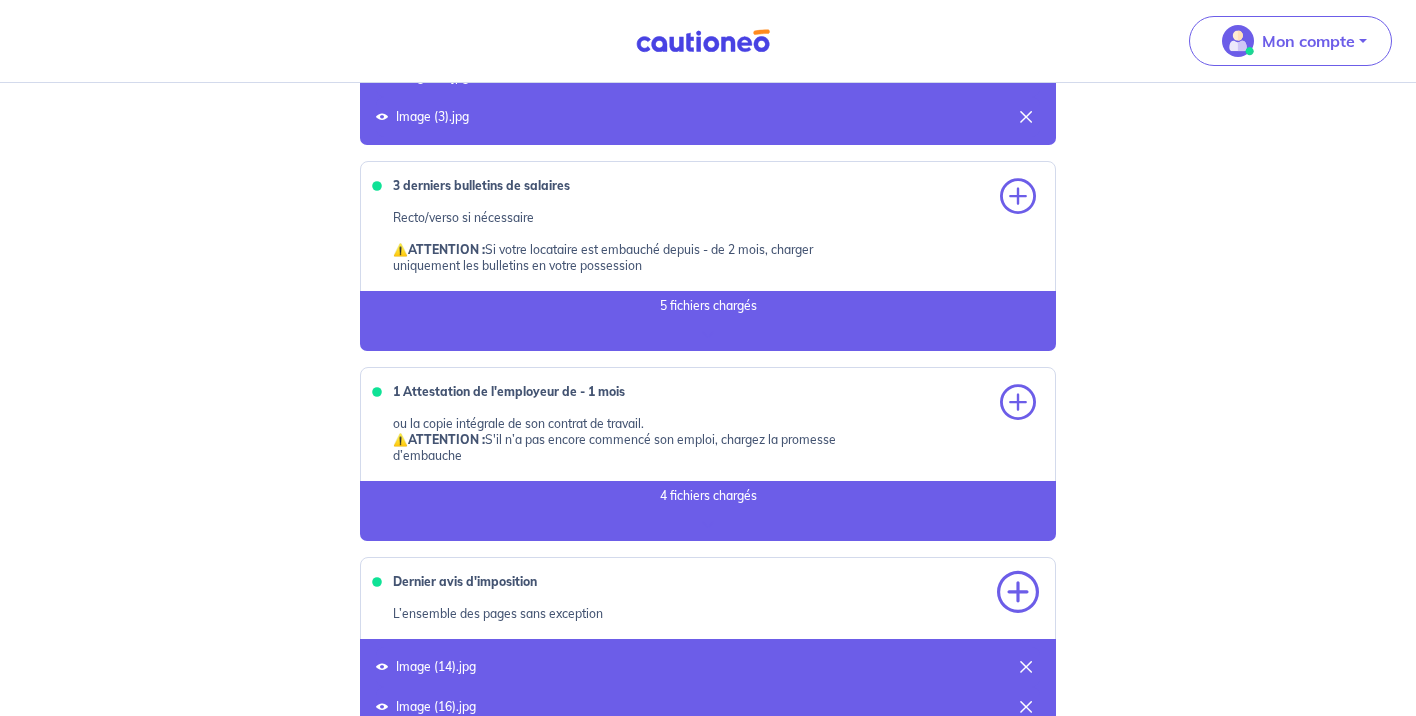 click at bounding box center (1018, 593) 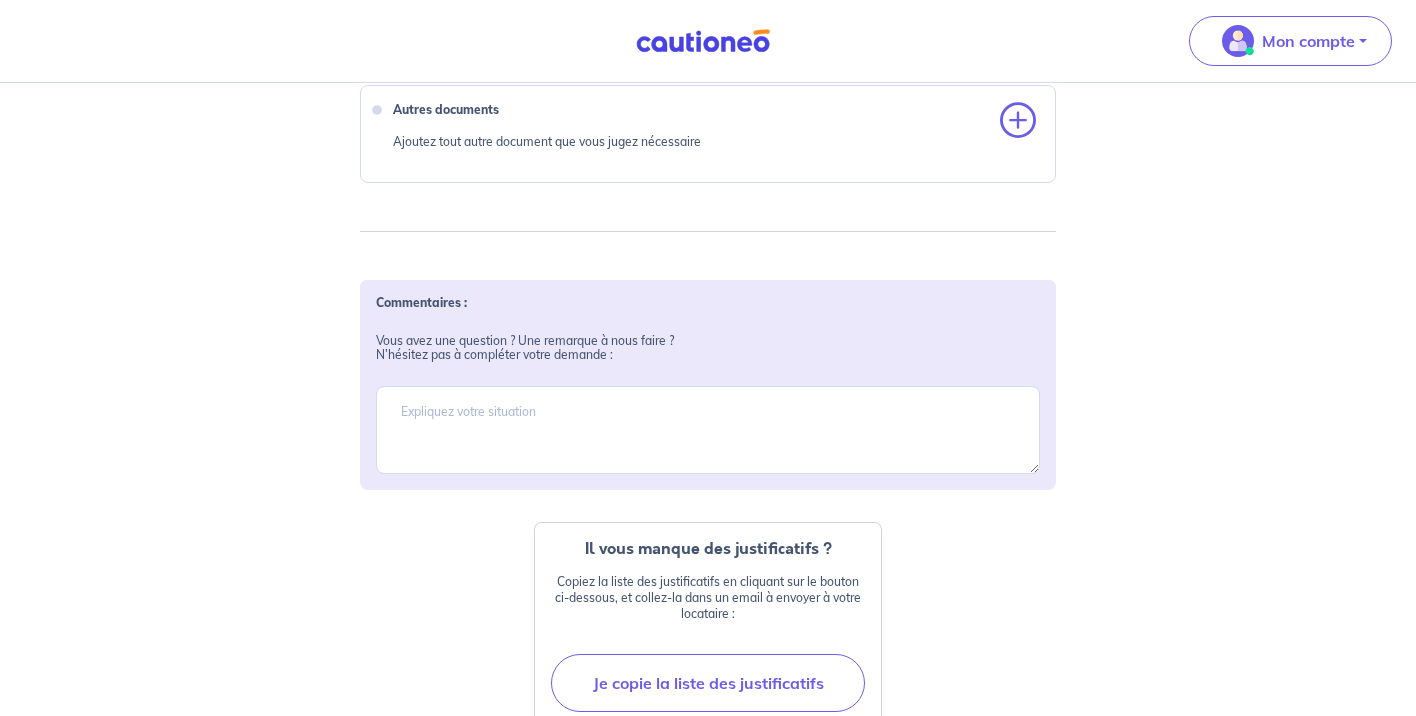 scroll, scrollTop: 1530, scrollLeft: 0, axis: vertical 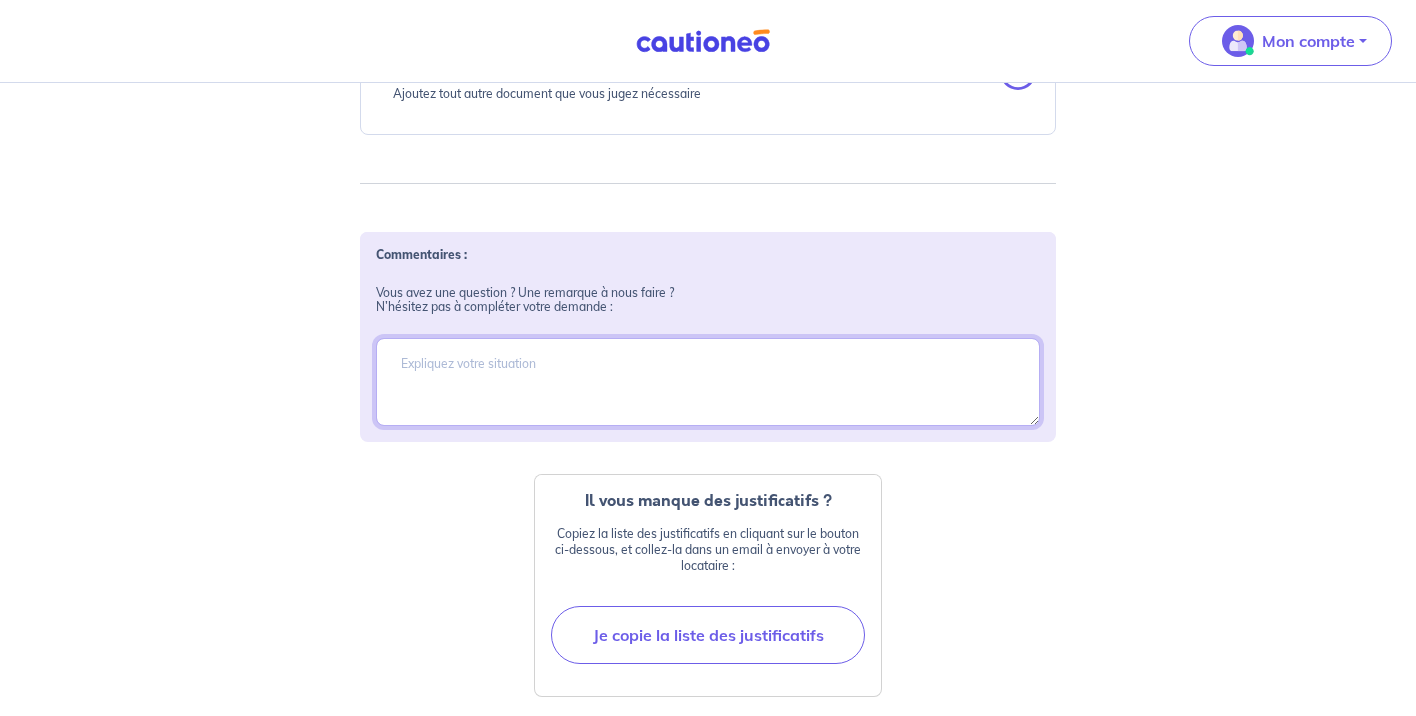 click at bounding box center [708, 382] 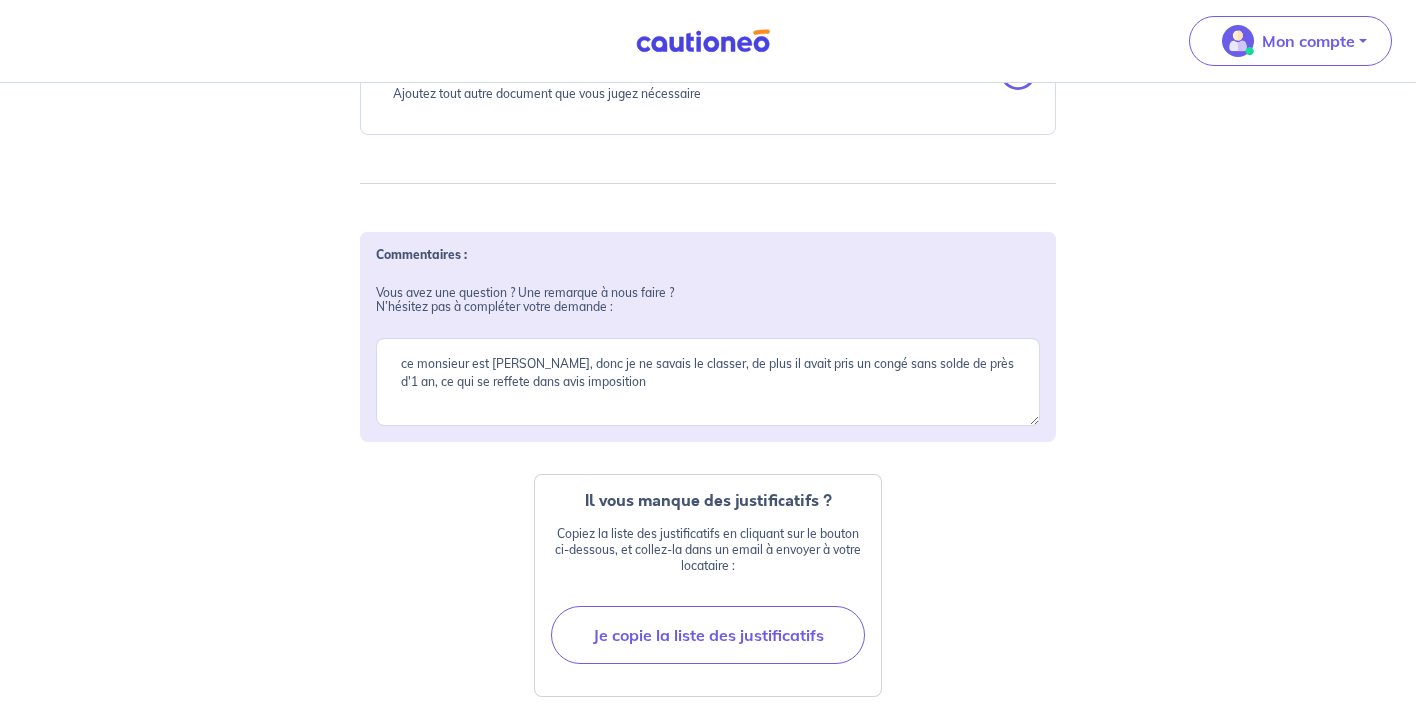 click on "Commentaires : Vous avez une question ? Une remarque à nous faire ?
N’hésitez pas à compléter votre demande : ce monsieur est matelot, donc je ne savais le classer, de plus il avait pris un congé sans solde de près d'1 an, ce qui se reffete dans avis imposition" at bounding box center (708, 312) 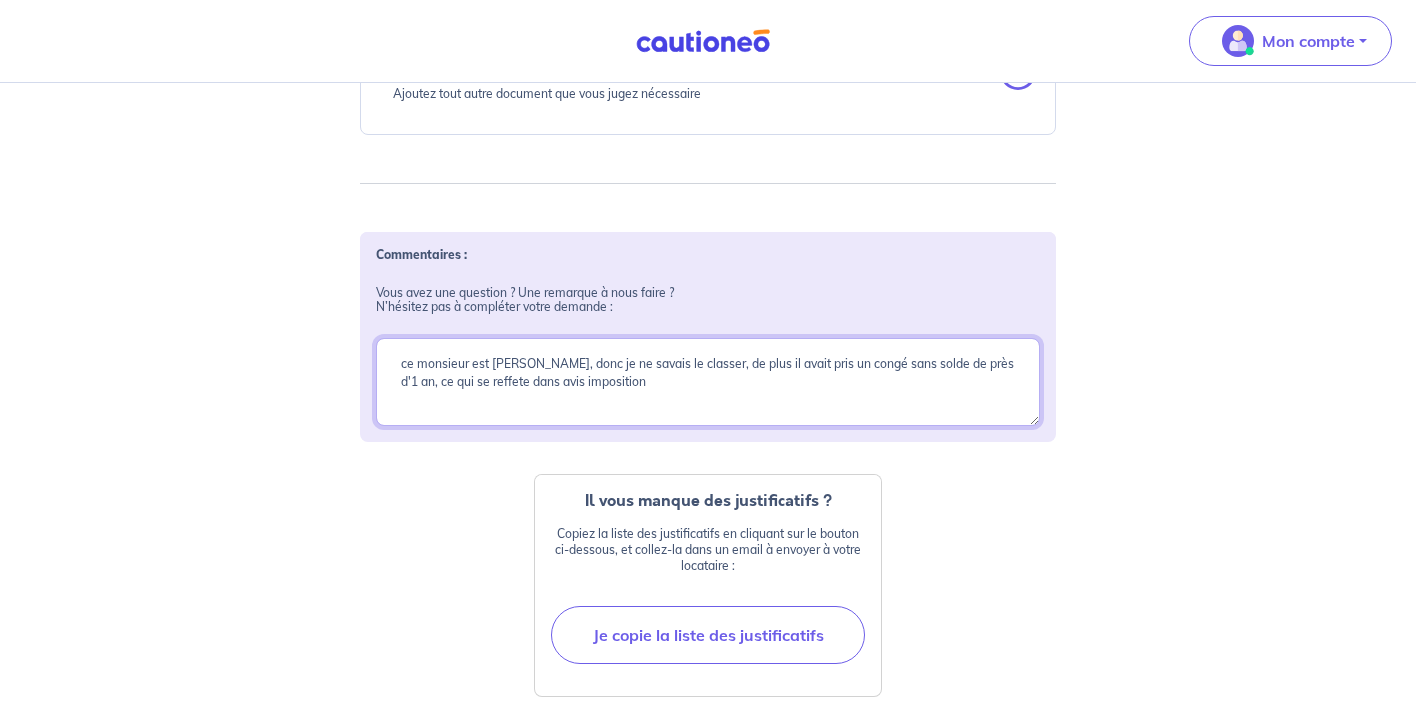 click on "ce monsieur est matelot, donc je ne savais le classer, de plus il avait pris un congé sans solde de près d'1 an, ce qui se reffete dans avis imposition" at bounding box center [708, 382] 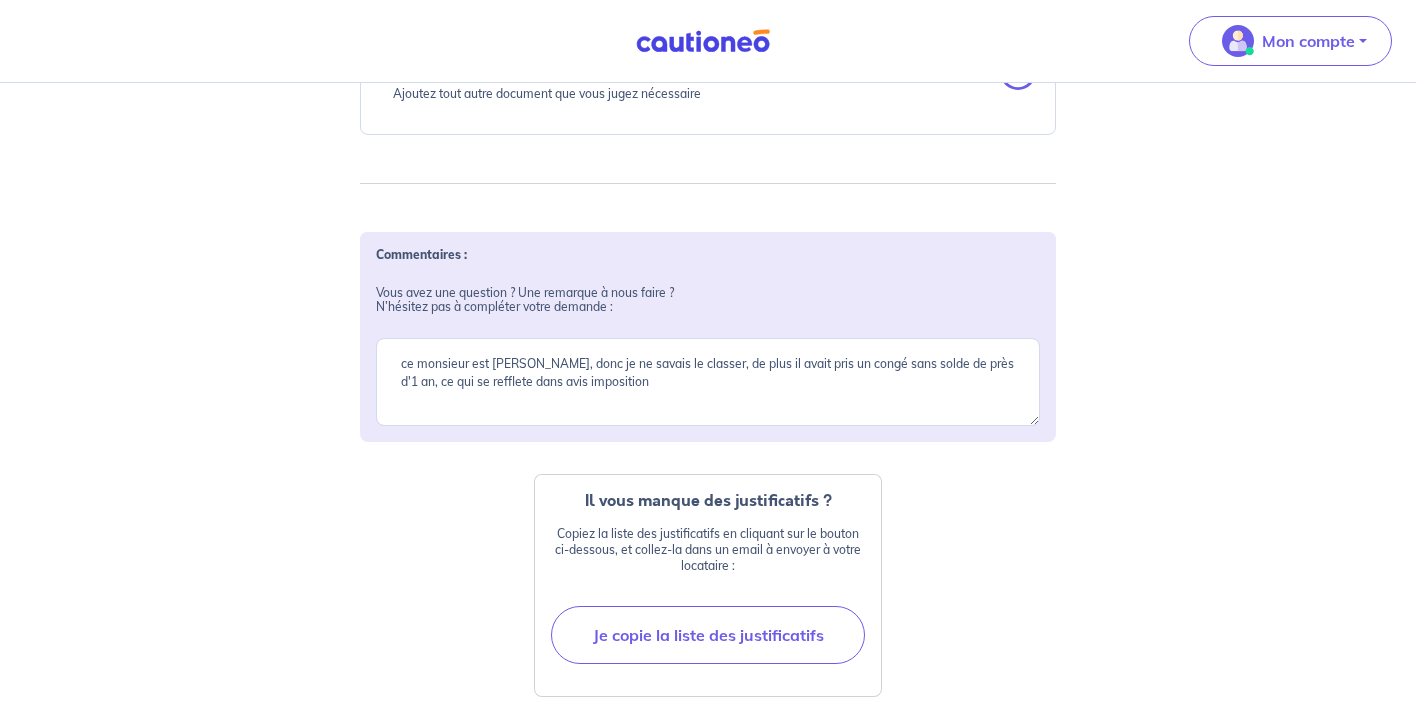 click on "Il vous manque des justificatifs ? Copiez la liste des justificatifs en cliquant sur le bouton ci-dessous,
et collez-la dans un email à envoyer à votre locataire :  Je copie la liste des justificatifs Julien Ciccoli 1 pièce d’identité en cours de validité du locataire 3 derniers bulletins de salaires 1 Attestation de l'employeur de - 1 mois Dernier avis d'imposition" at bounding box center (708, 585) 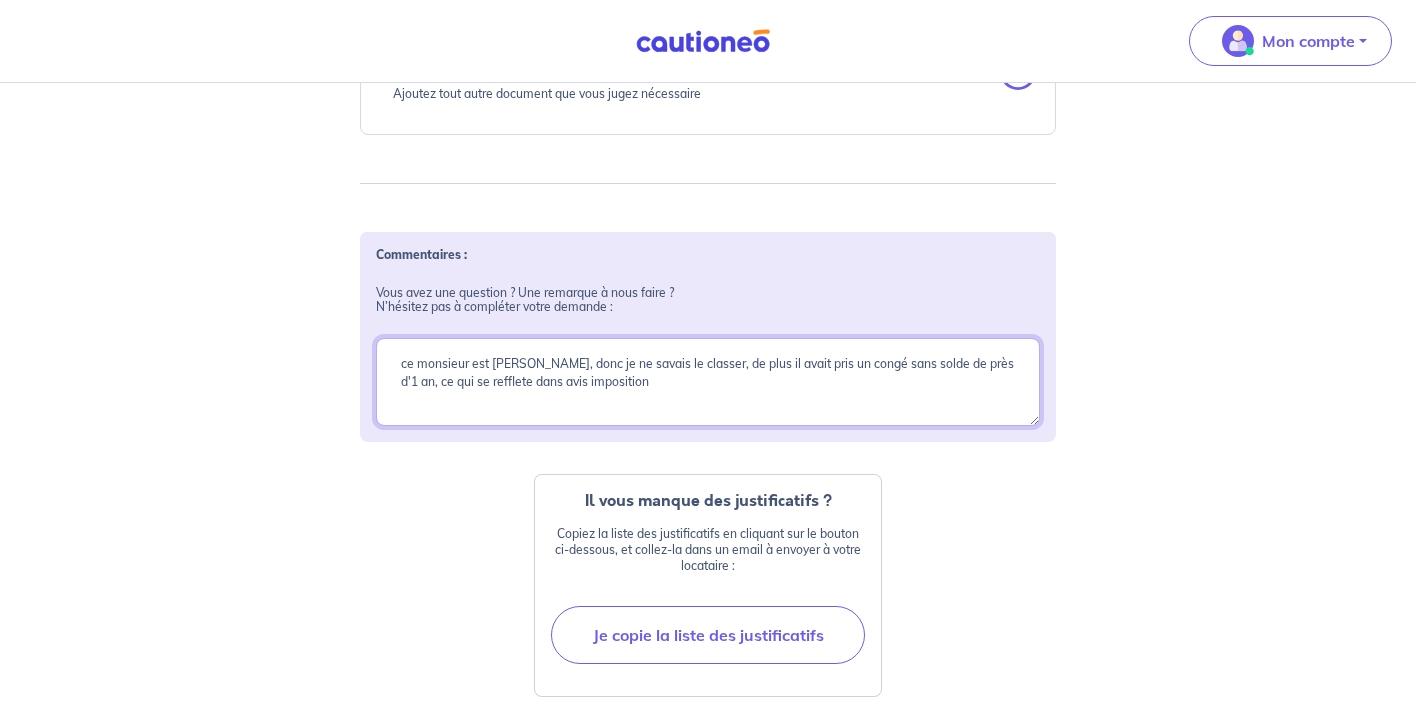 click on "ce monsieur est matelot, donc je ne savais le classer, de plus il avait pris un congé sans solde de près d'1 an, ce qui se refflete dans avis imposition" at bounding box center [708, 382] 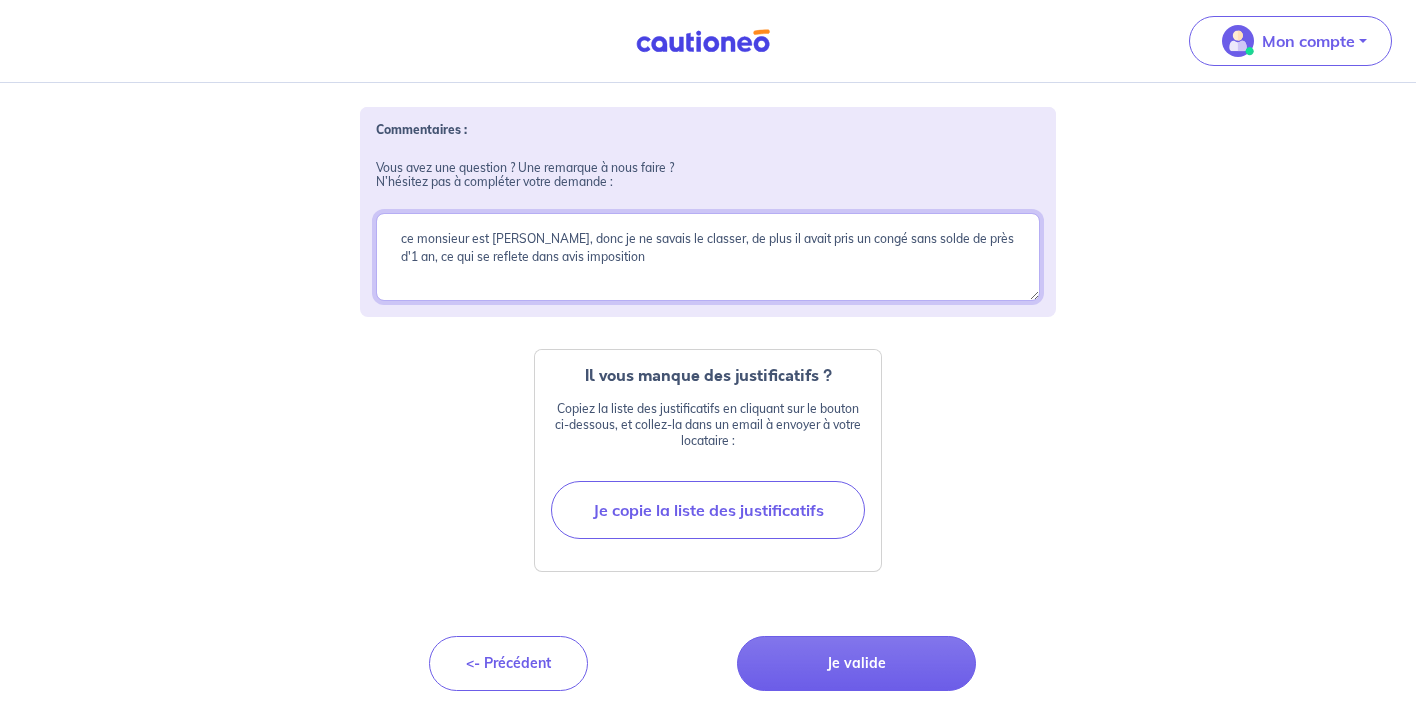 scroll, scrollTop: 1721, scrollLeft: 0, axis: vertical 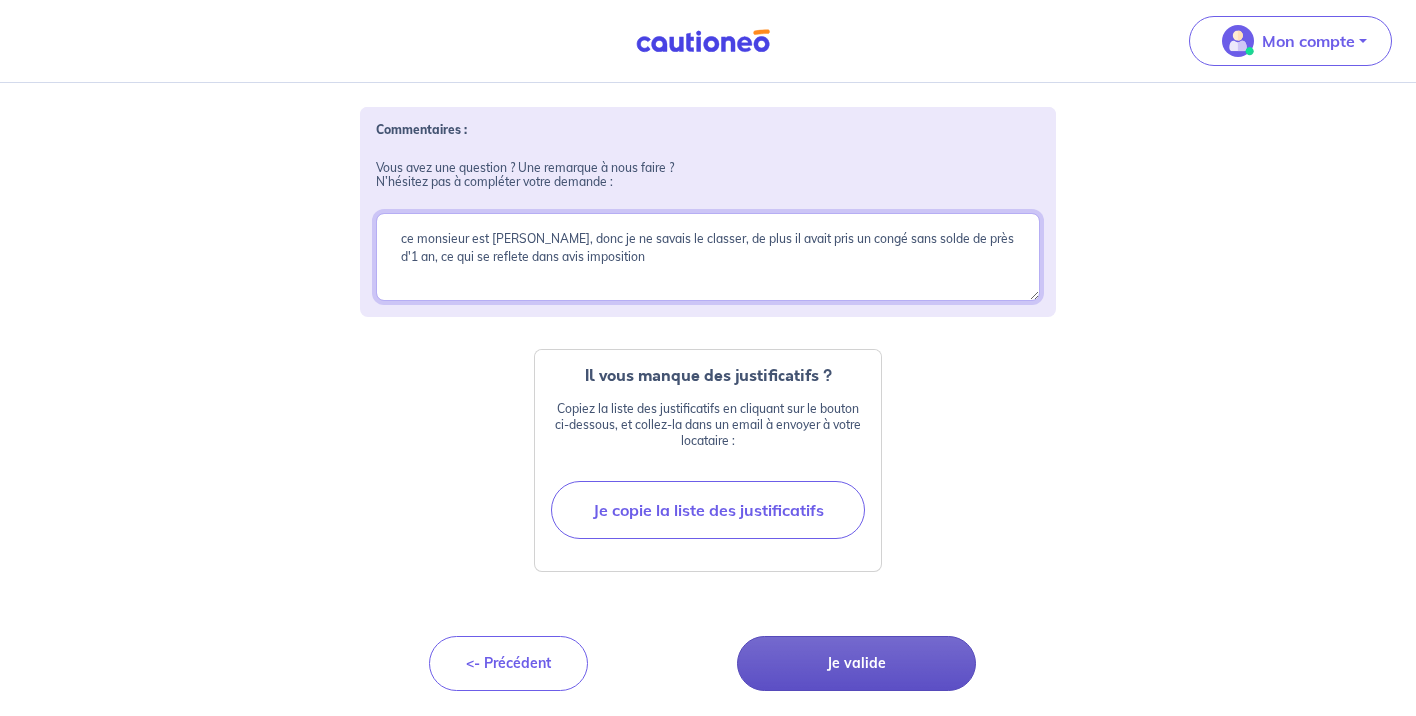 type on "ce monsieur est matelot, donc je ne savais le classer, de plus il avait pris un congé sans solde de près d'1 an, ce qui se reflete dans avis imposition" 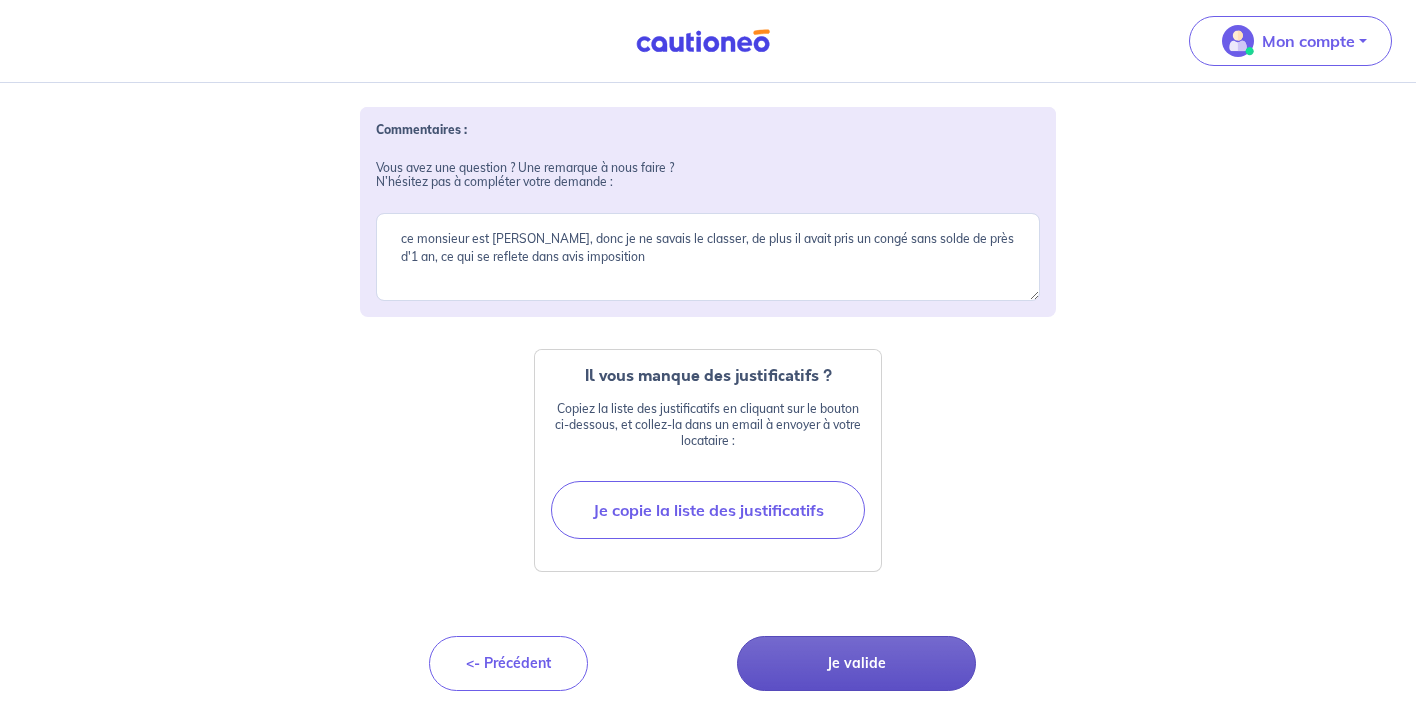 click on "Je valide" at bounding box center [856, 663] 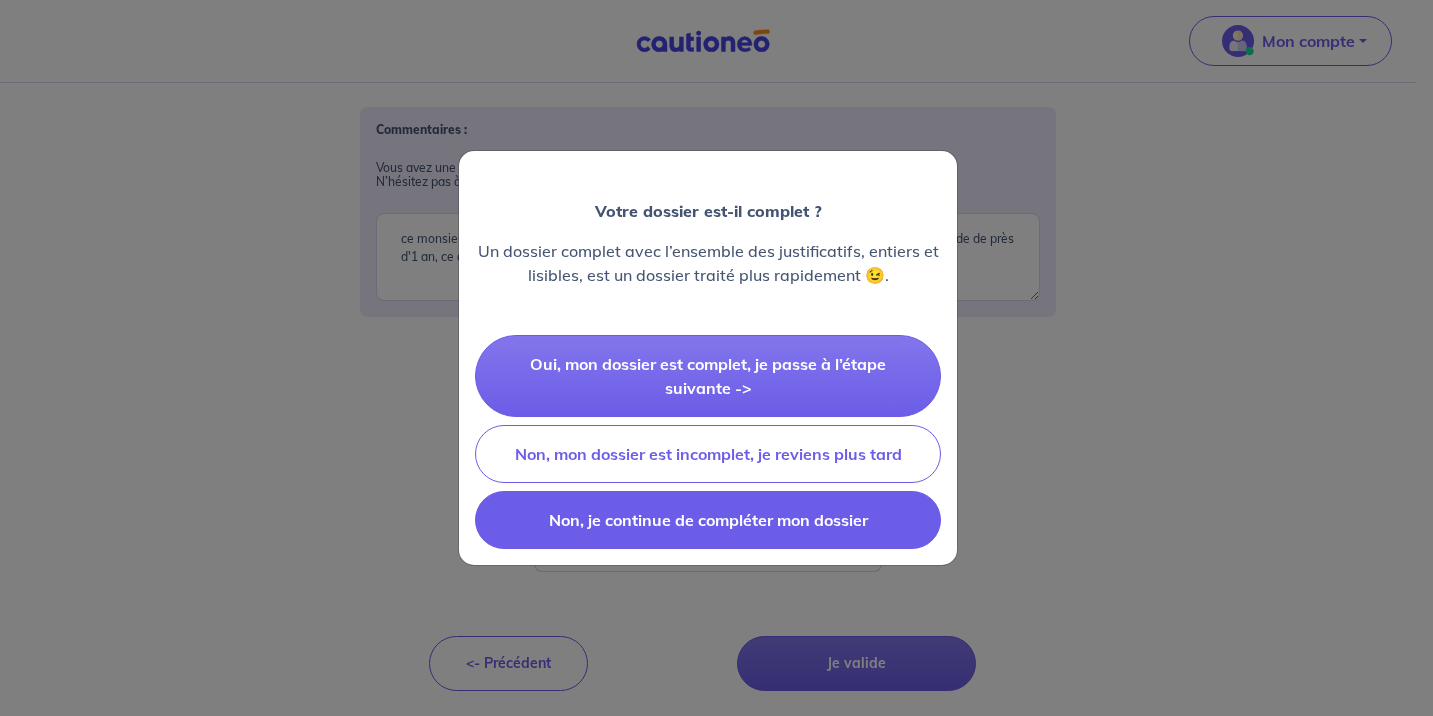 click on "Non, je continue de compléter mon dossier" at bounding box center [708, 520] 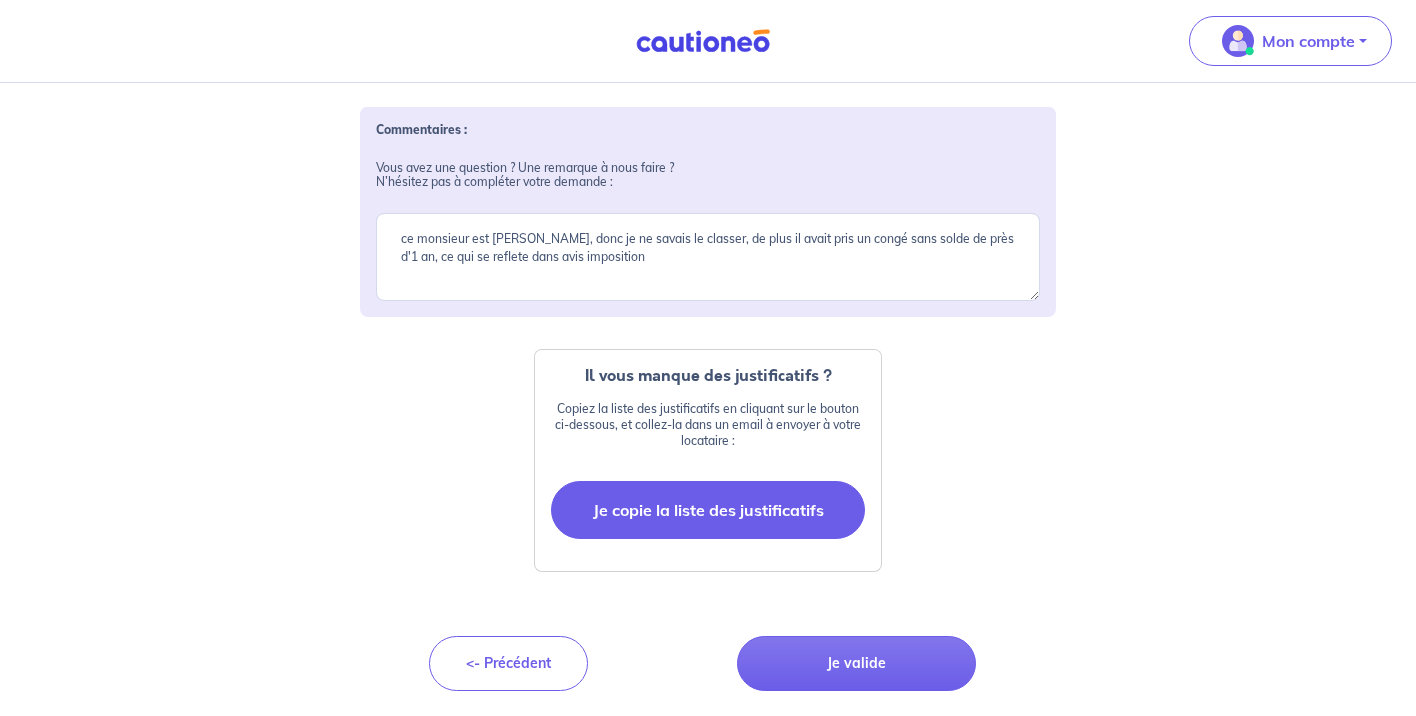 click on "Je copie la liste des justificatifs" at bounding box center (708, 510) 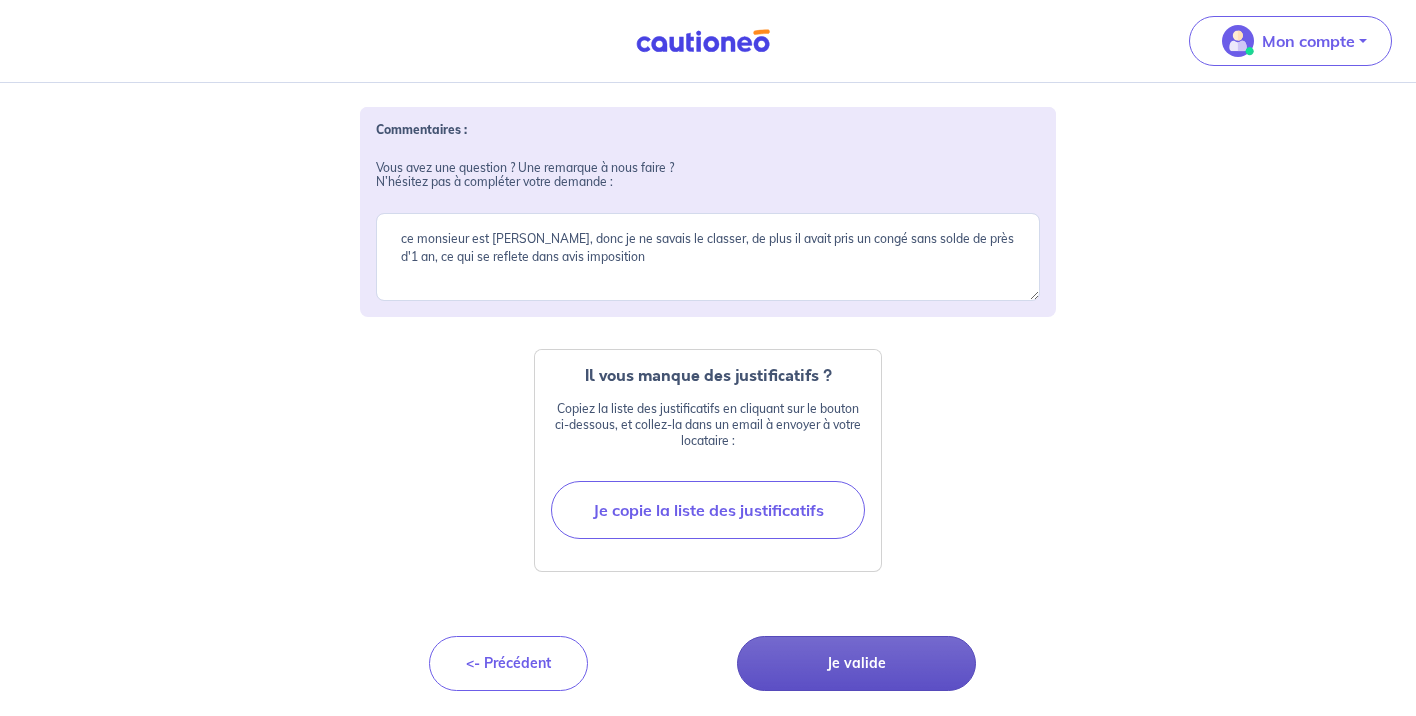 click on "Je valide" at bounding box center [856, 663] 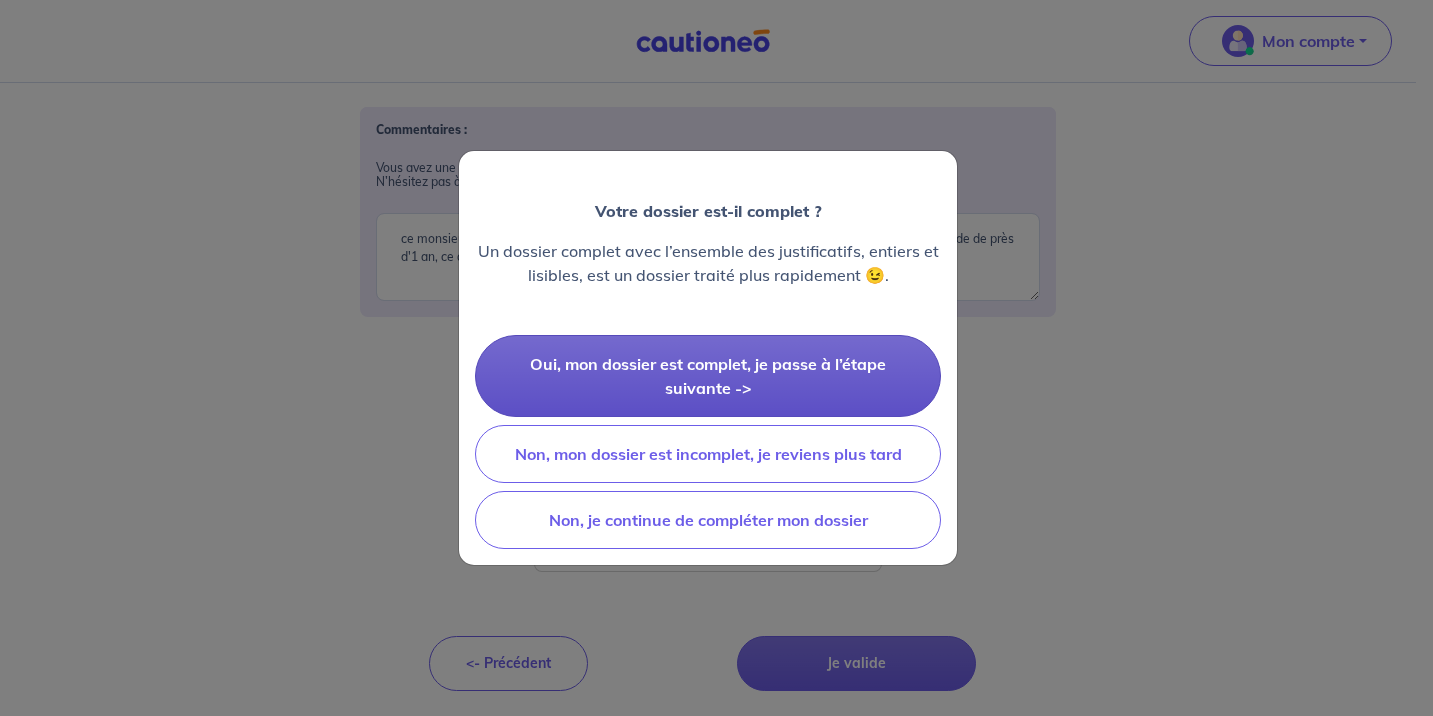 click on "Oui, mon dossier est complet, je passe à l’étape suivante ->" at bounding box center [708, 376] 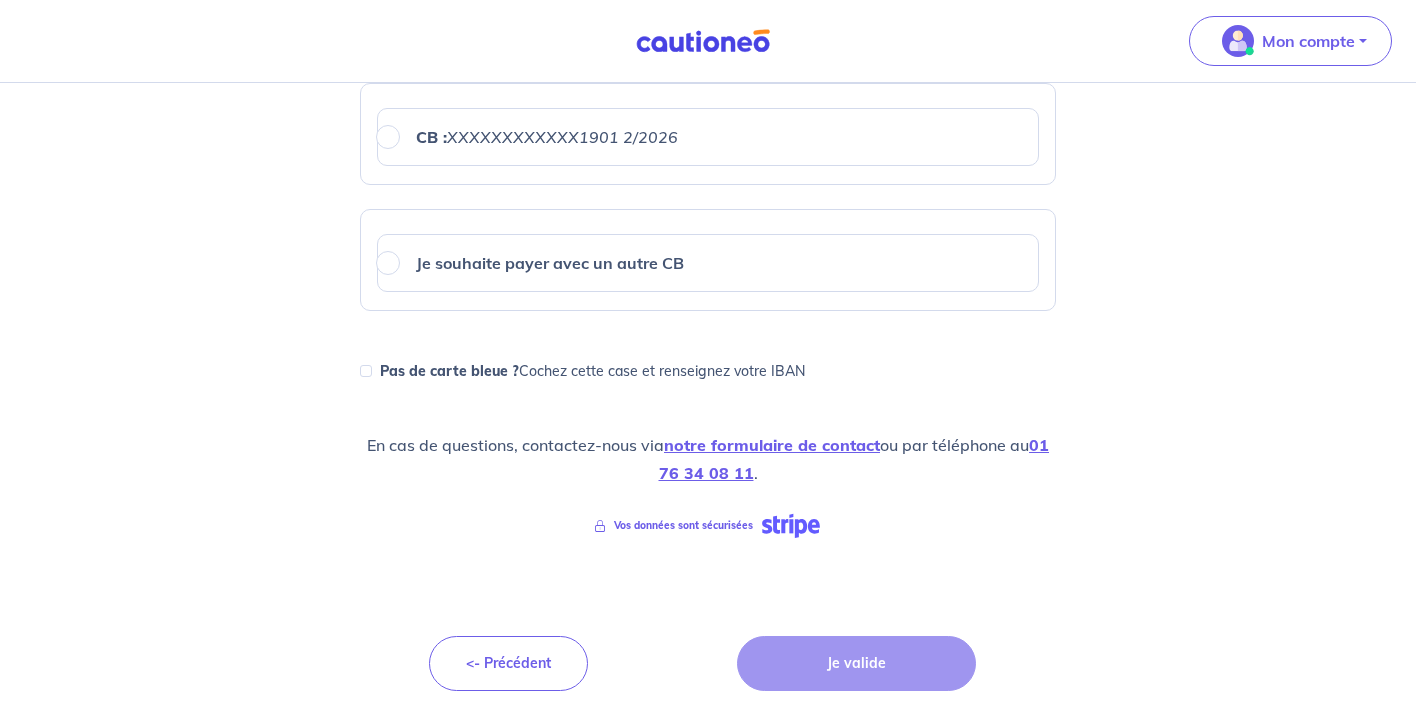 scroll, scrollTop: 771, scrollLeft: 0, axis: vertical 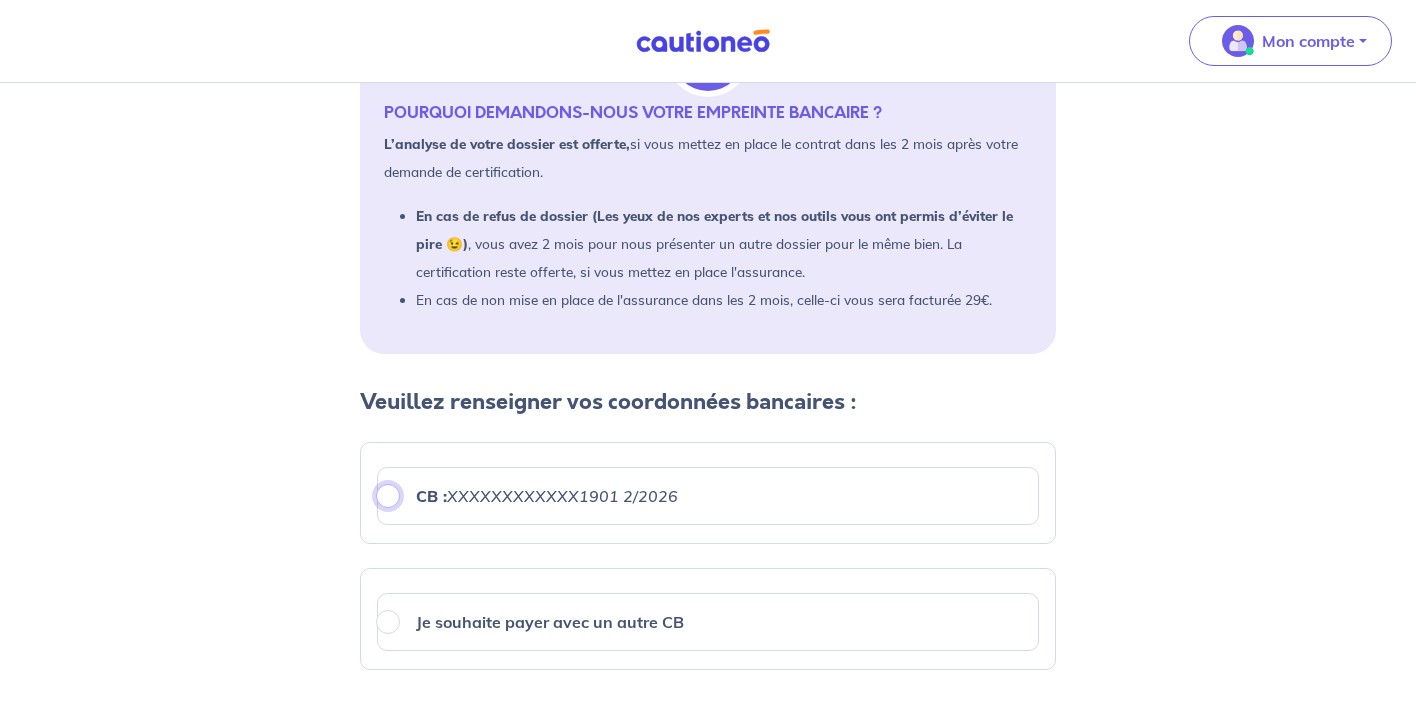 click on "CB :  XXXXXXXXXXXX1901 2/2026" at bounding box center (388, 496) 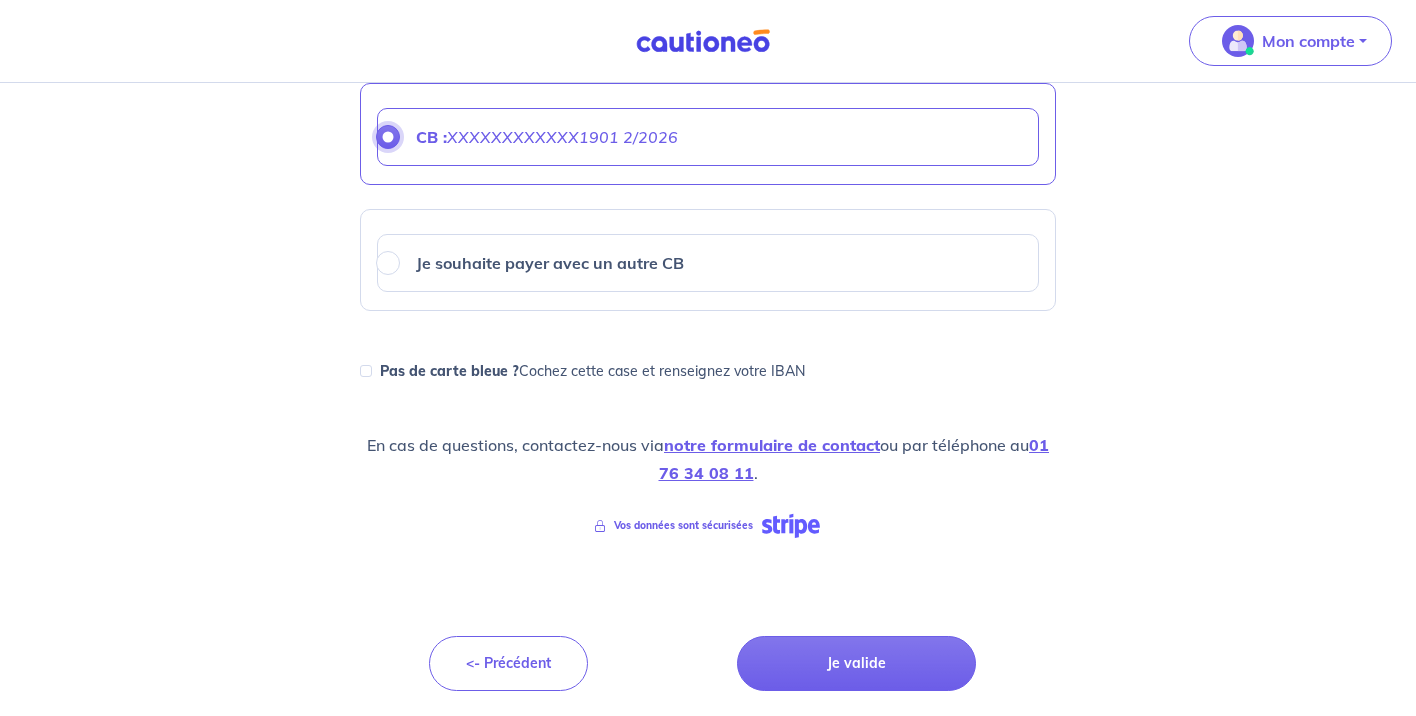 scroll, scrollTop: 771, scrollLeft: 0, axis: vertical 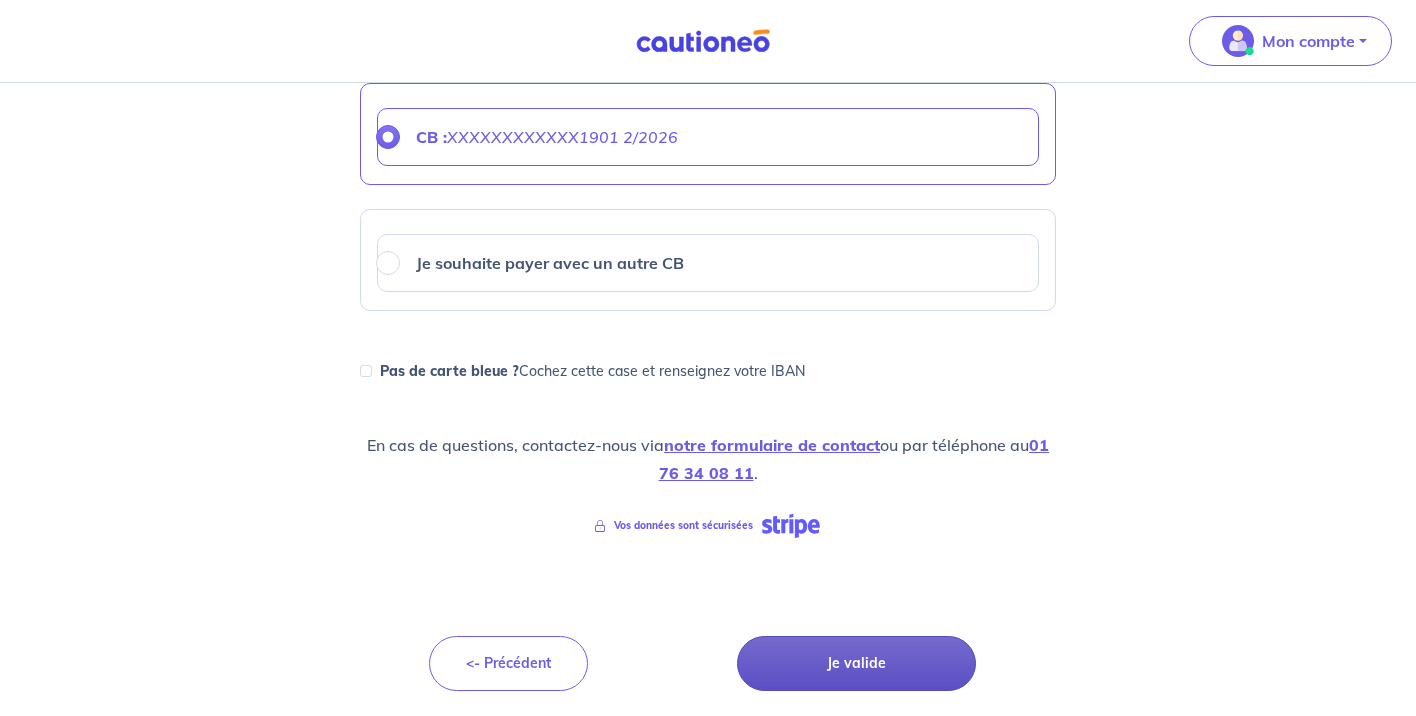 click on "Je valide" at bounding box center [856, 663] 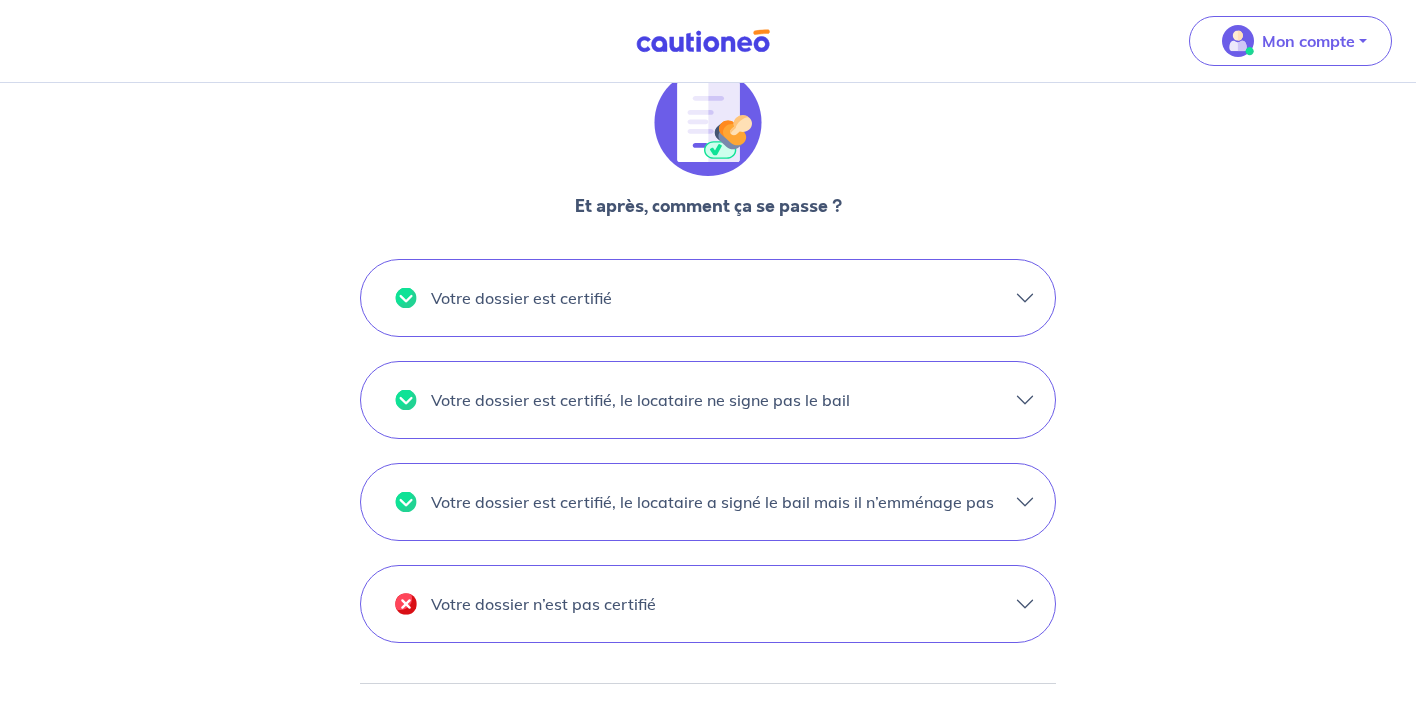 scroll, scrollTop: 510, scrollLeft: 0, axis: vertical 